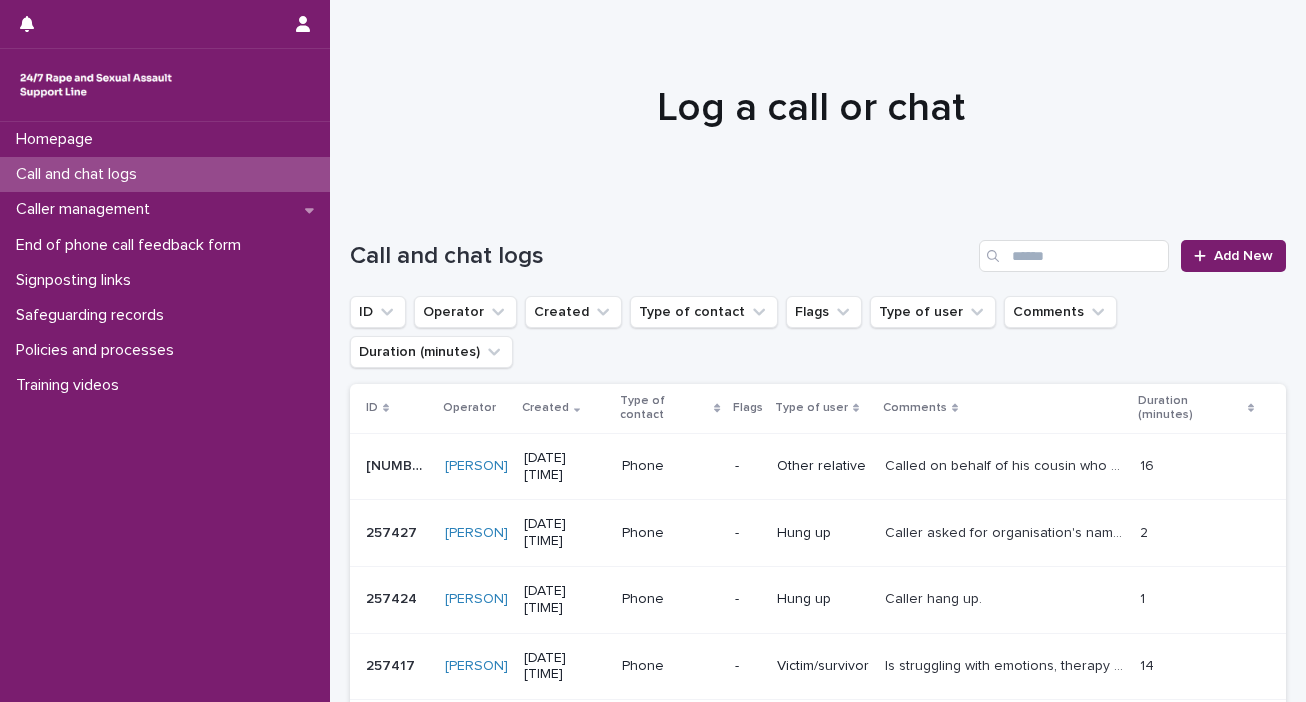 click on "Add New" at bounding box center (1233, 256) 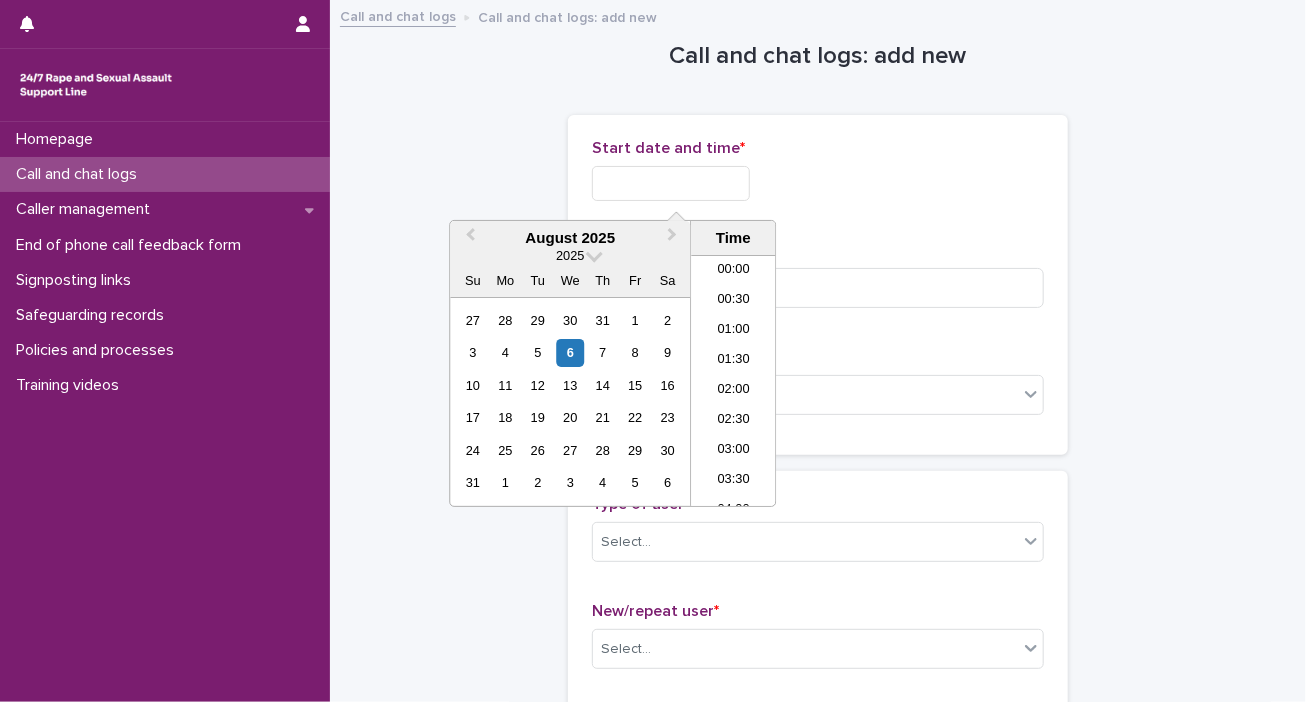click at bounding box center [671, 183] 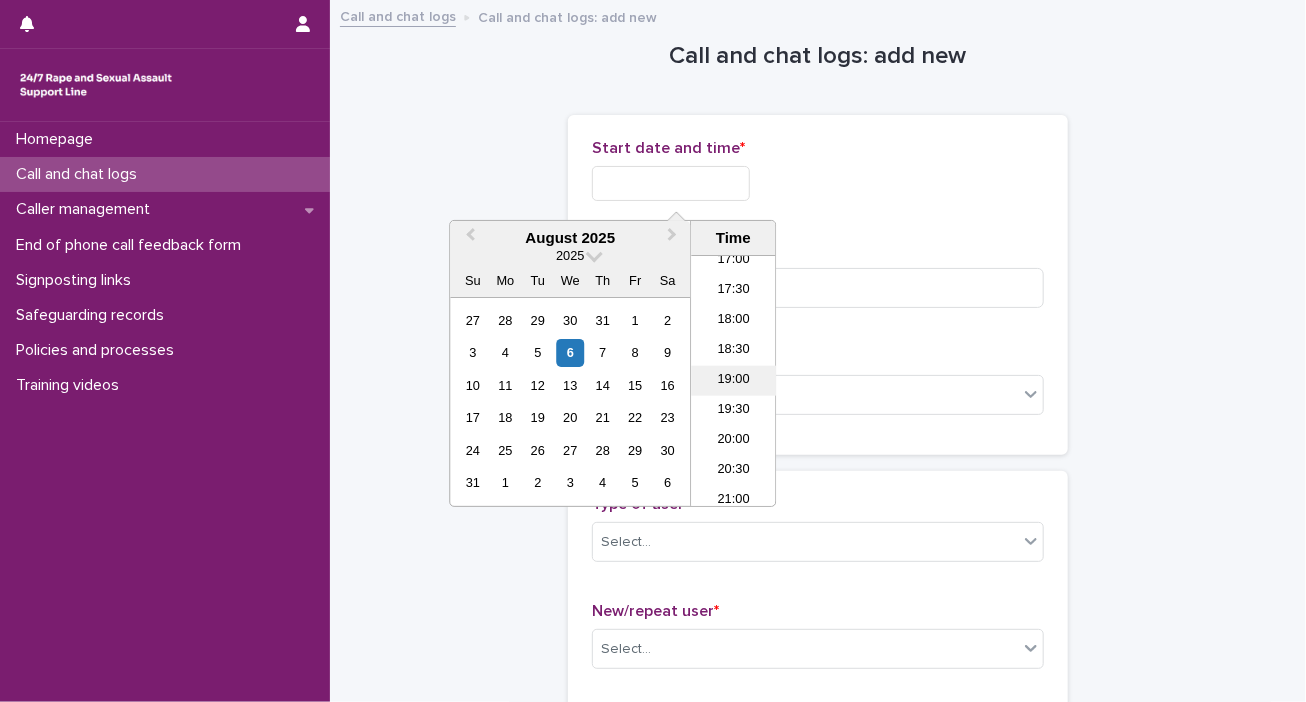 click on "19:00" at bounding box center (733, 381) 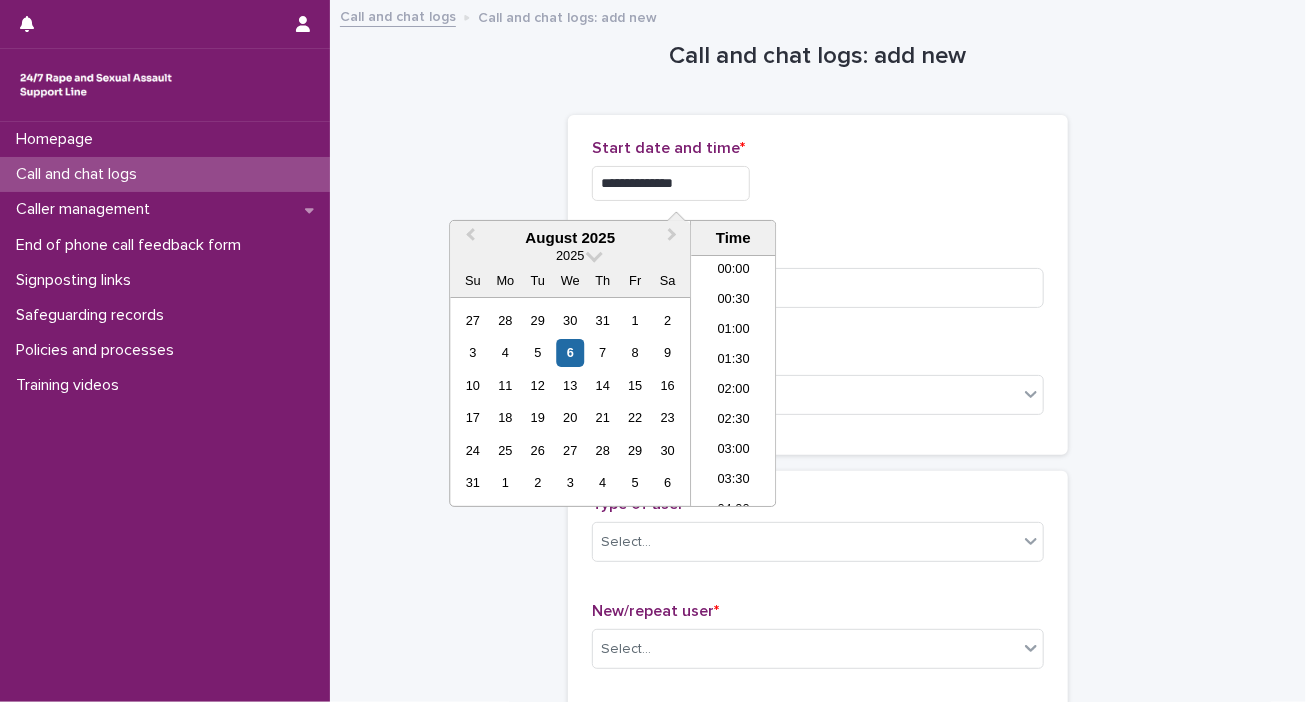 click on "**********" at bounding box center (671, 183) 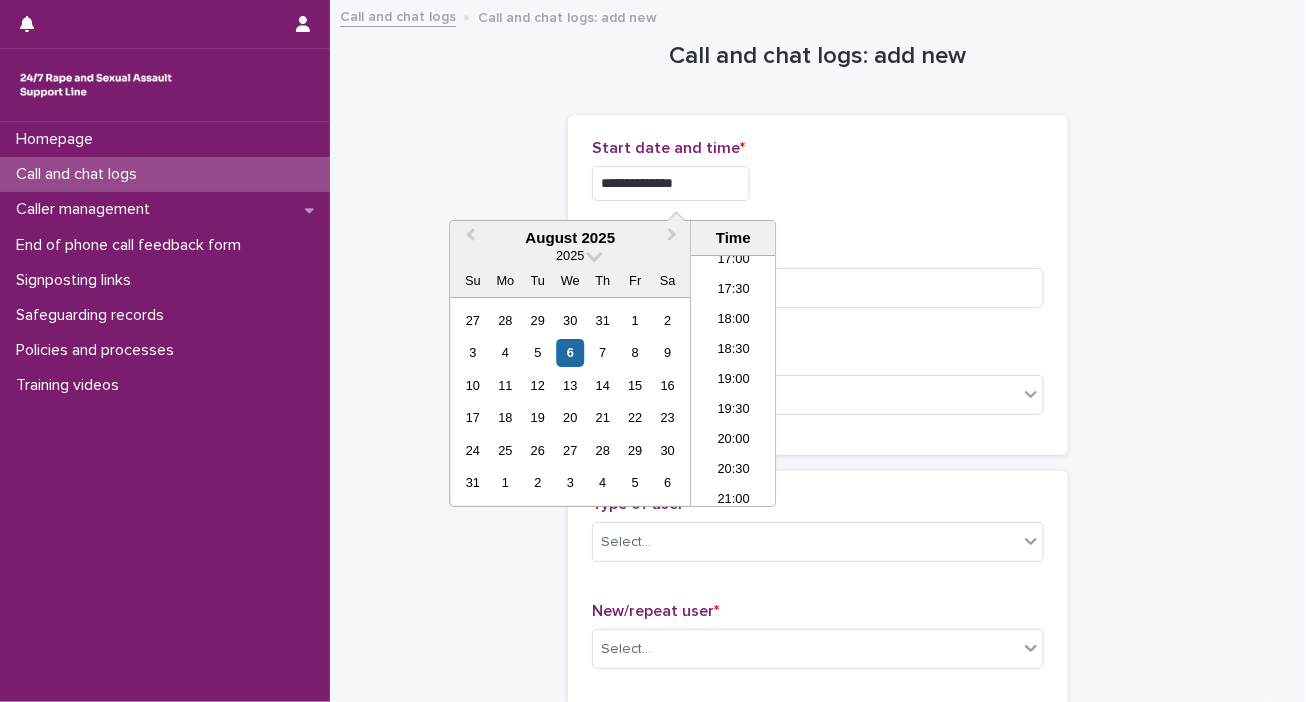 type on "**********" 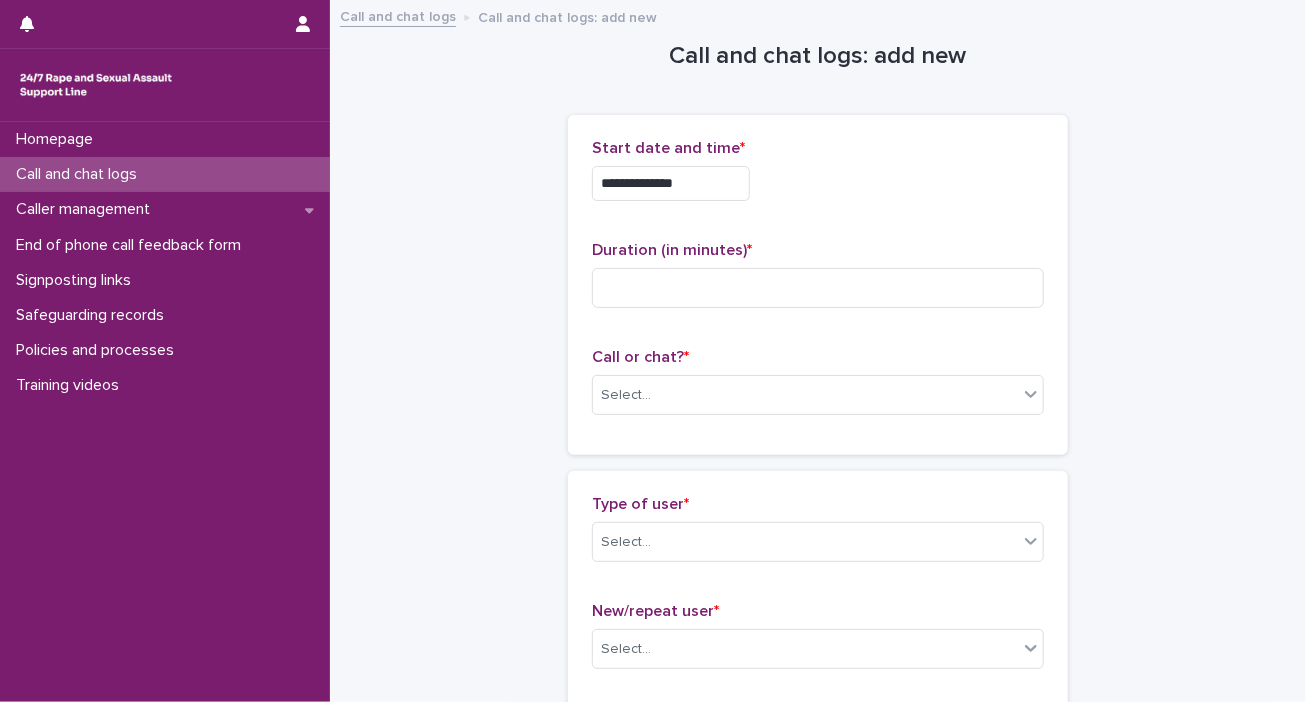 click on "**********" at bounding box center [818, 178] 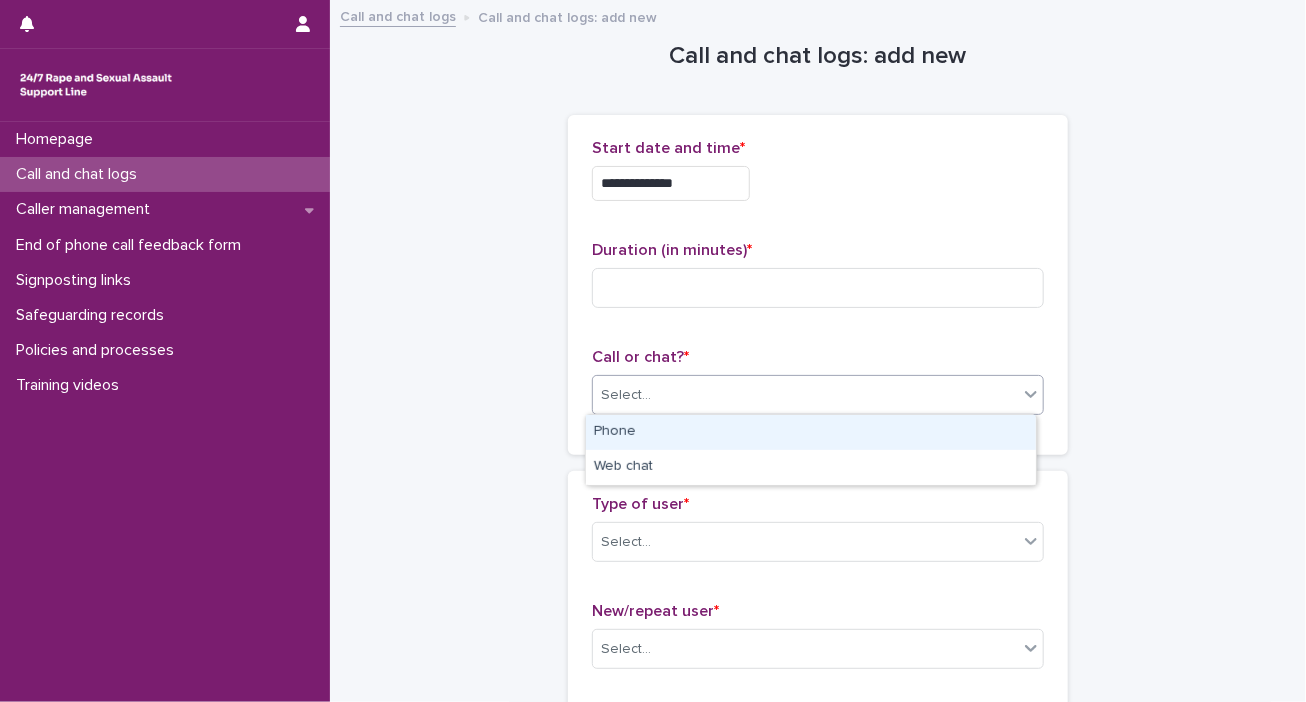 click 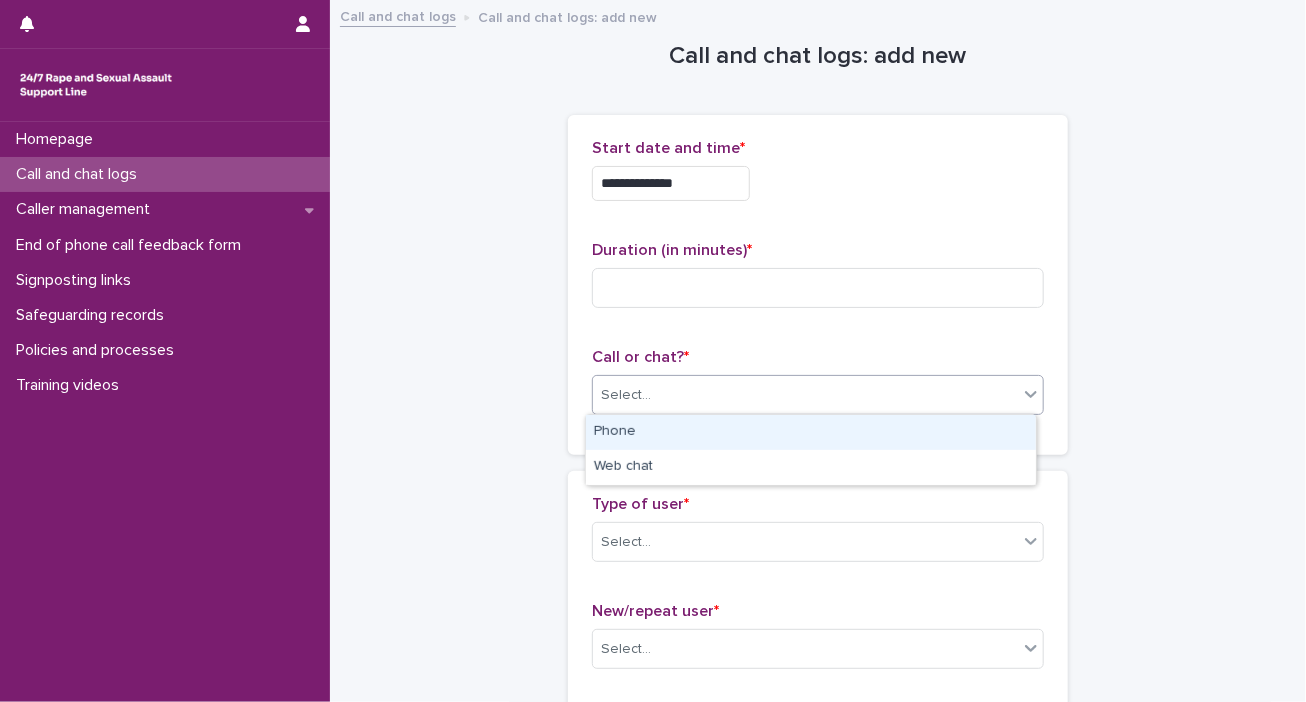 click on "Phone" at bounding box center (811, 432) 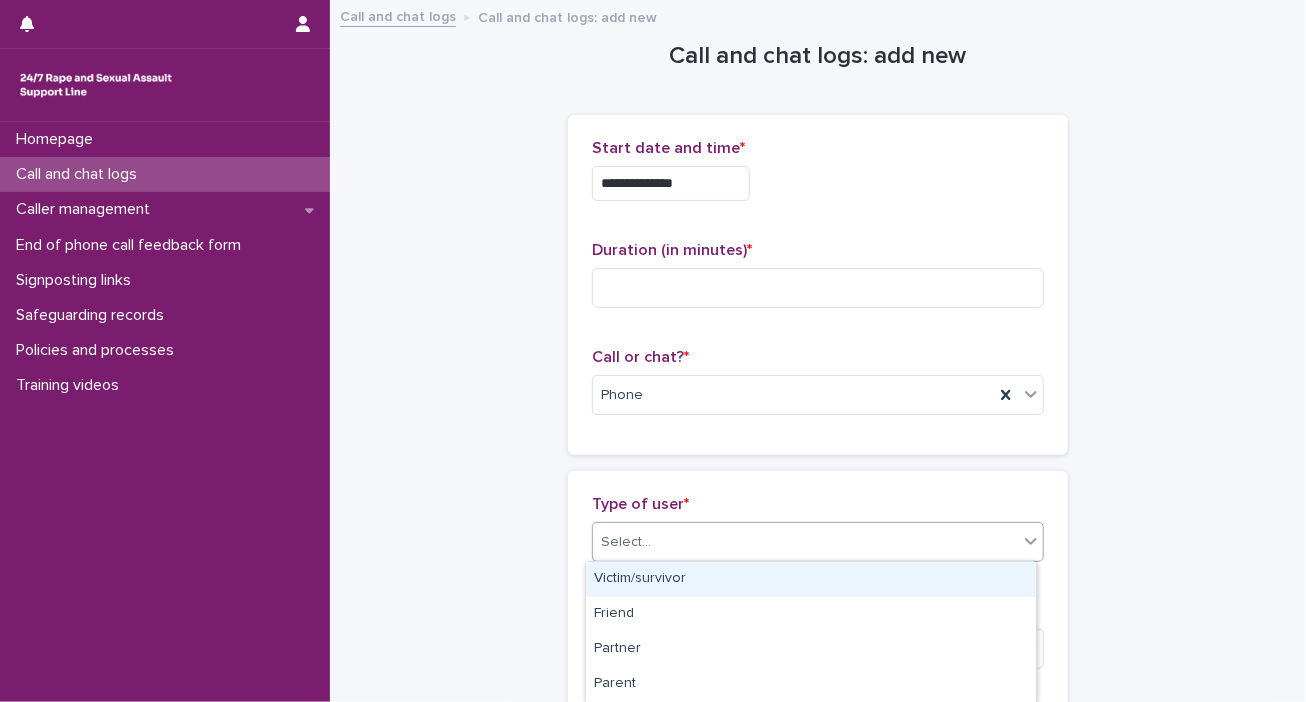 click 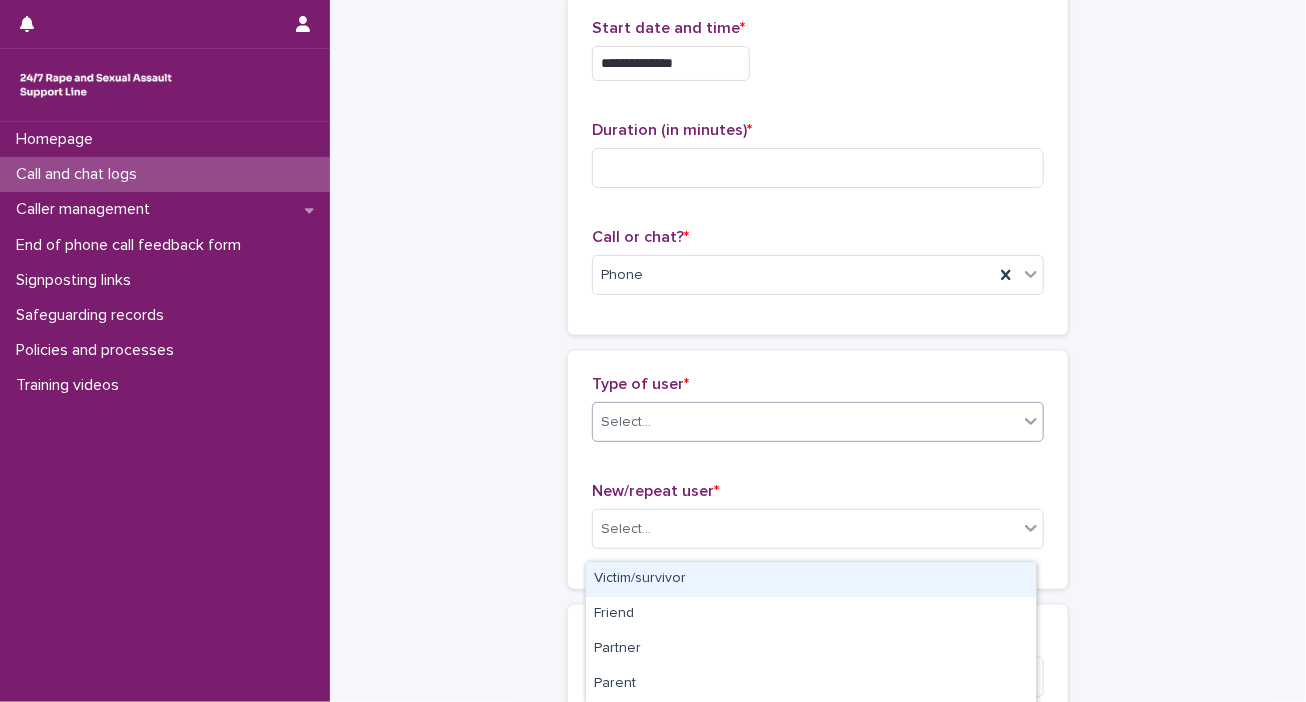 scroll, scrollTop: 200, scrollLeft: 0, axis: vertical 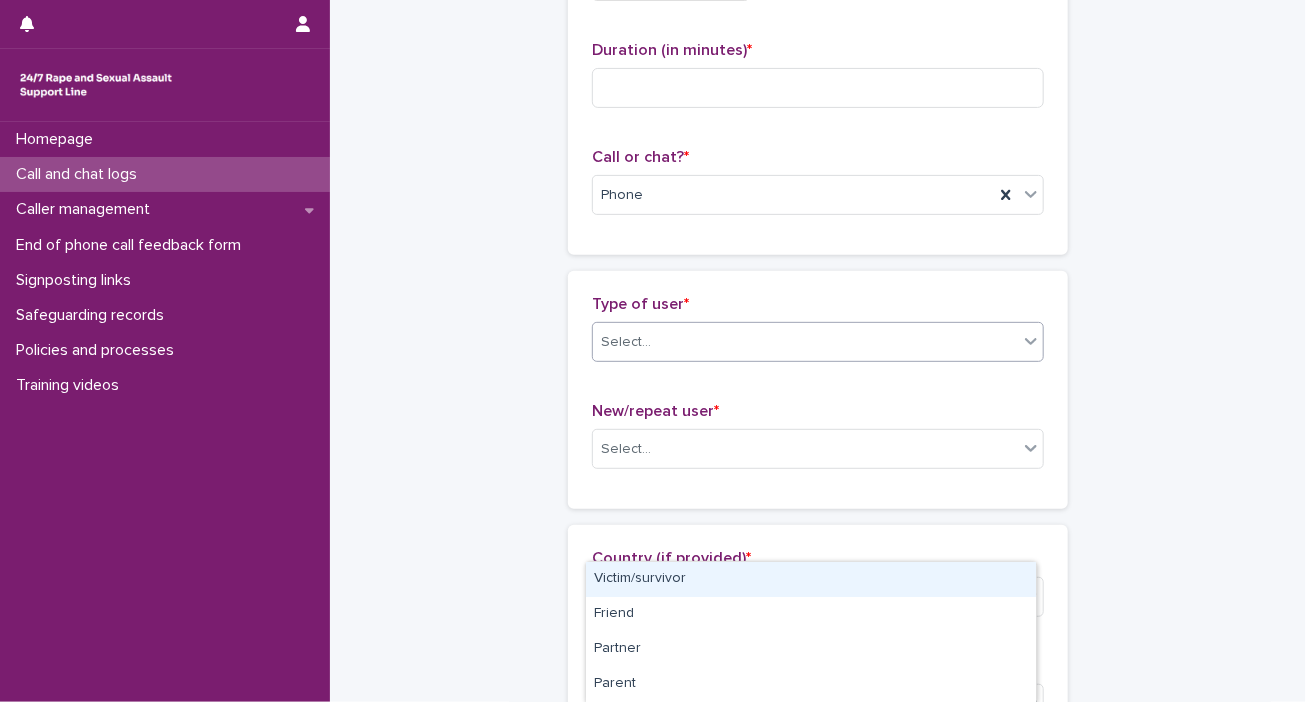 click on "**********" at bounding box center [818, 884] 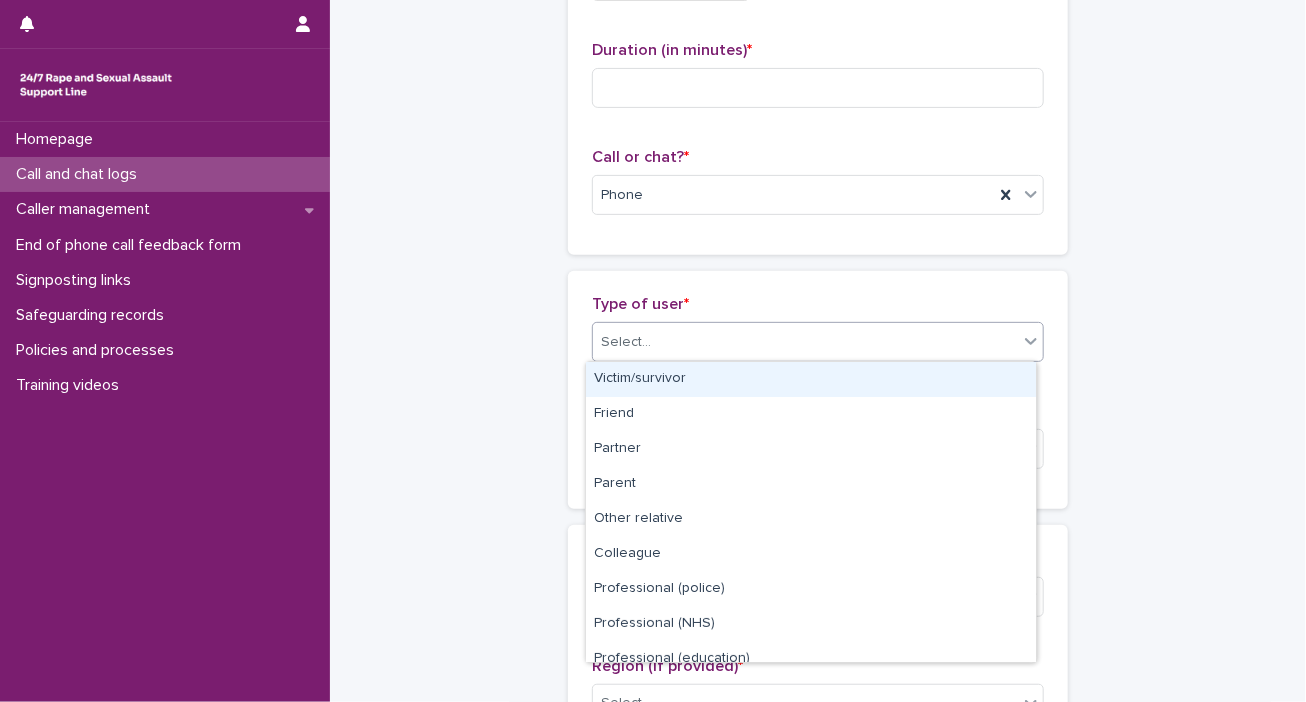 click 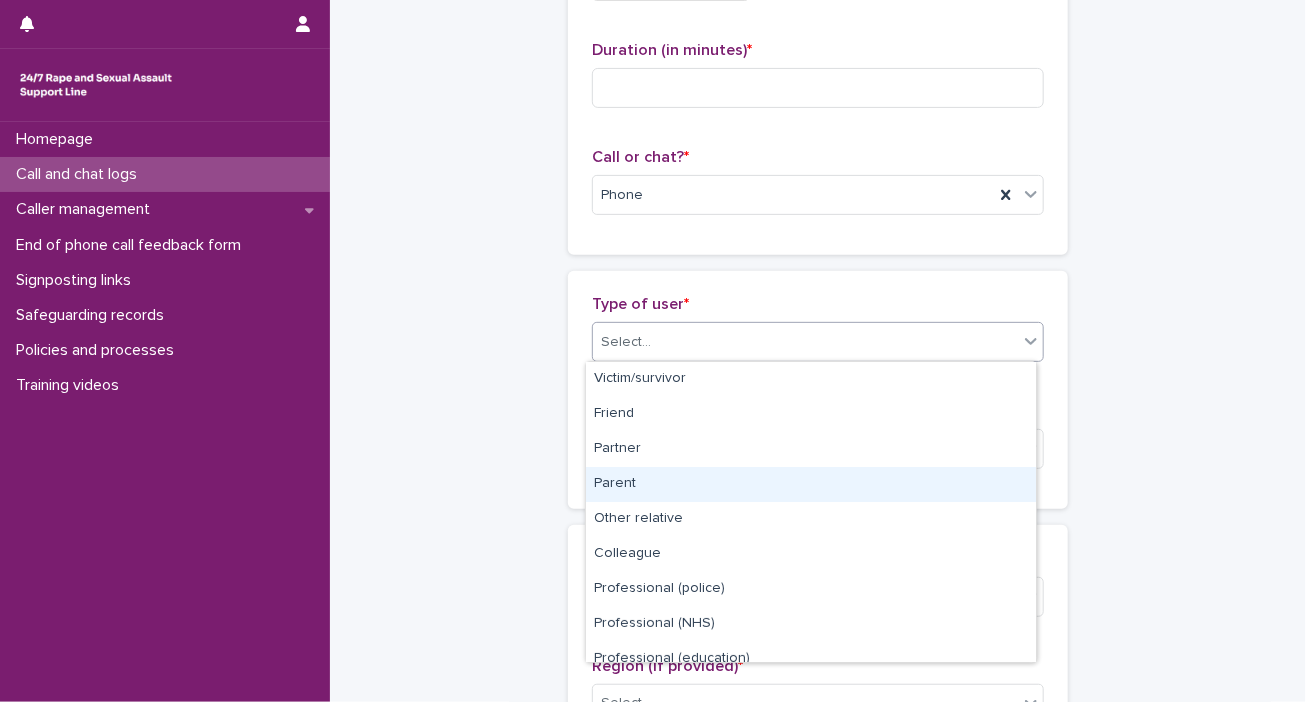 click on "Parent" at bounding box center (811, 484) 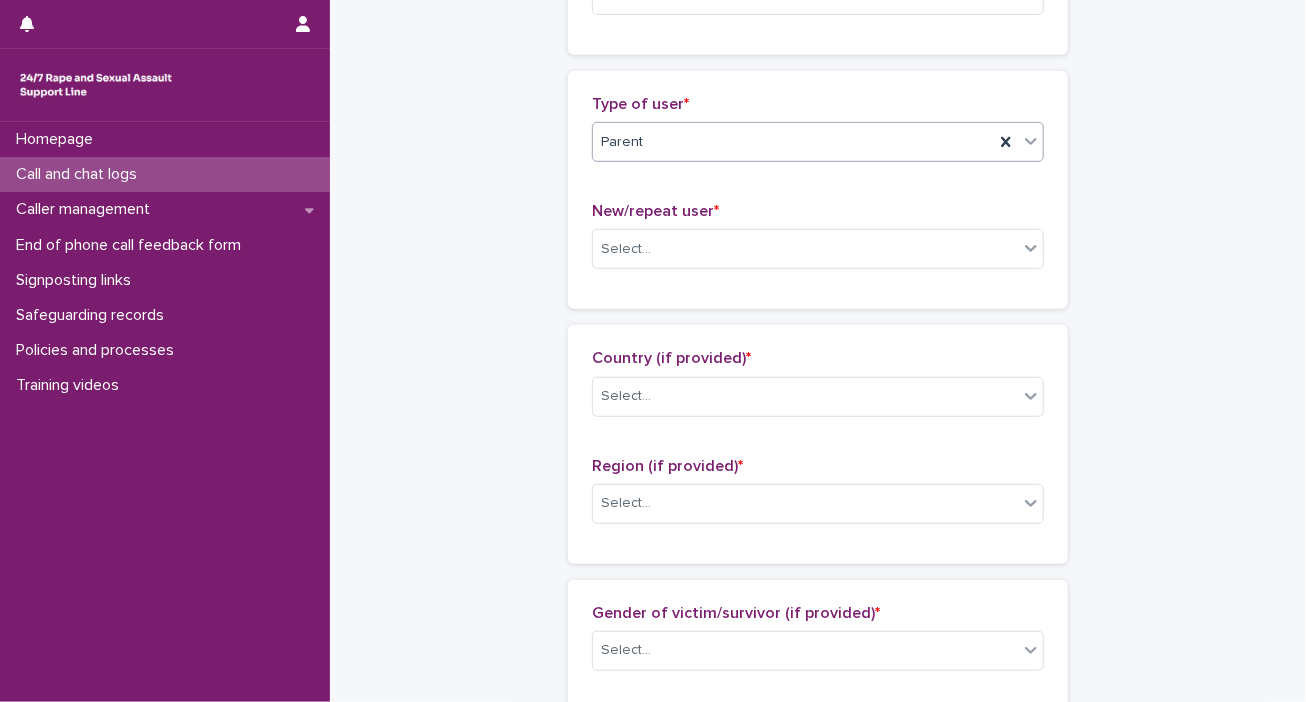 scroll, scrollTop: 600, scrollLeft: 0, axis: vertical 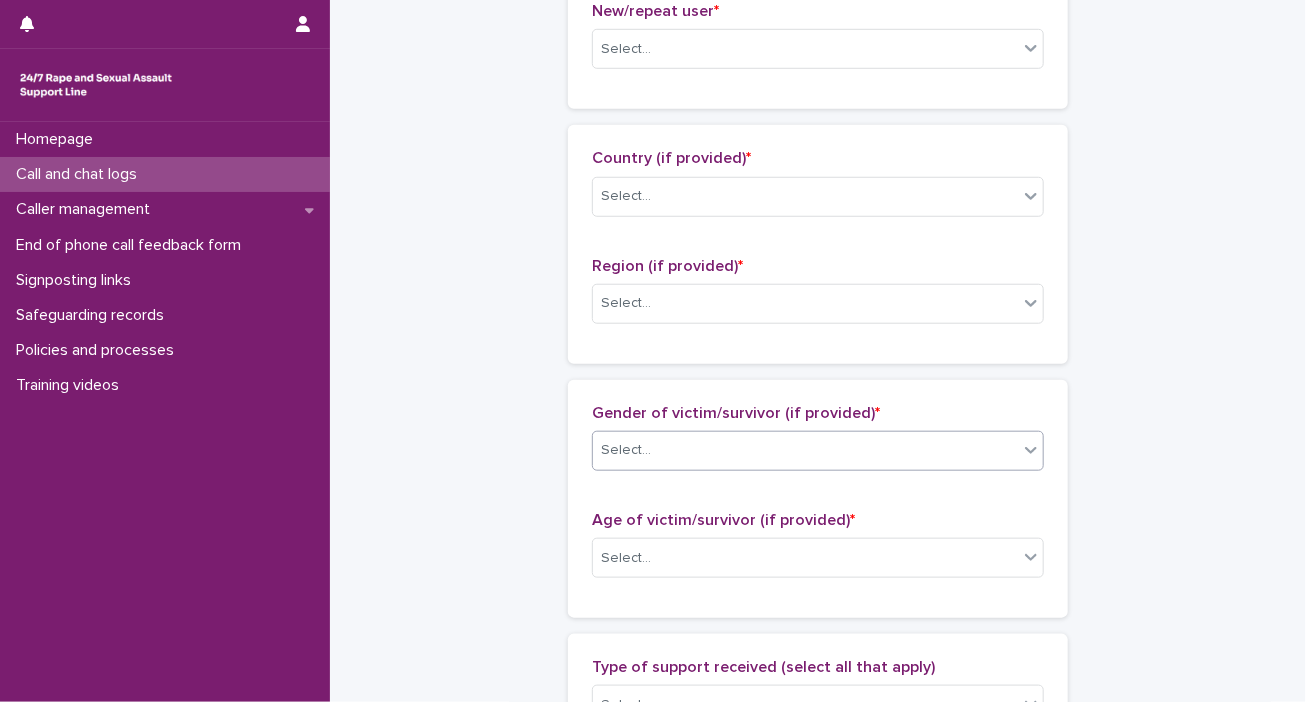 click 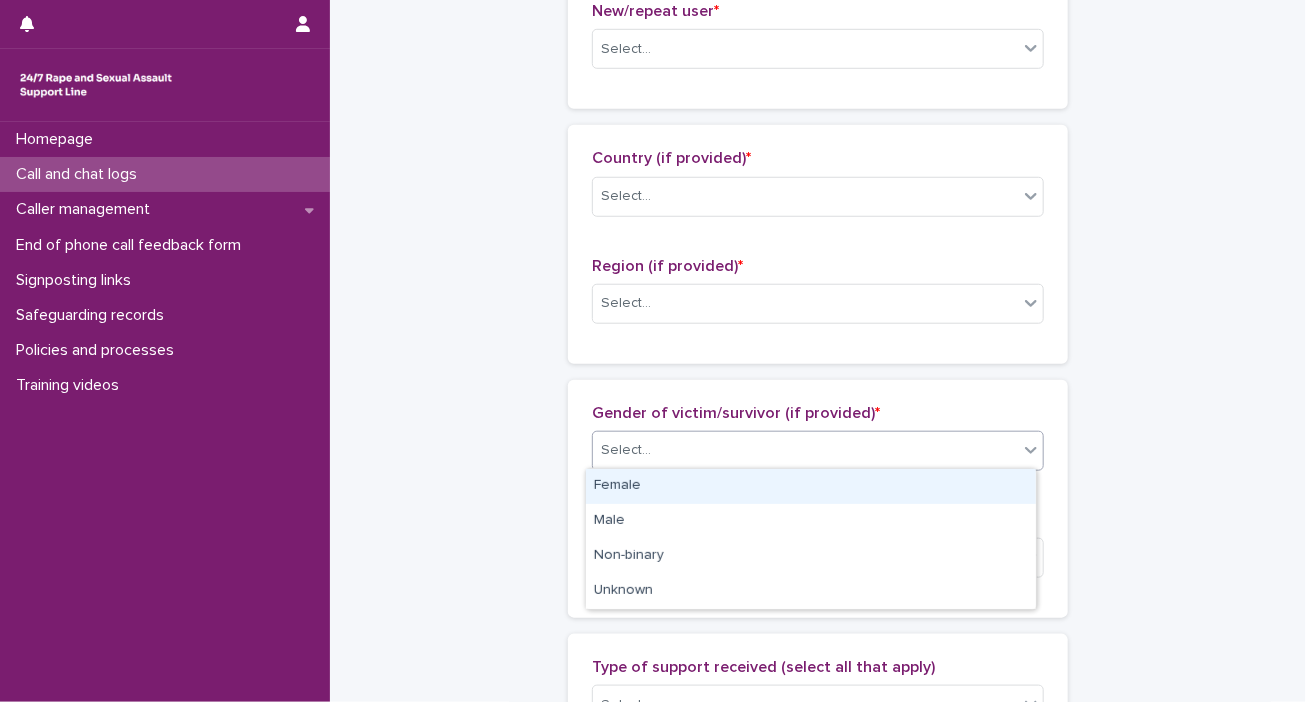click on "Female" at bounding box center (811, 486) 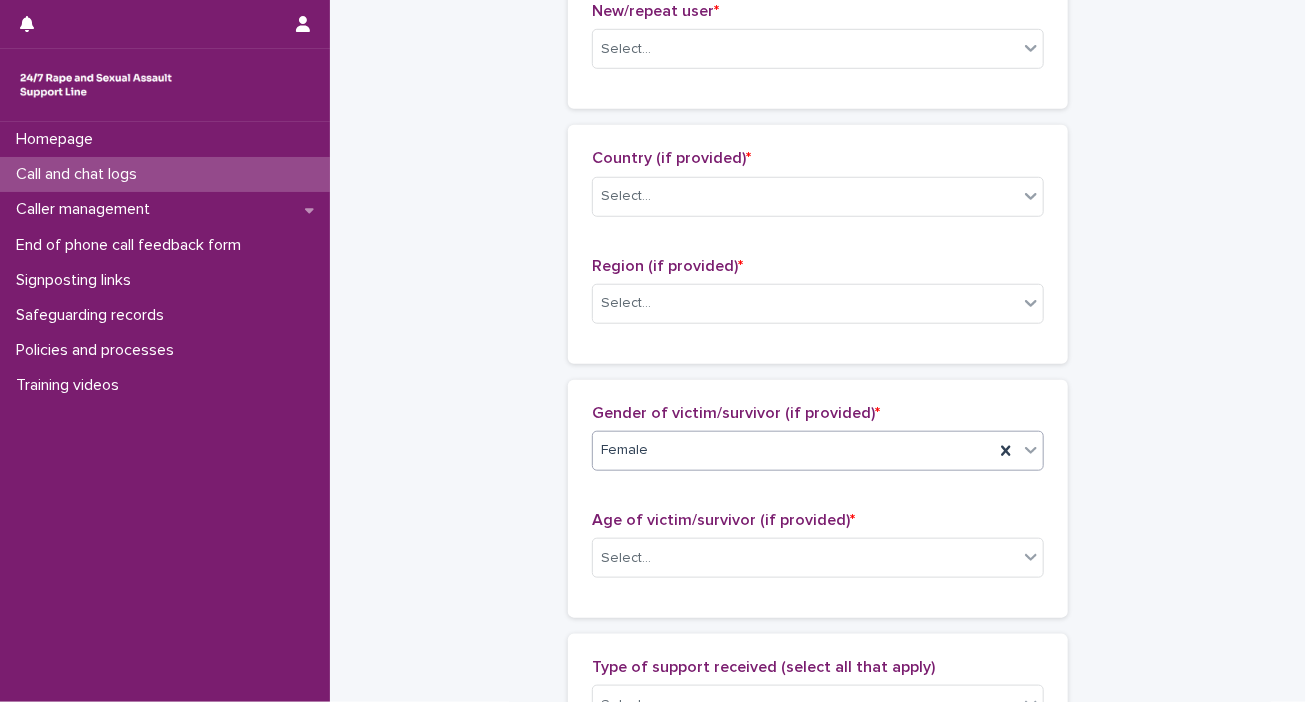 scroll, scrollTop: 800, scrollLeft: 0, axis: vertical 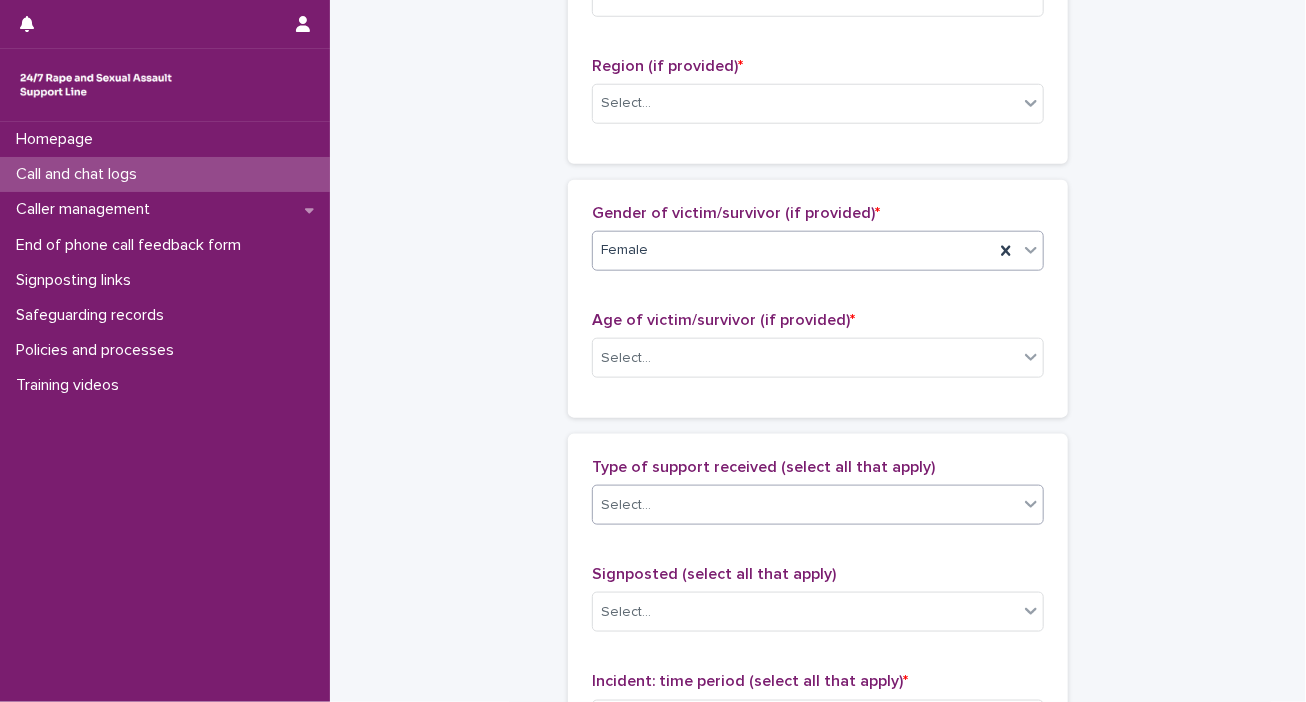 click 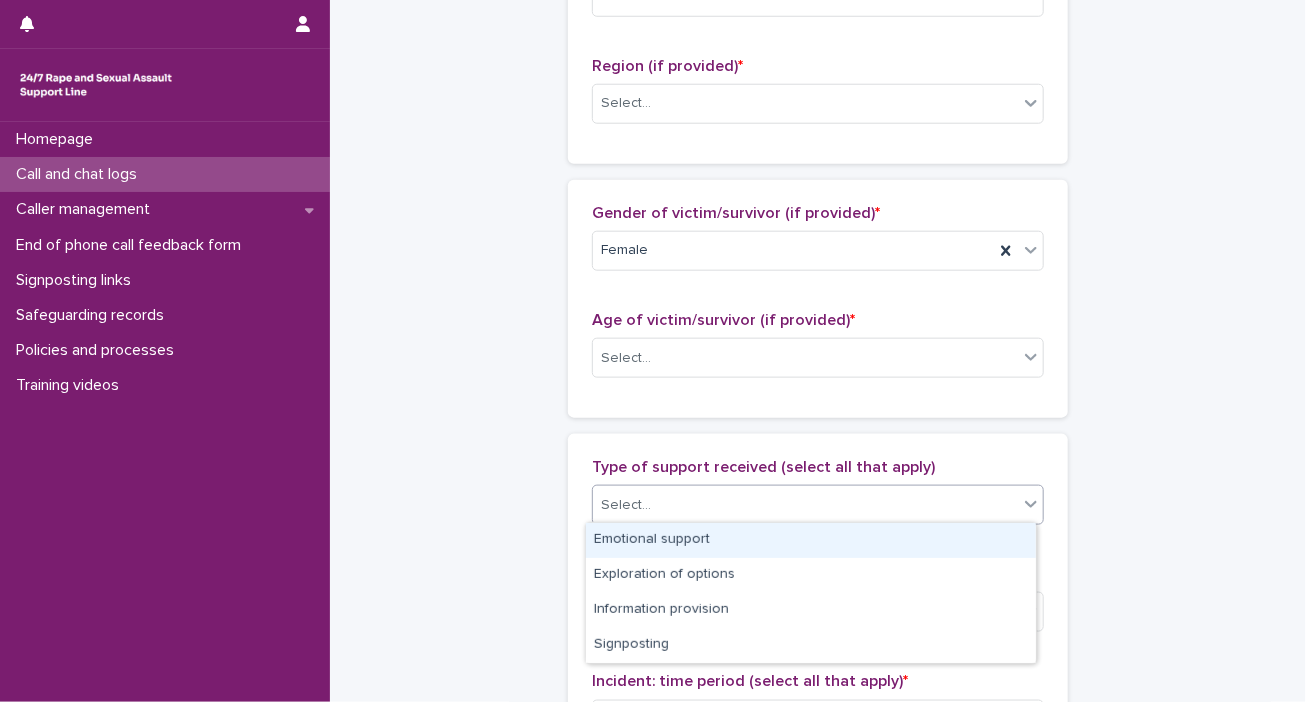 click on "Emotional support" at bounding box center [811, 540] 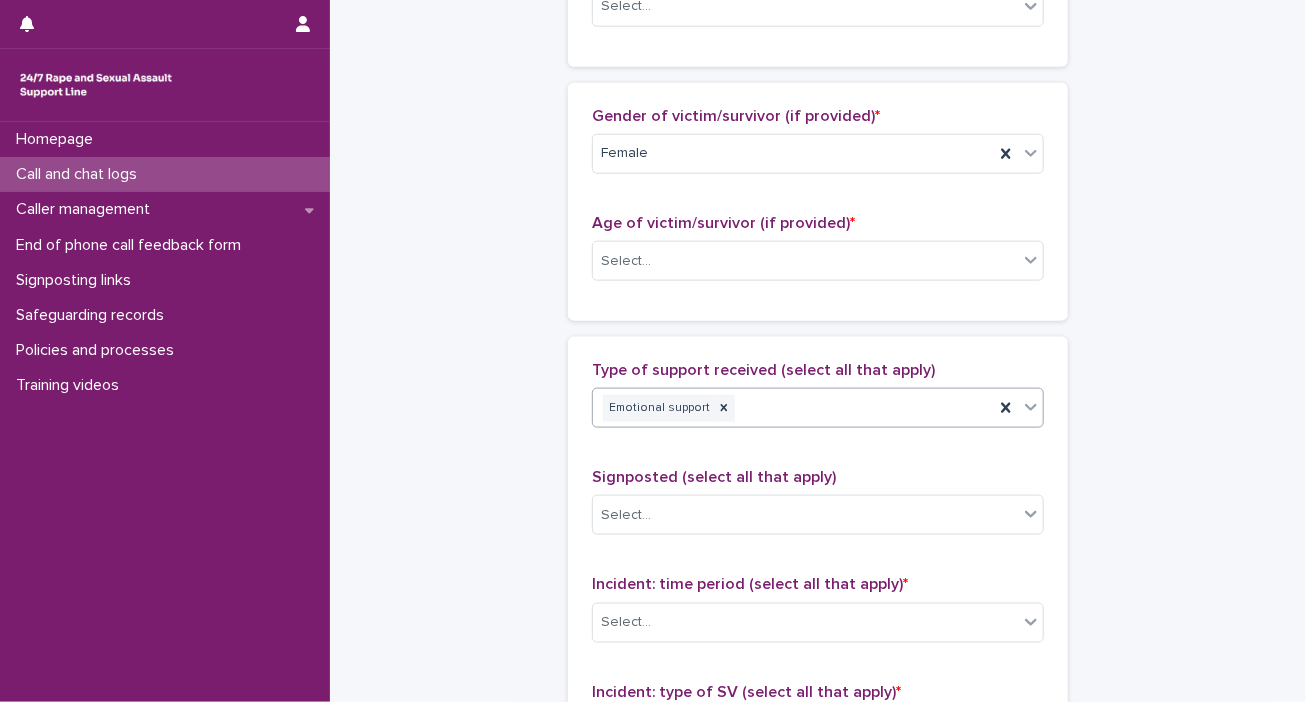 scroll, scrollTop: 1100, scrollLeft: 0, axis: vertical 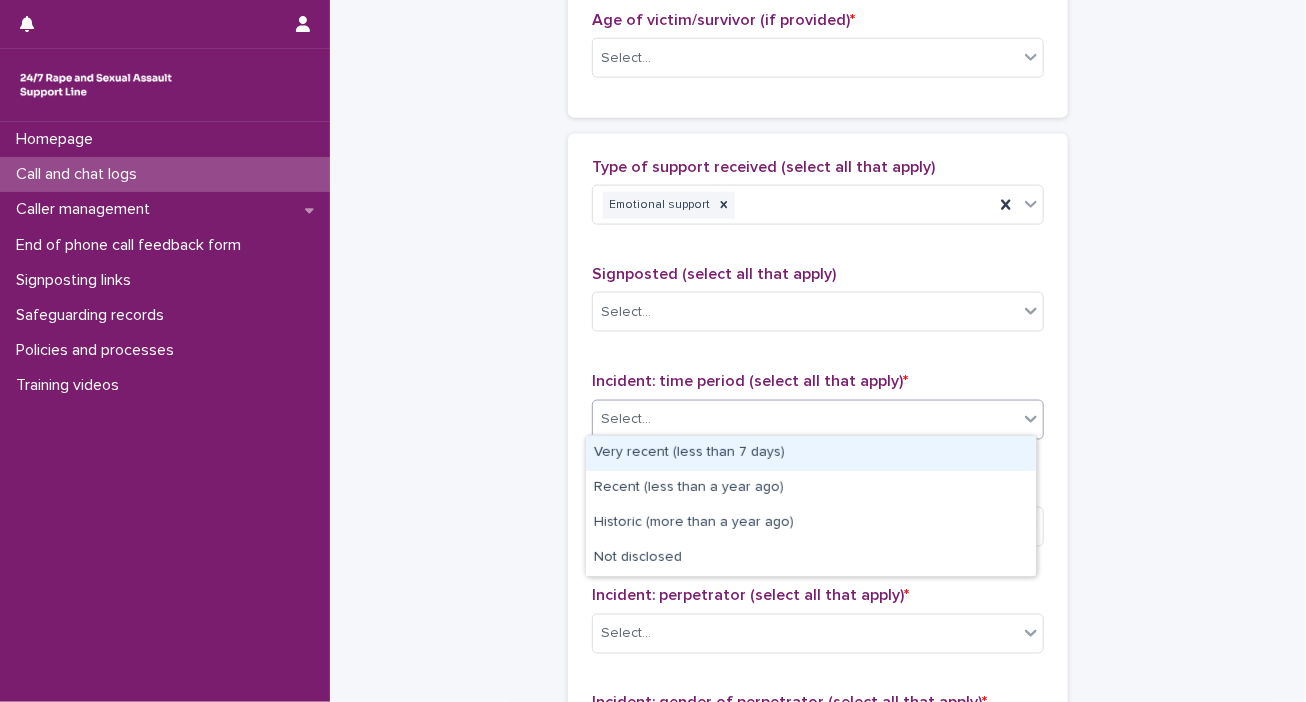 click 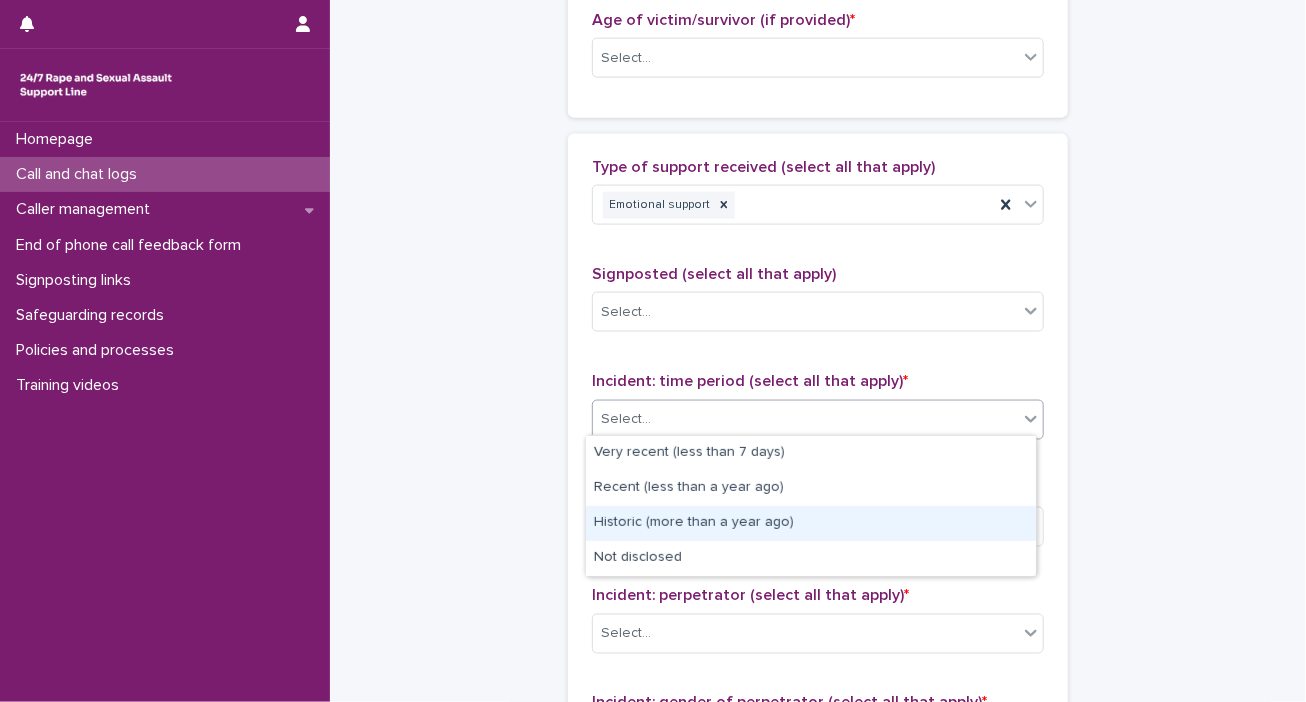 click on "Historic (more than a year ago)" at bounding box center (811, 523) 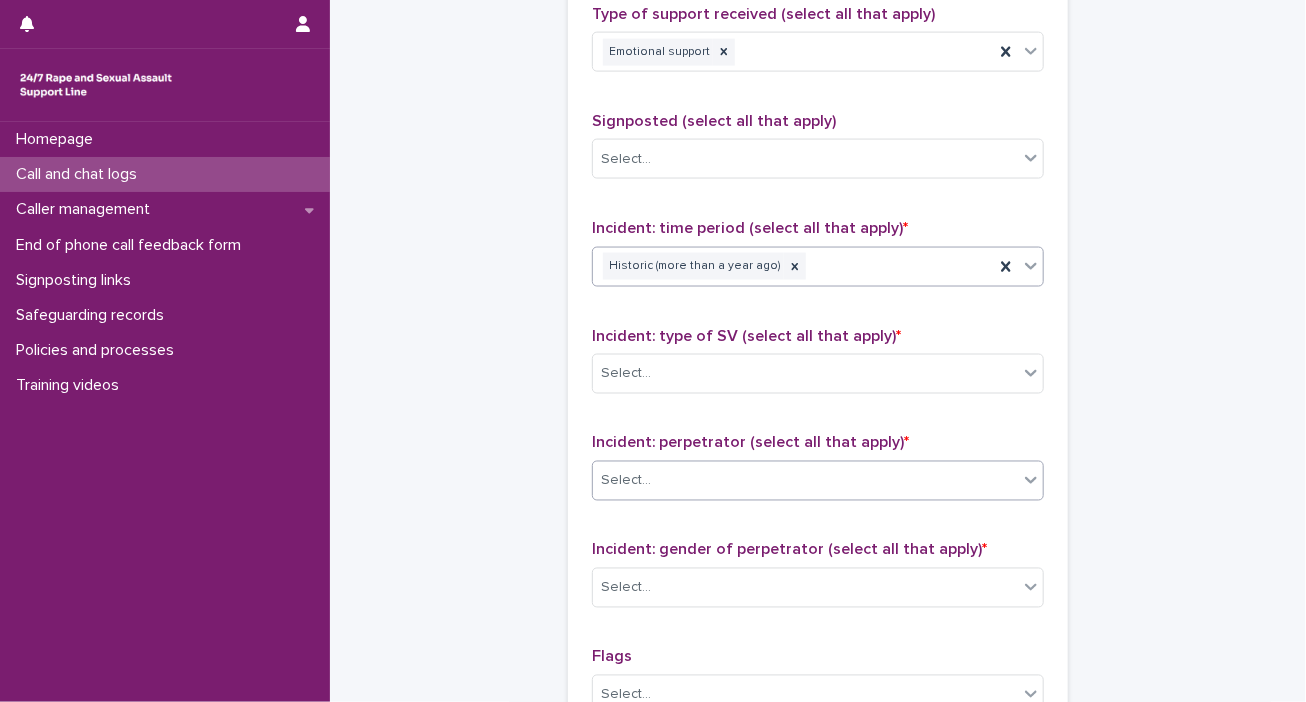 scroll, scrollTop: 1300, scrollLeft: 0, axis: vertical 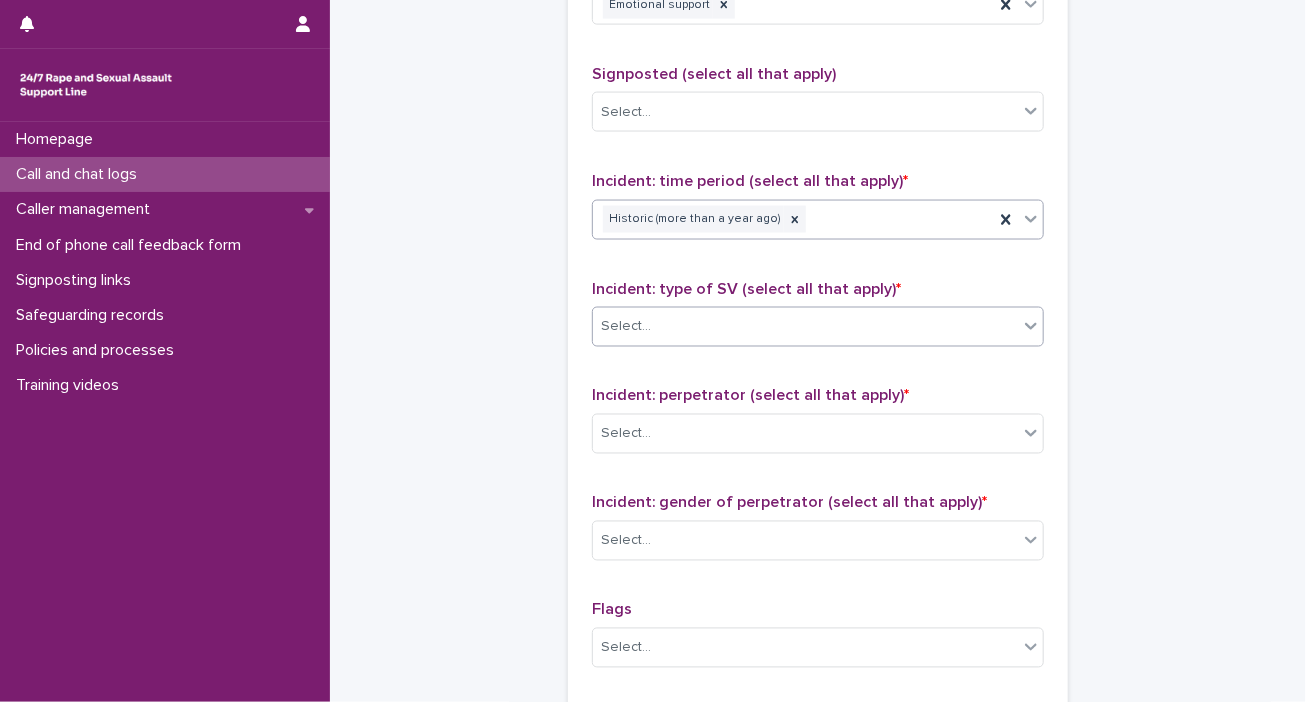 click 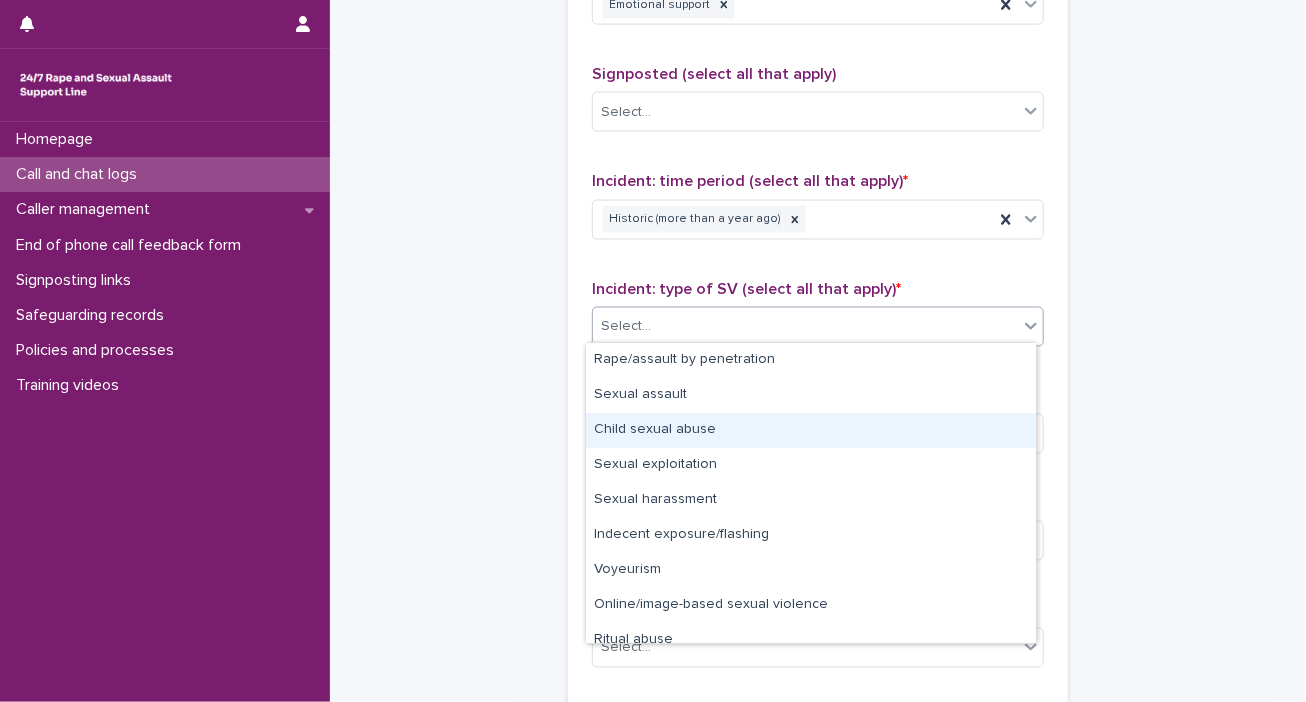 click on "Child sexual abuse" at bounding box center [811, 430] 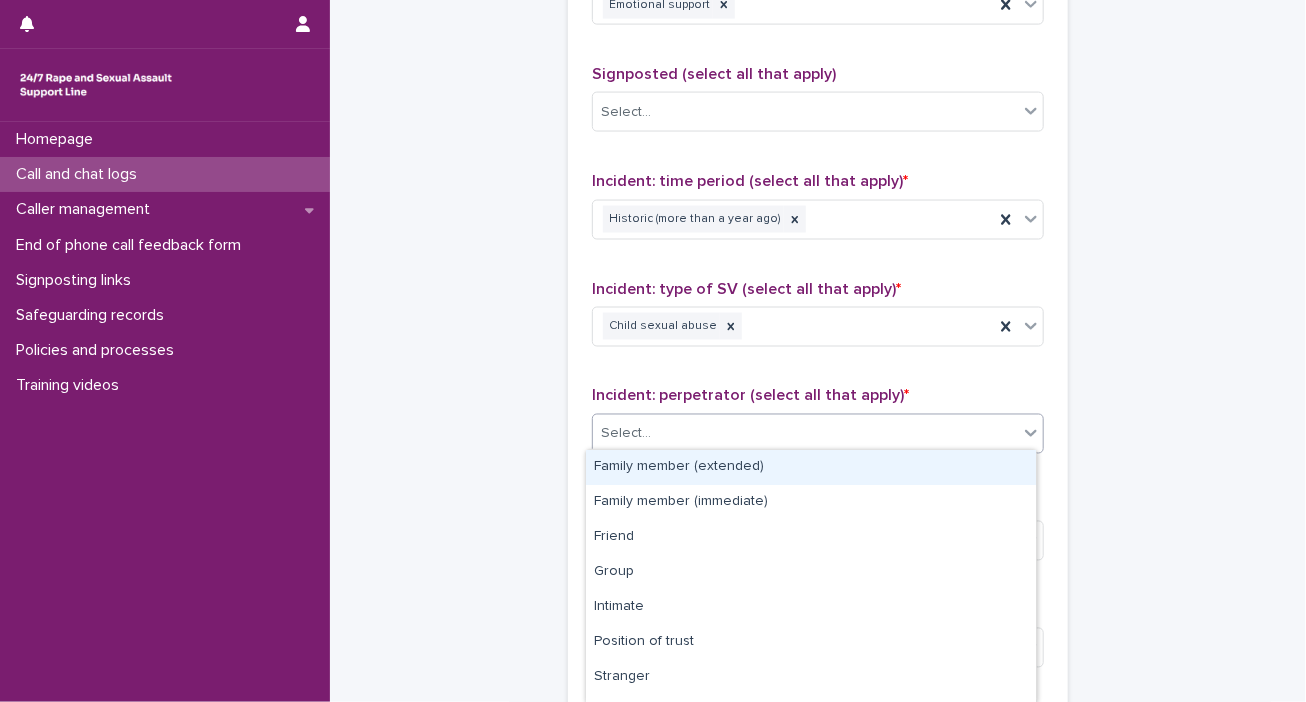 click 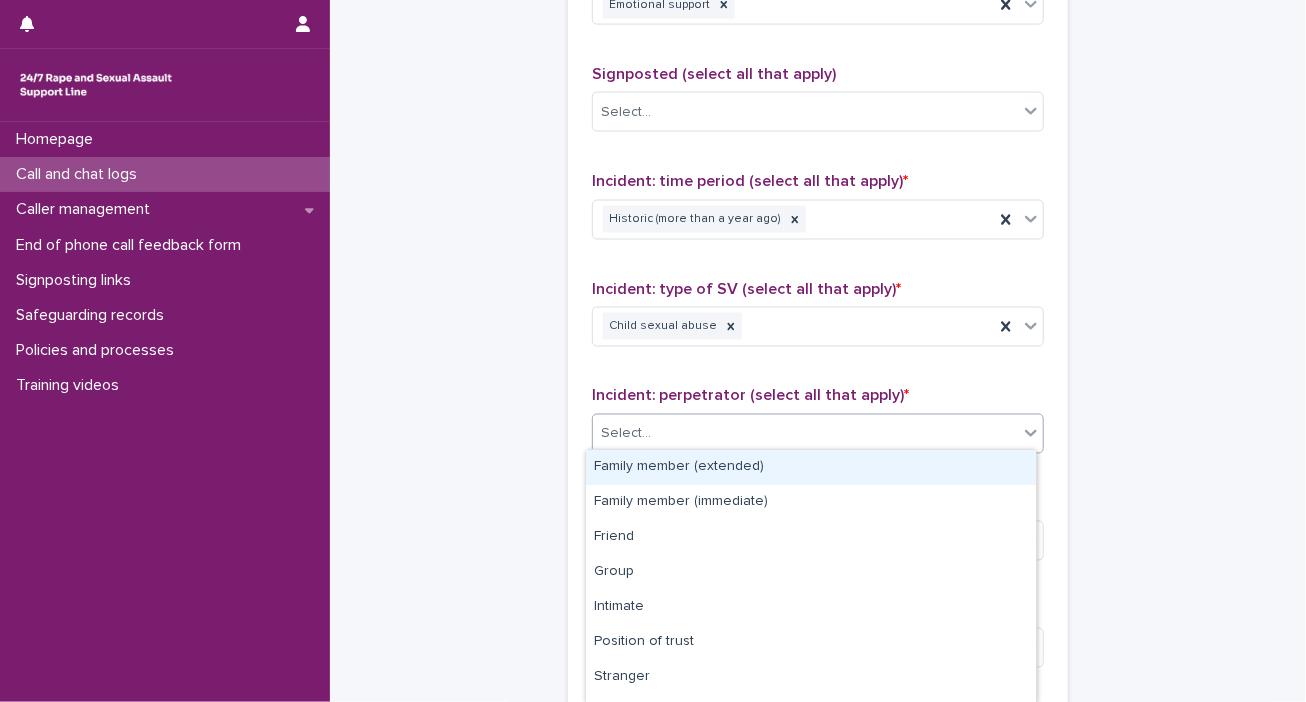 click on "**********" at bounding box center (818, -216) 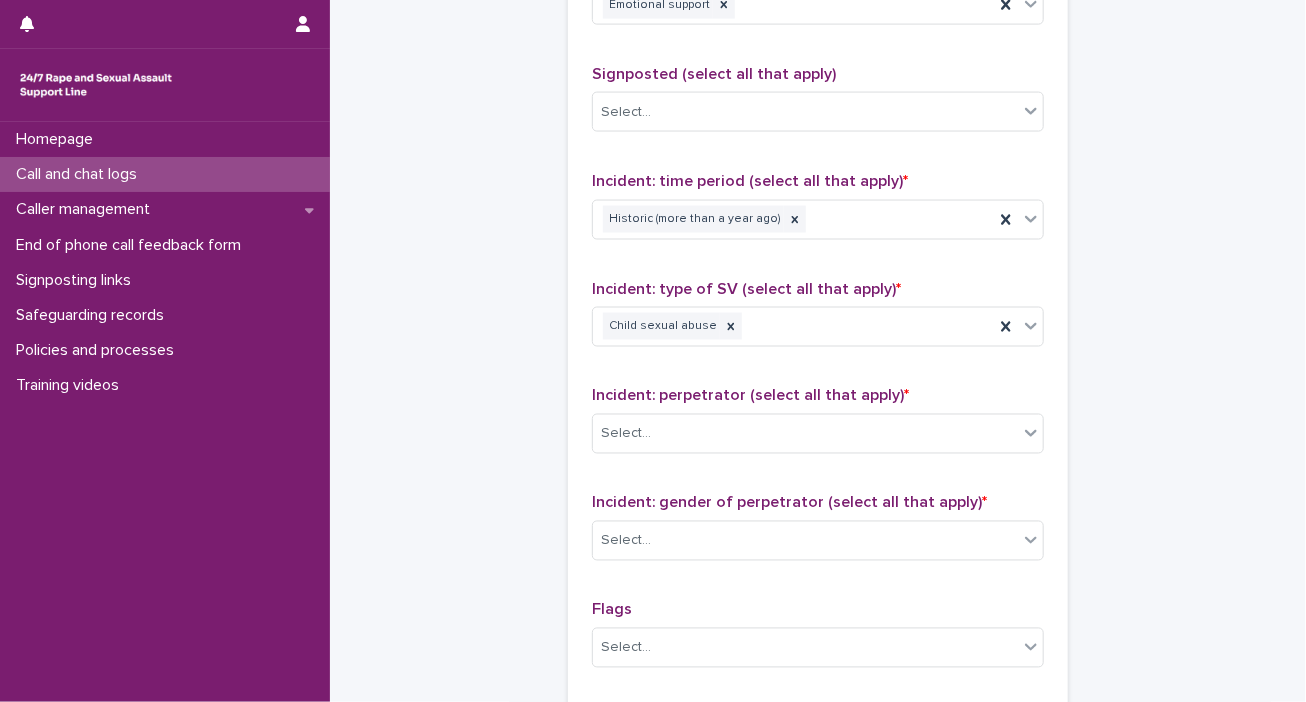 scroll, scrollTop: 1500, scrollLeft: 0, axis: vertical 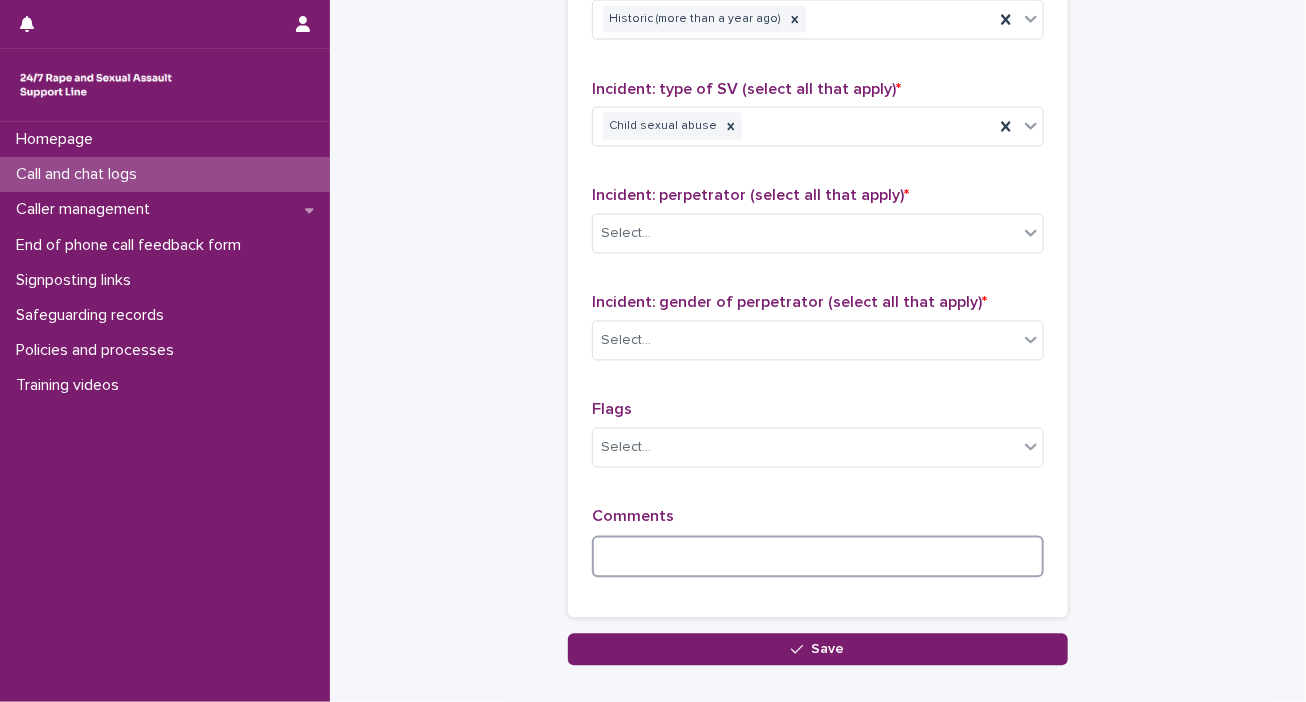 click at bounding box center [818, 557] 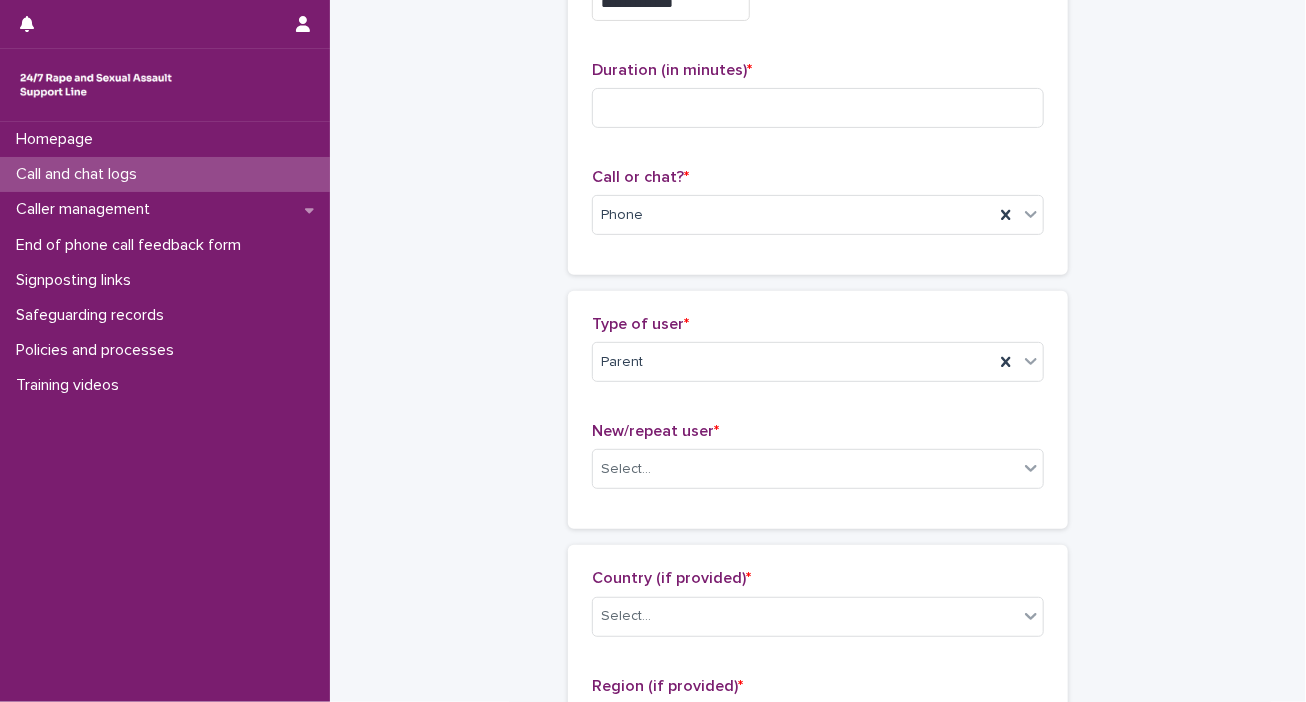 scroll, scrollTop: 266, scrollLeft: 0, axis: vertical 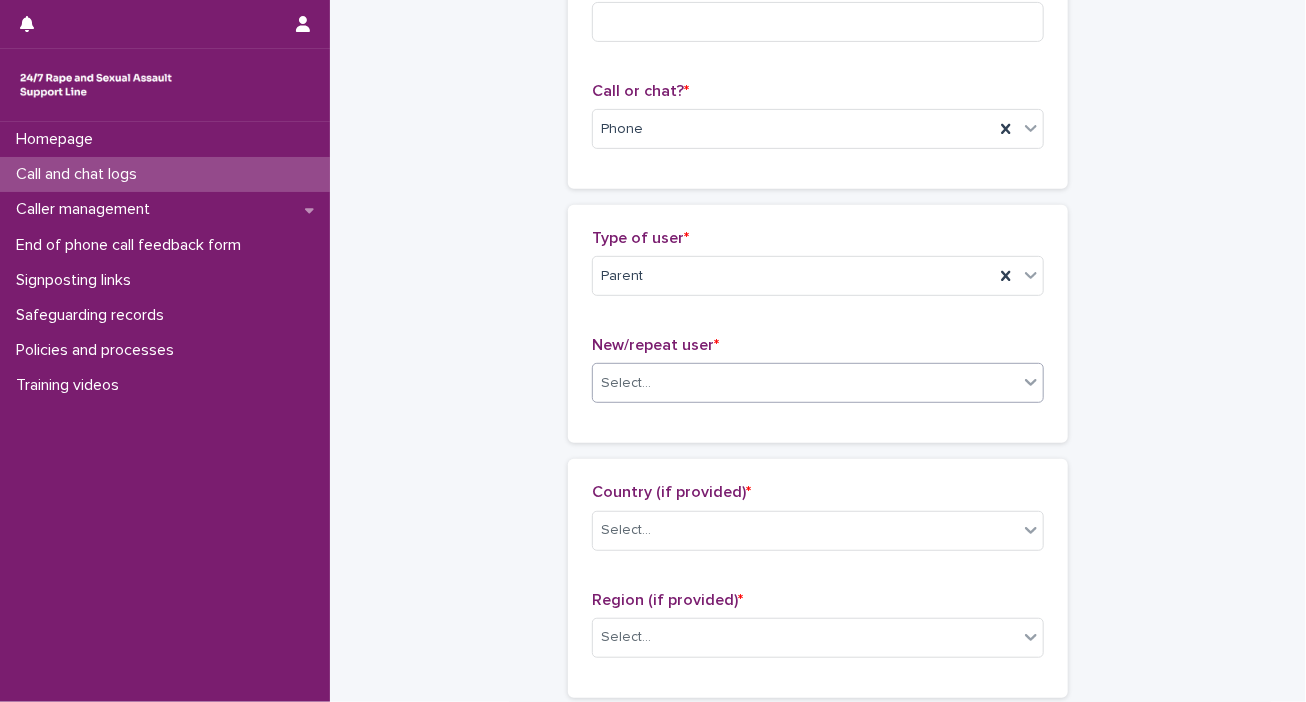 click 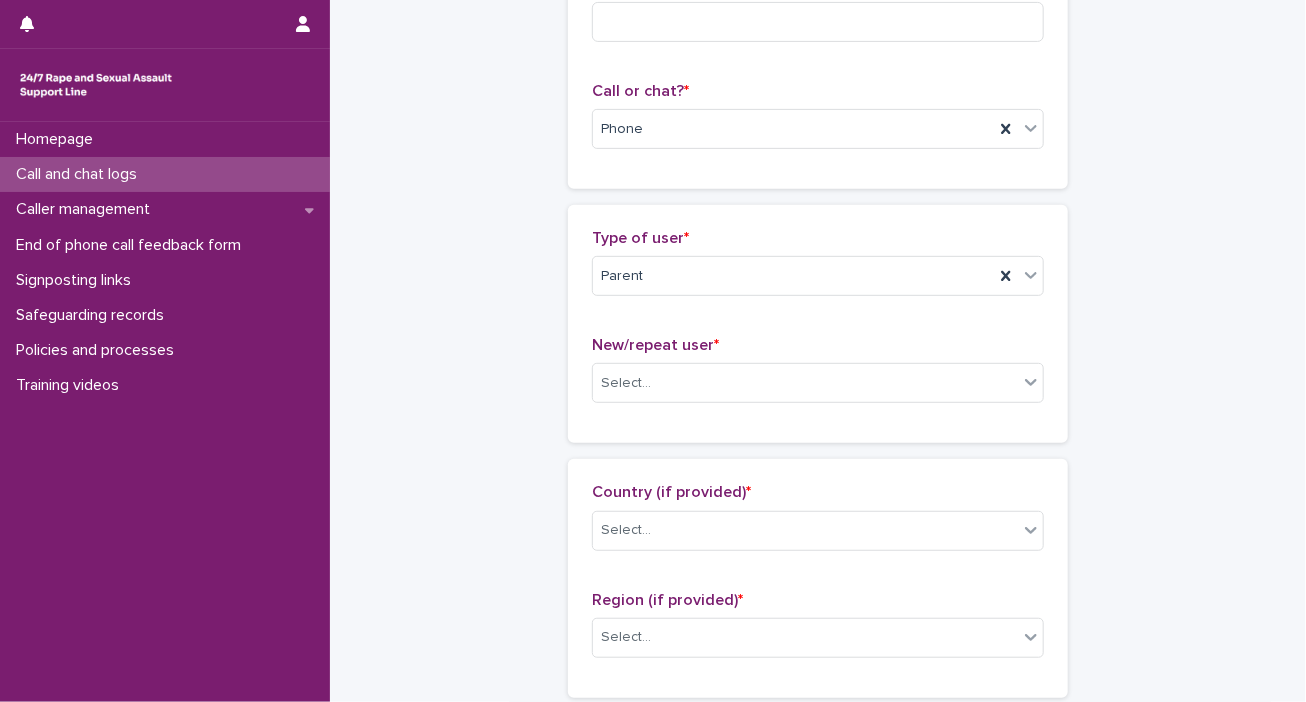 click on "**********" at bounding box center (818, 818) 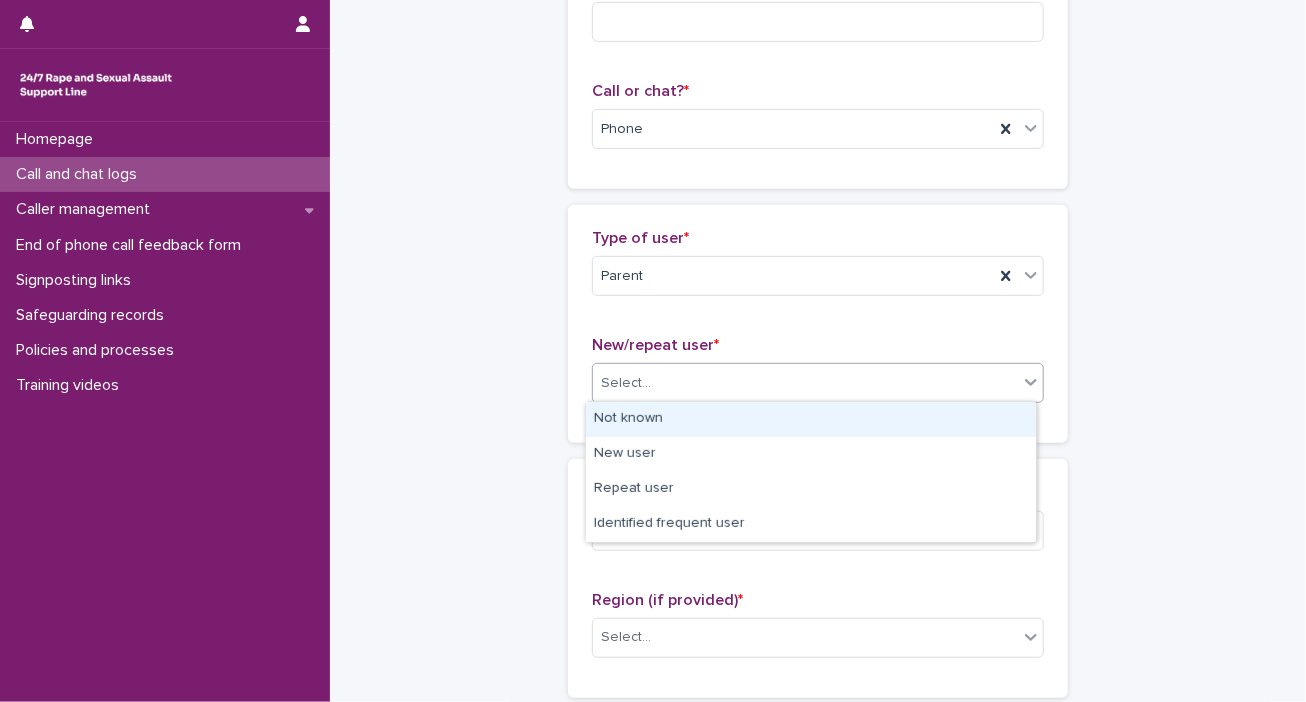 click 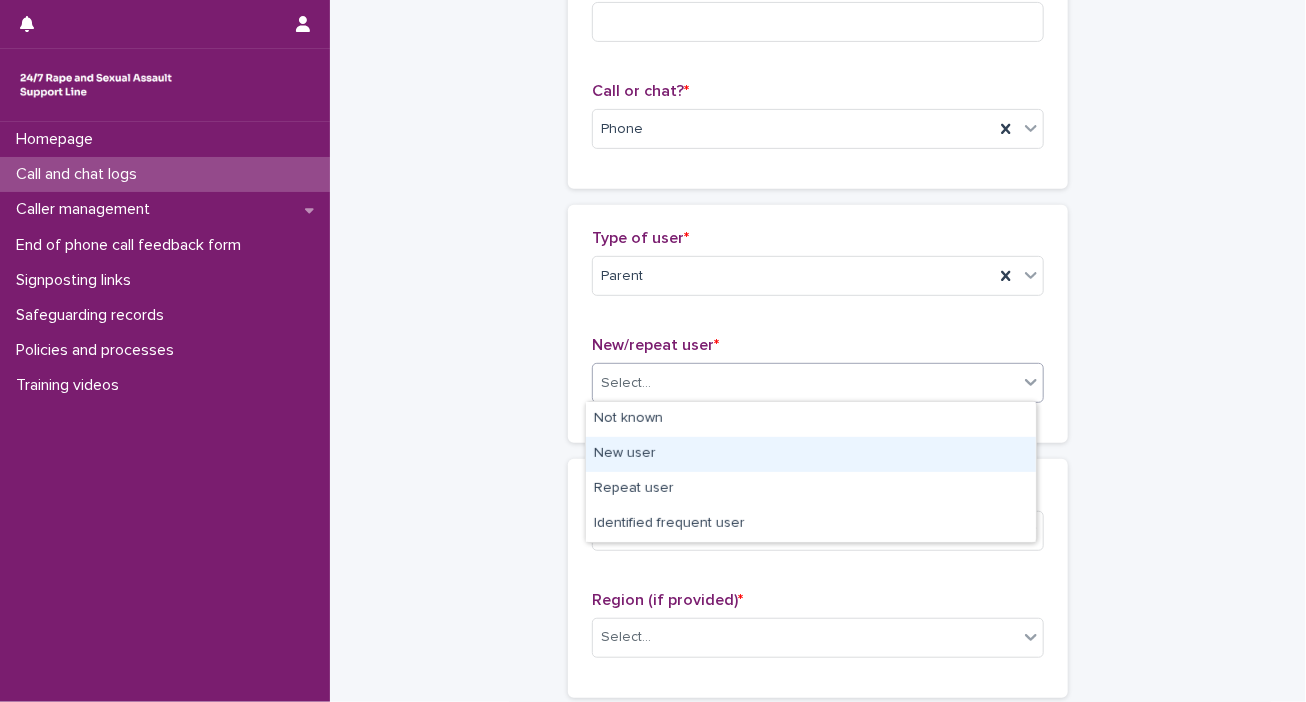 click on "New user" at bounding box center (811, 454) 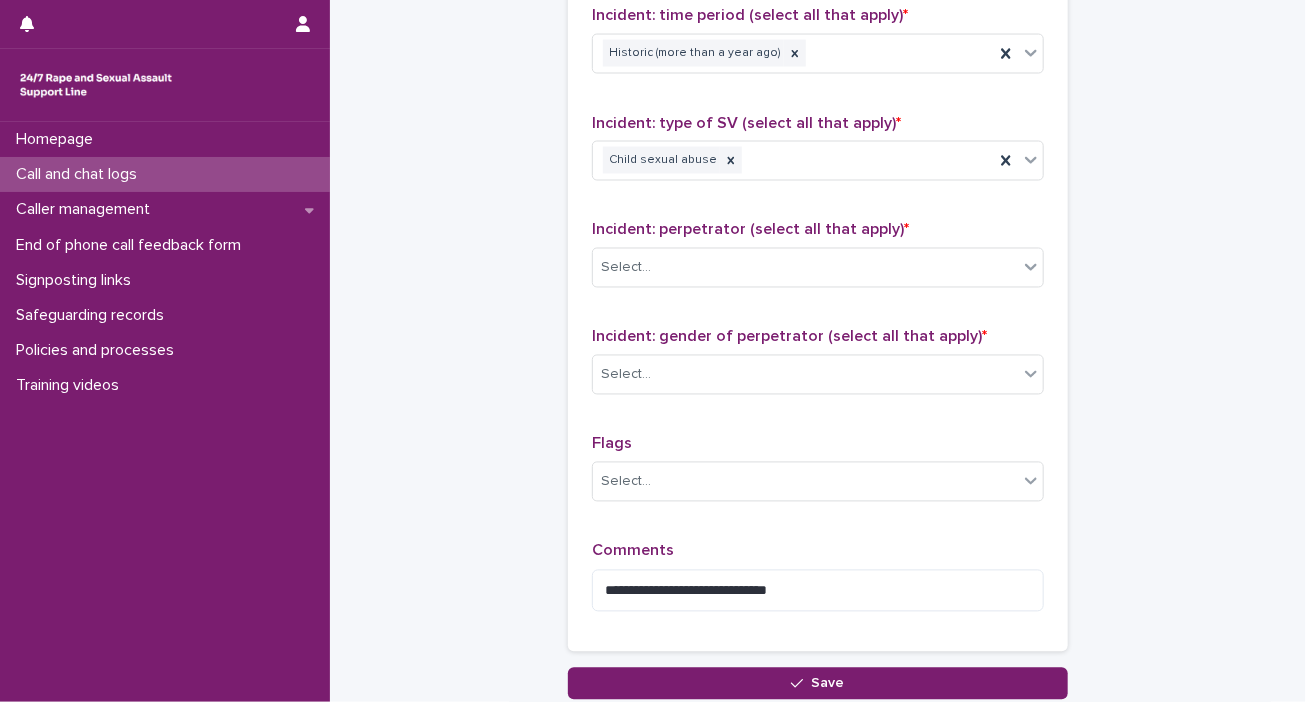 scroll, scrollTop: 1566, scrollLeft: 0, axis: vertical 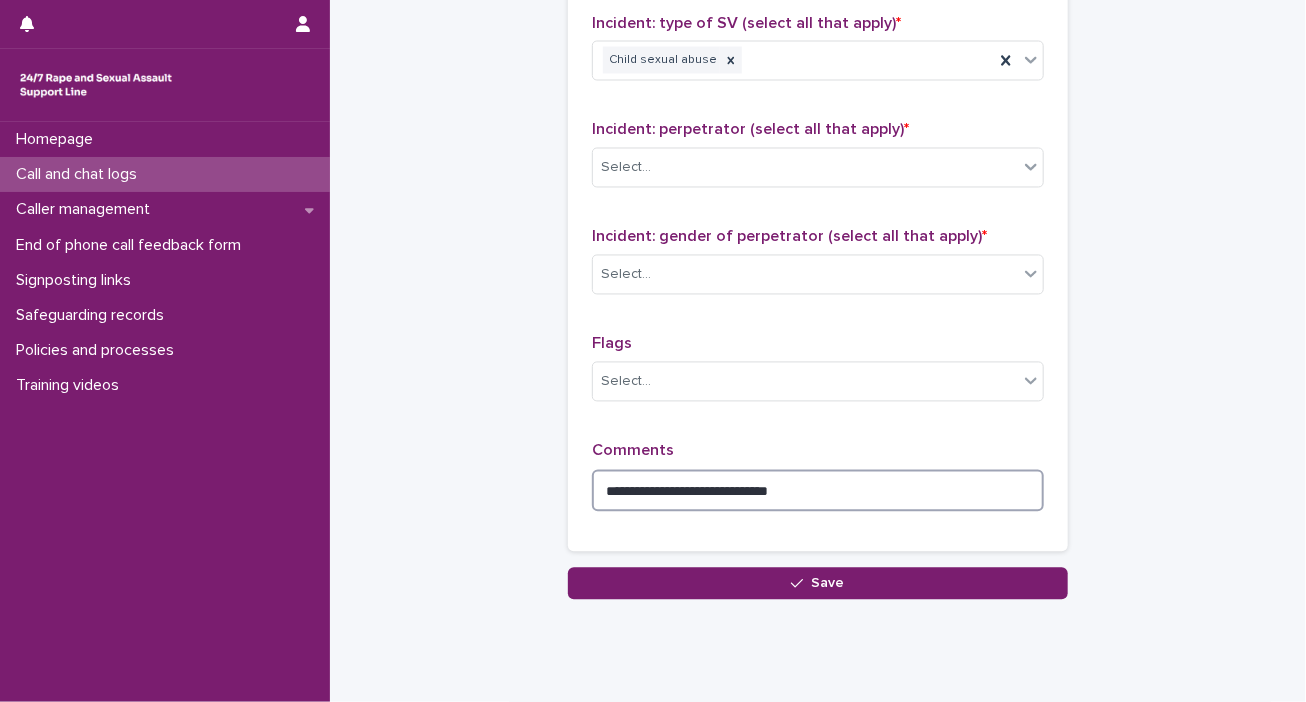 click on "**********" at bounding box center (818, 491) 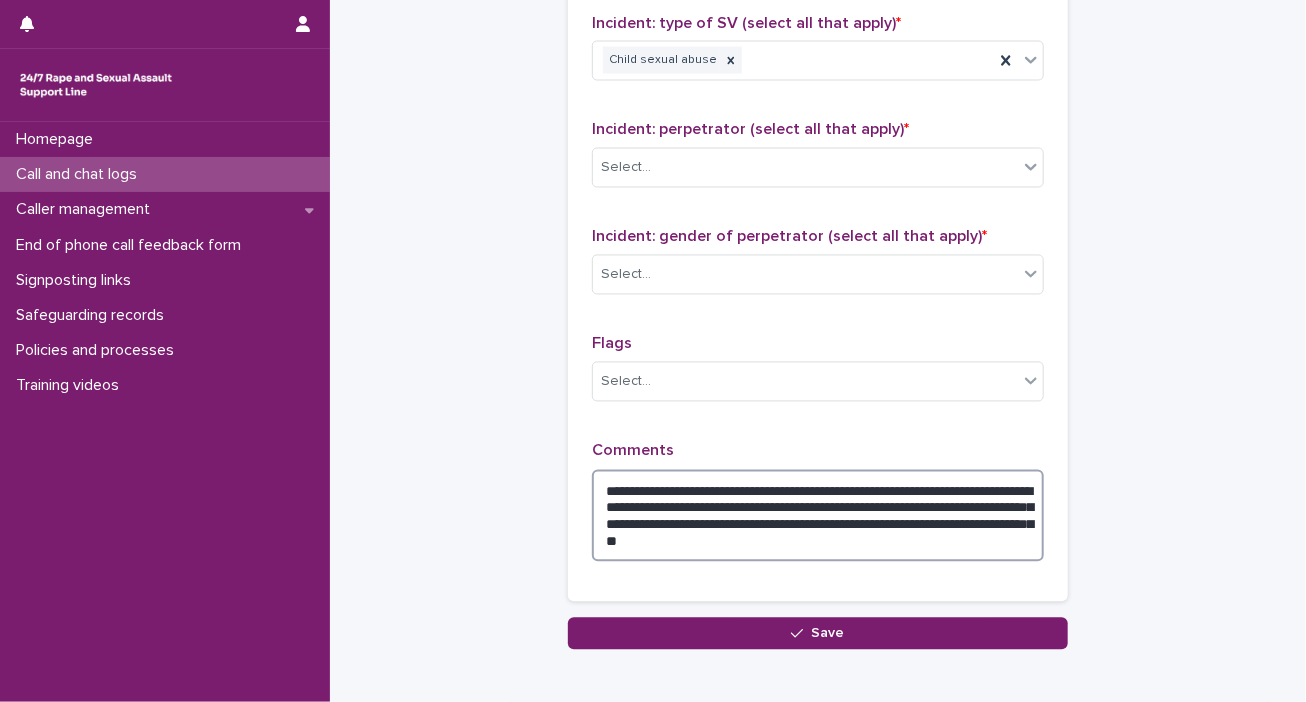 click on "**********" at bounding box center (818, 516) 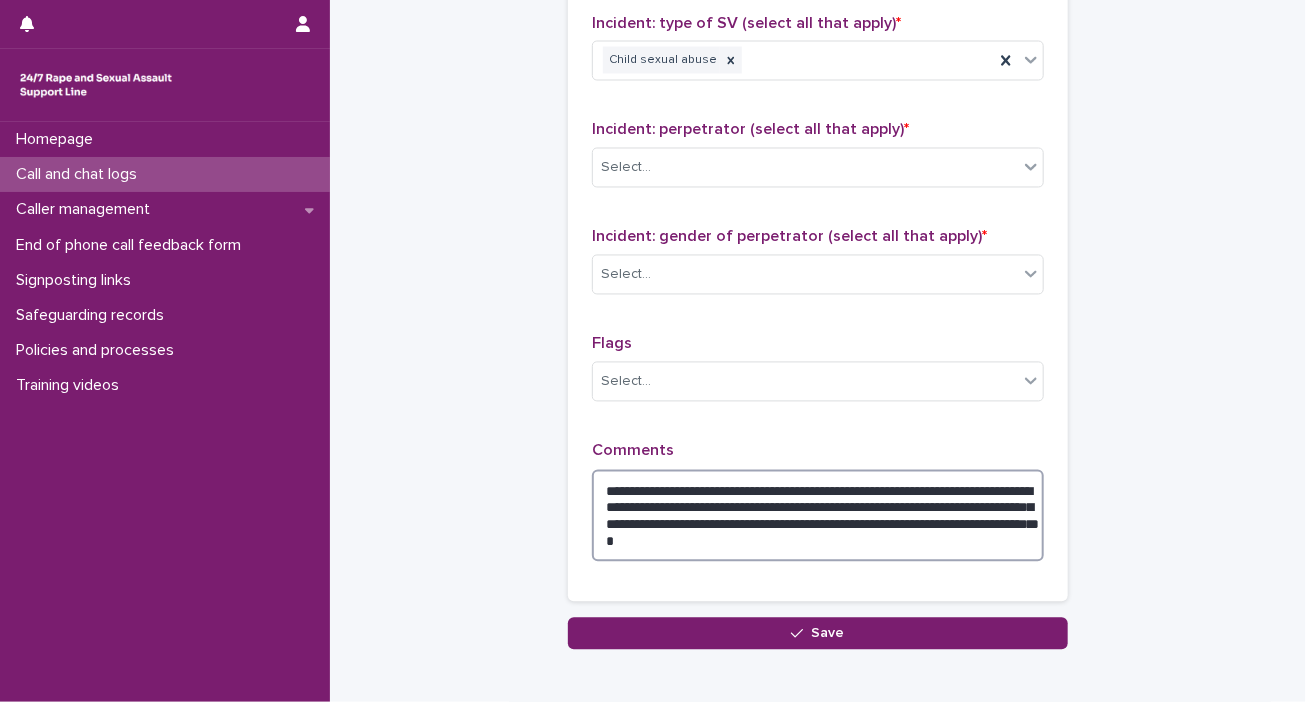 click on "**********" at bounding box center [818, 516] 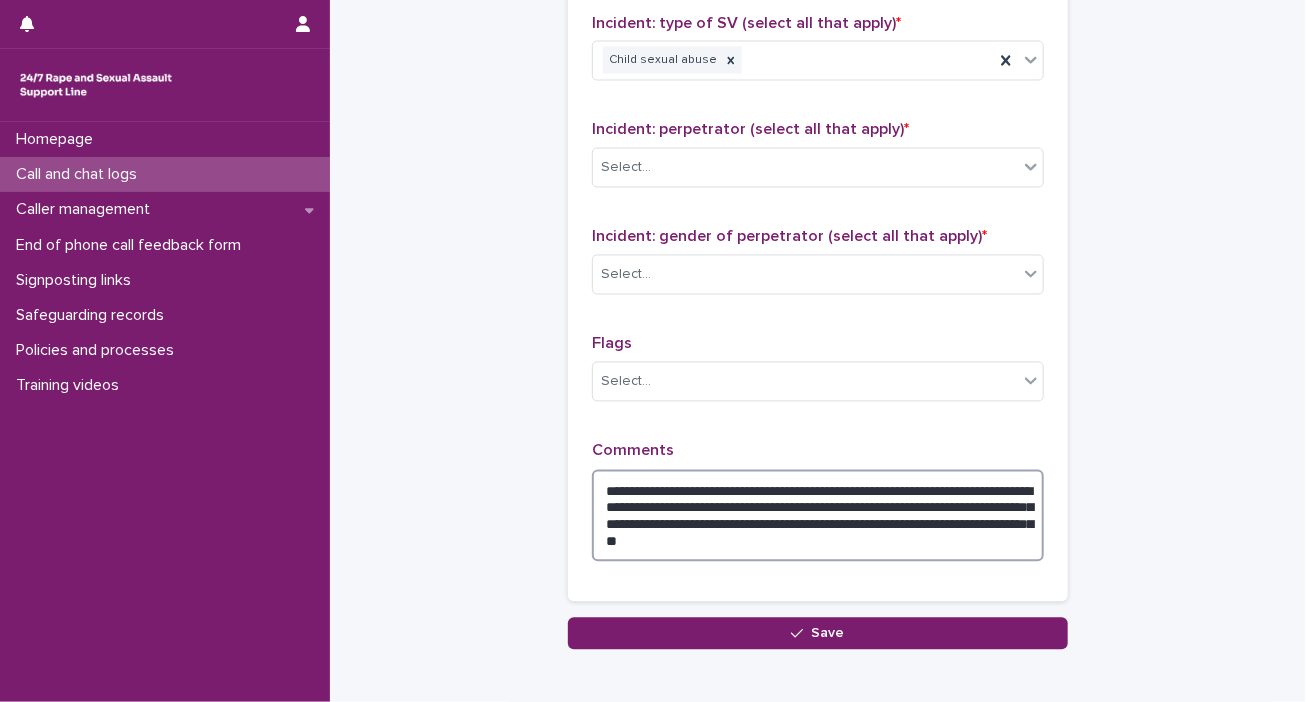 click on "**********" at bounding box center (818, 516) 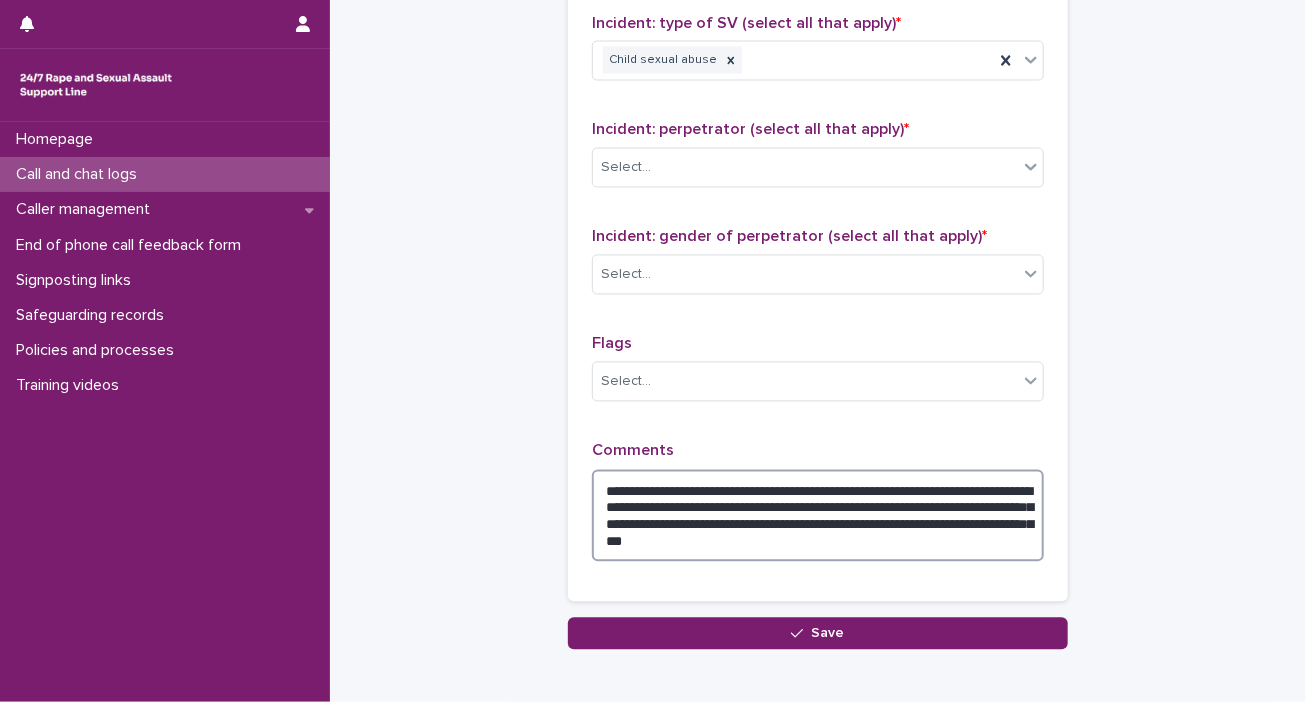click on "**********" at bounding box center [818, 516] 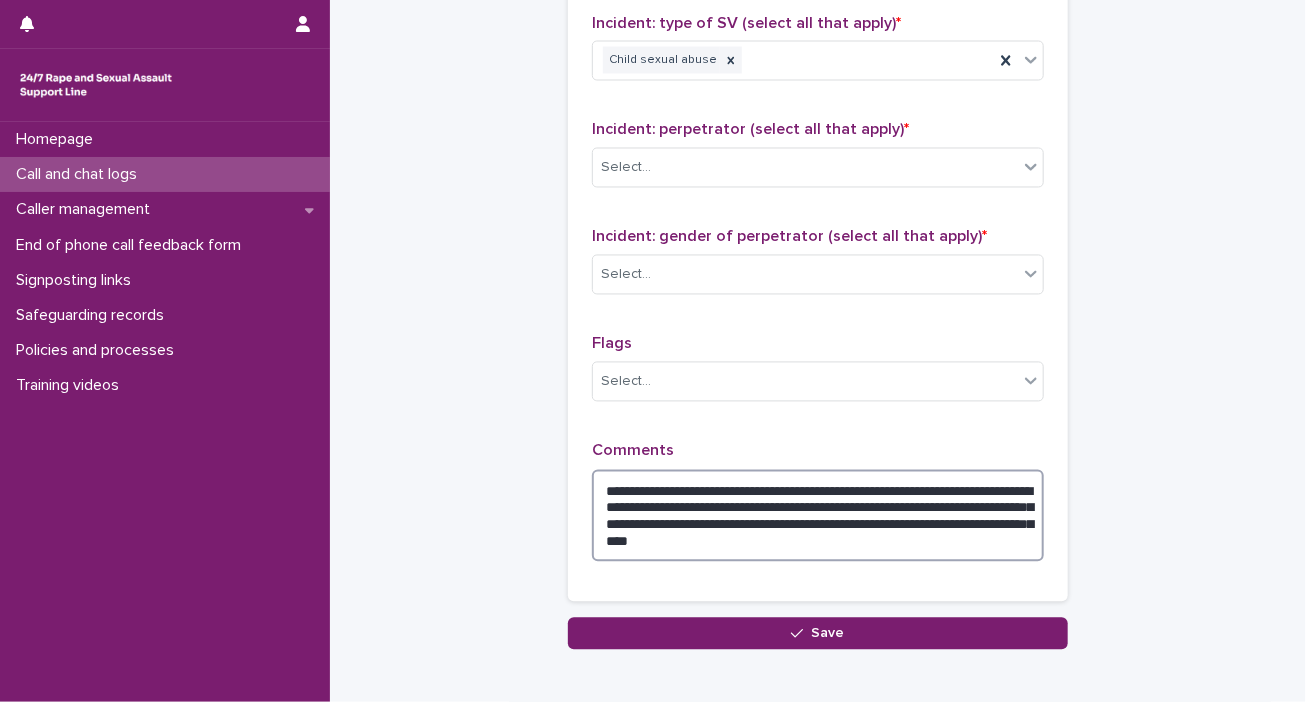 click on "**********" at bounding box center [818, 516] 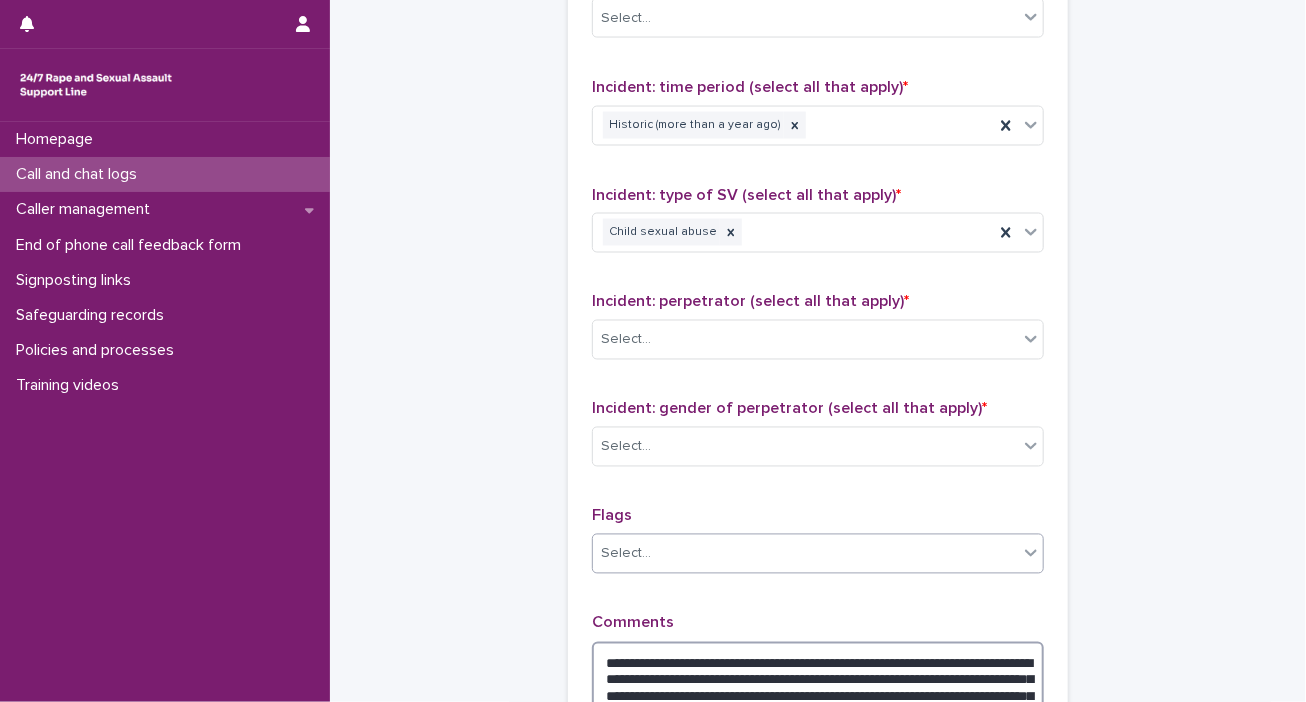 scroll, scrollTop: 1366, scrollLeft: 0, axis: vertical 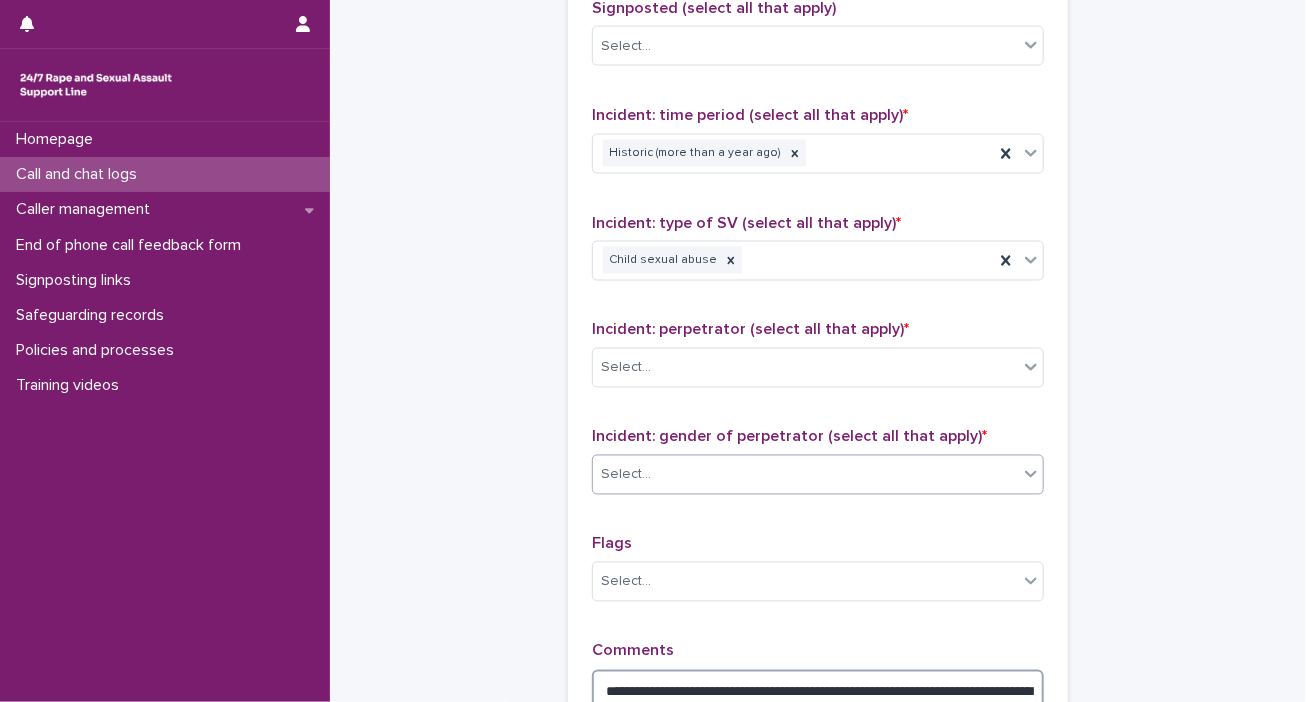 type on "**********" 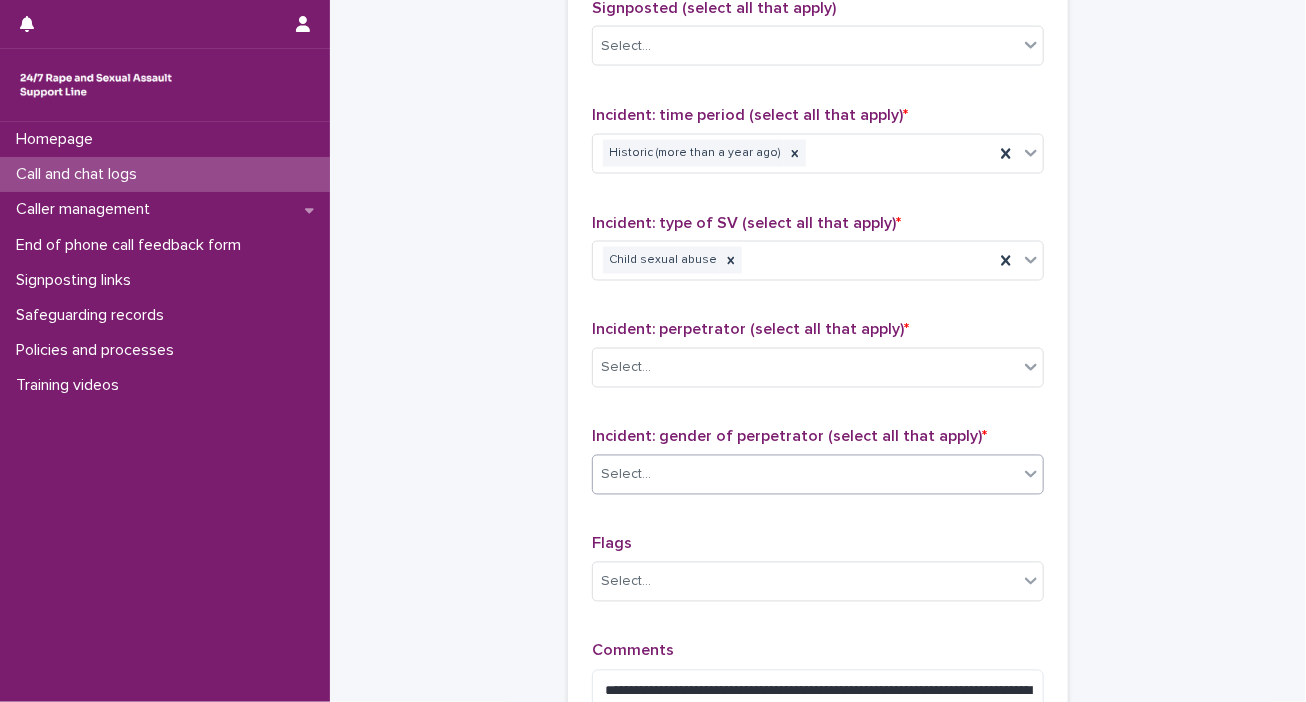 drag, startPoint x: 1022, startPoint y: 467, endPoint x: 1010, endPoint y: 471, distance: 12.649111 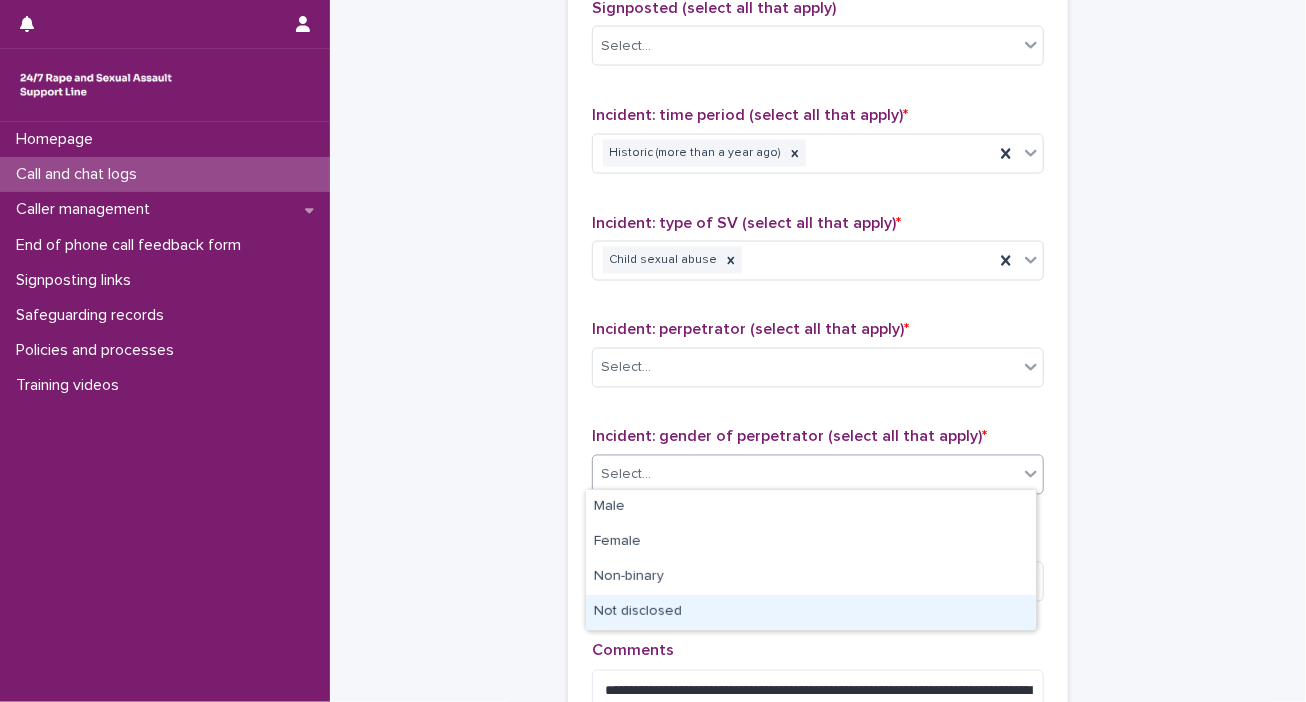 click on "Not disclosed" at bounding box center [811, 612] 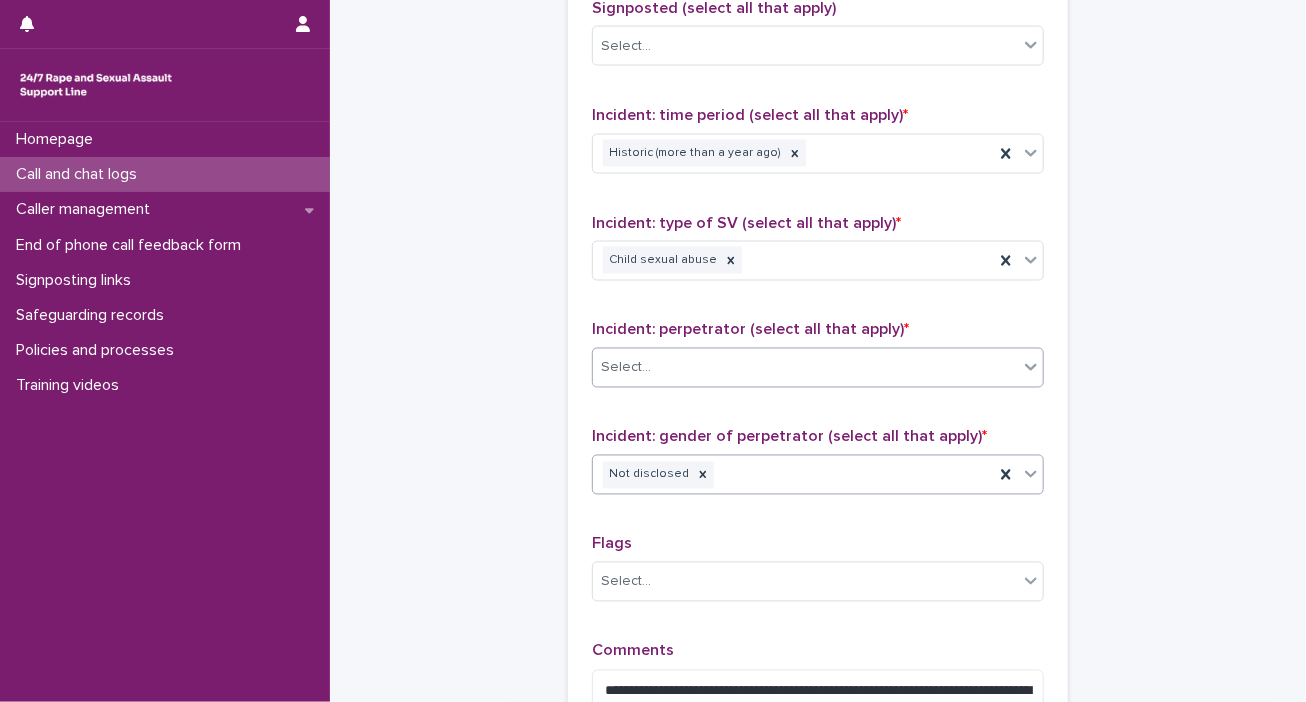 click 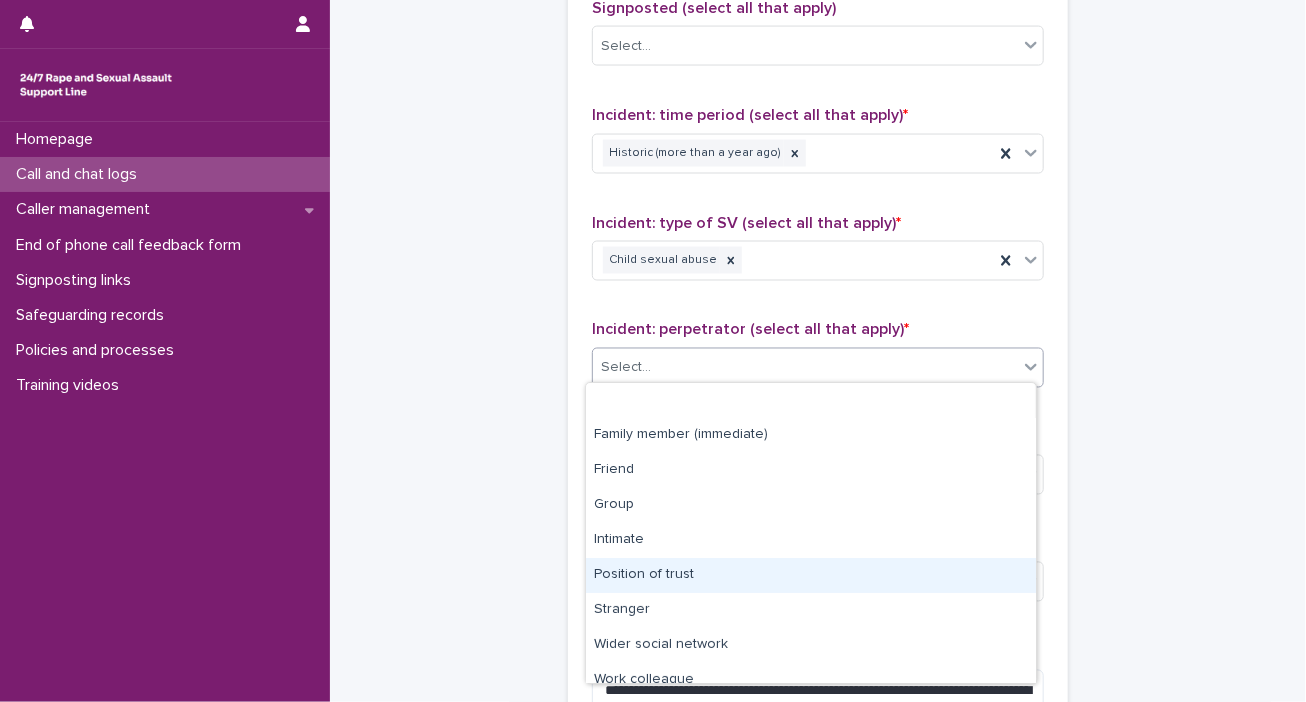 scroll, scrollTop: 84, scrollLeft: 0, axis: vertical 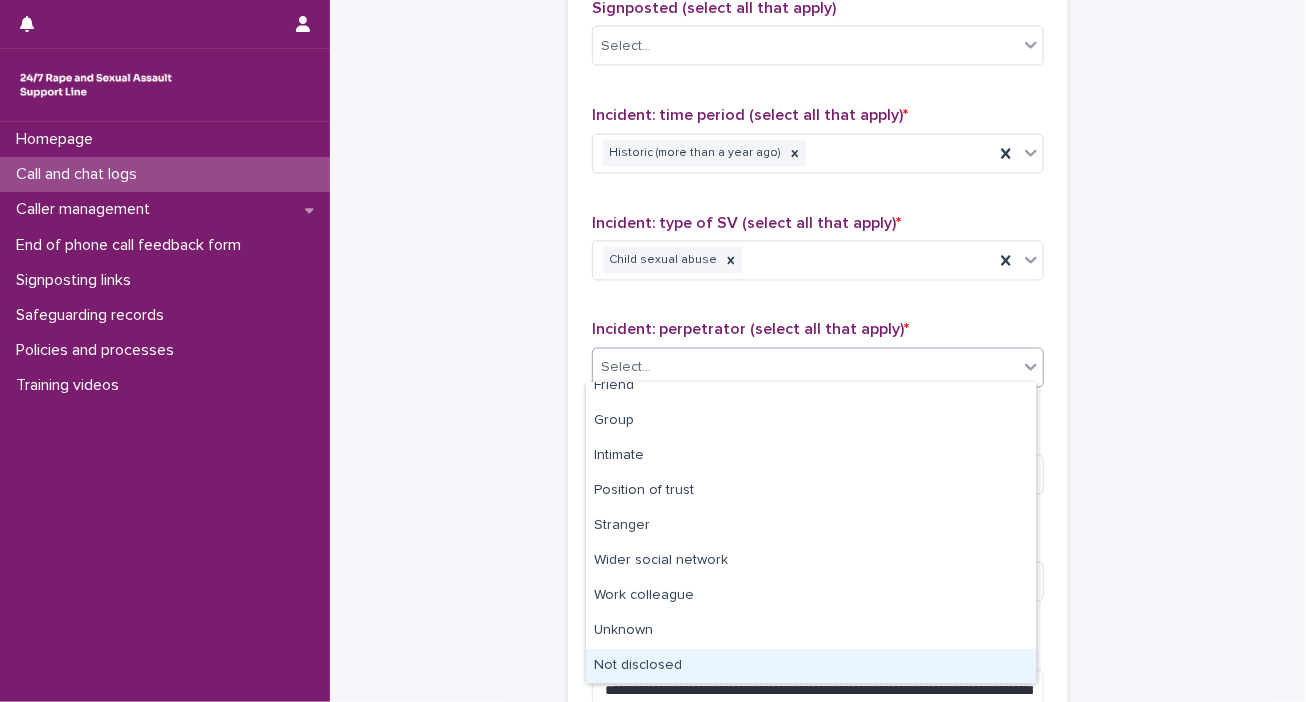 click on "Not disclosed" at bounding box center (811, 666) 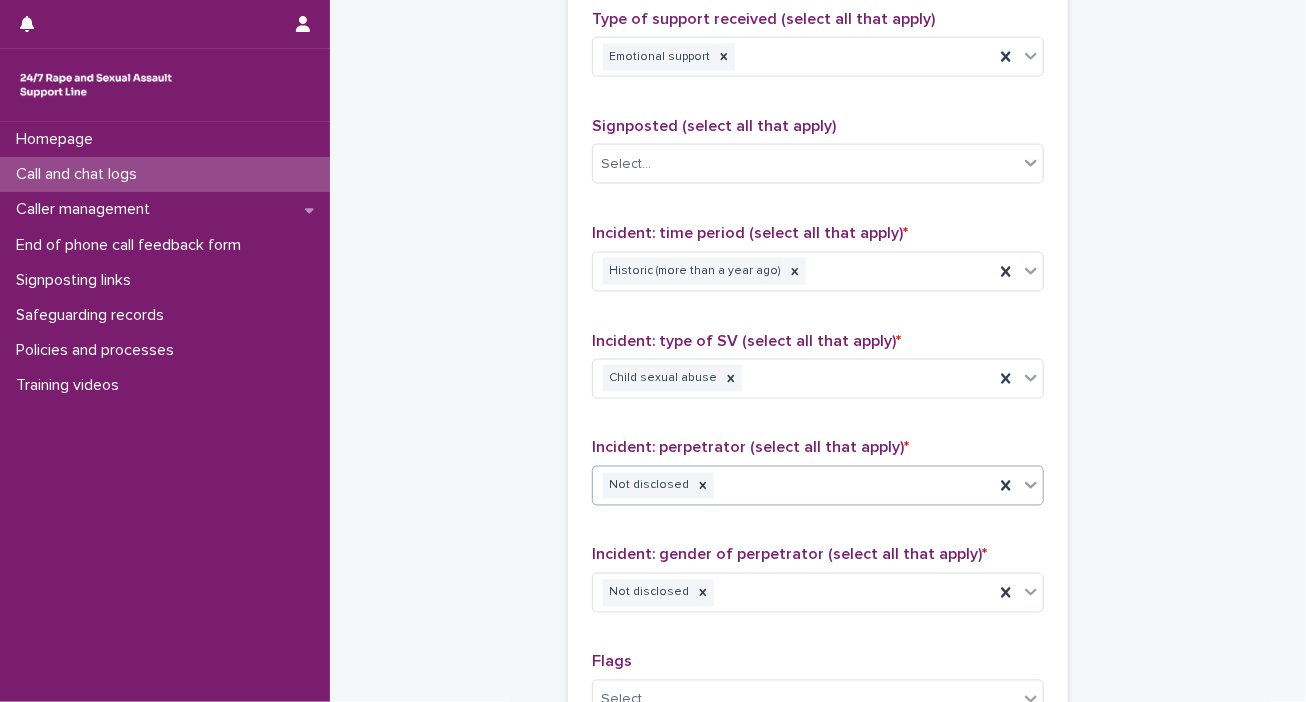 scroll, scrollTop: 1066, scrollLeft: 0, axis: vertical 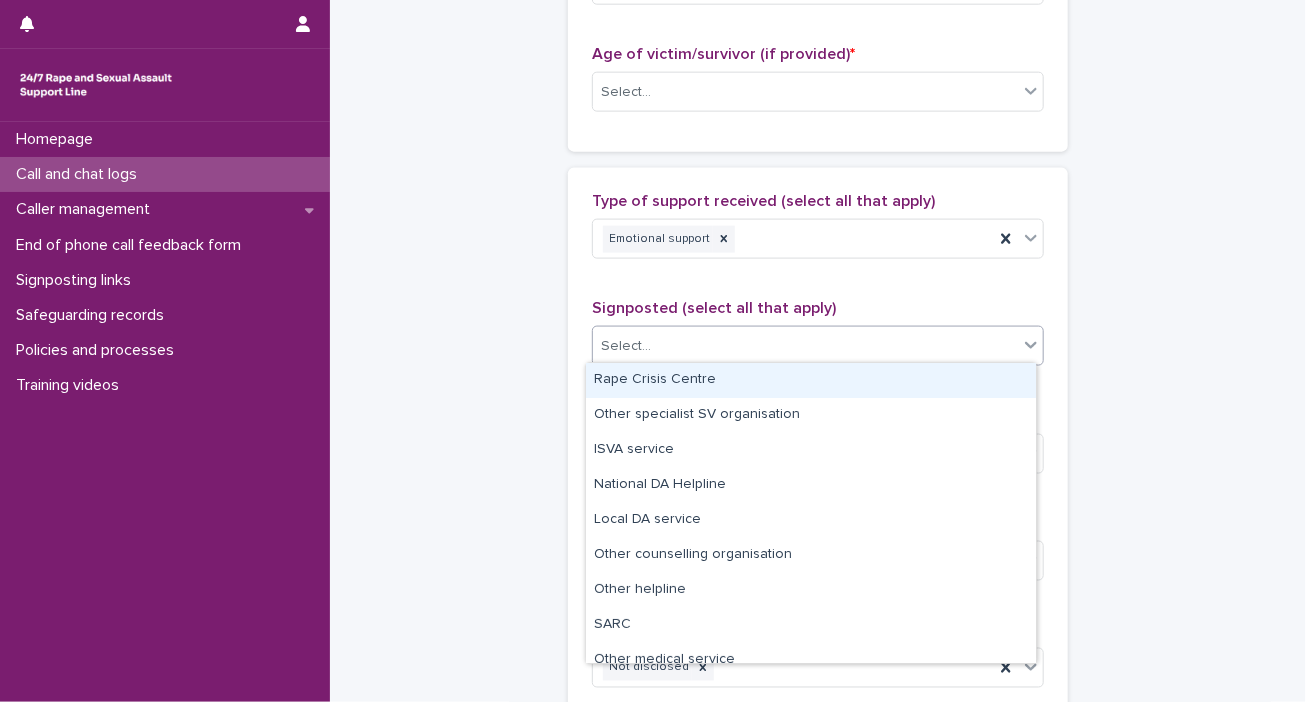click 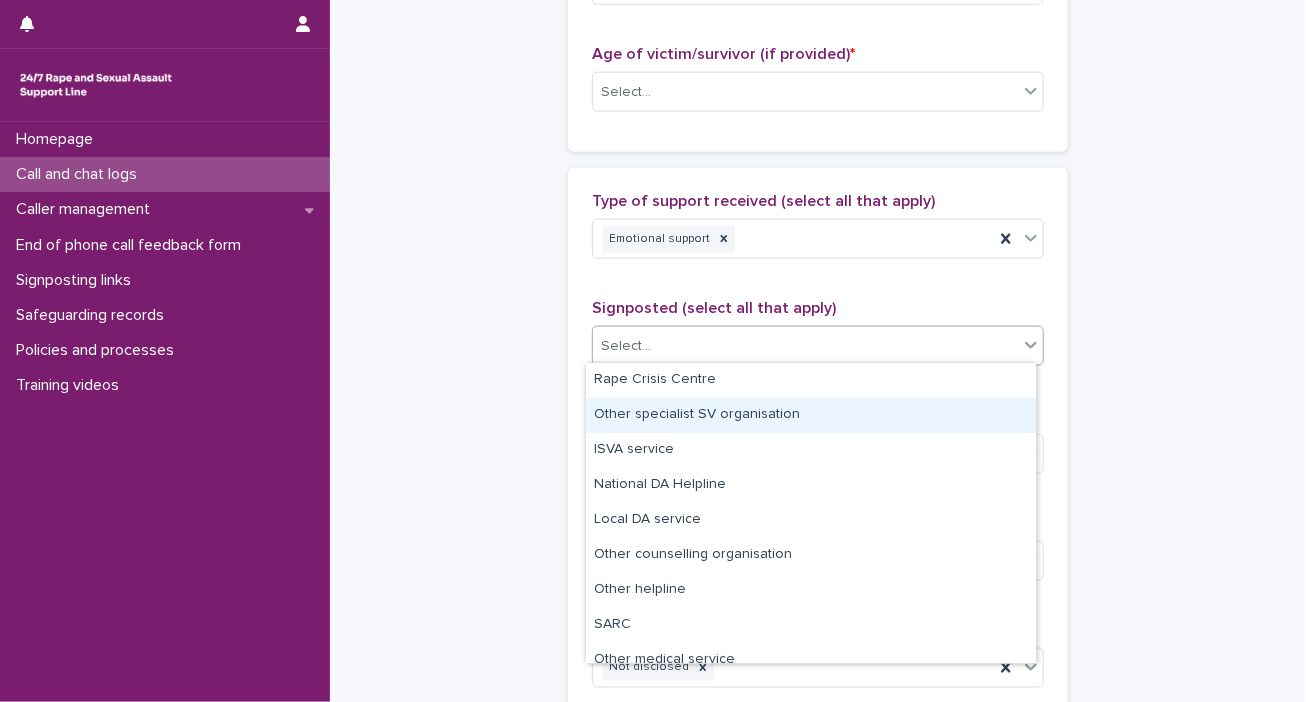 click on "Other specialist SV organisation" at bounding box center [811, 415] 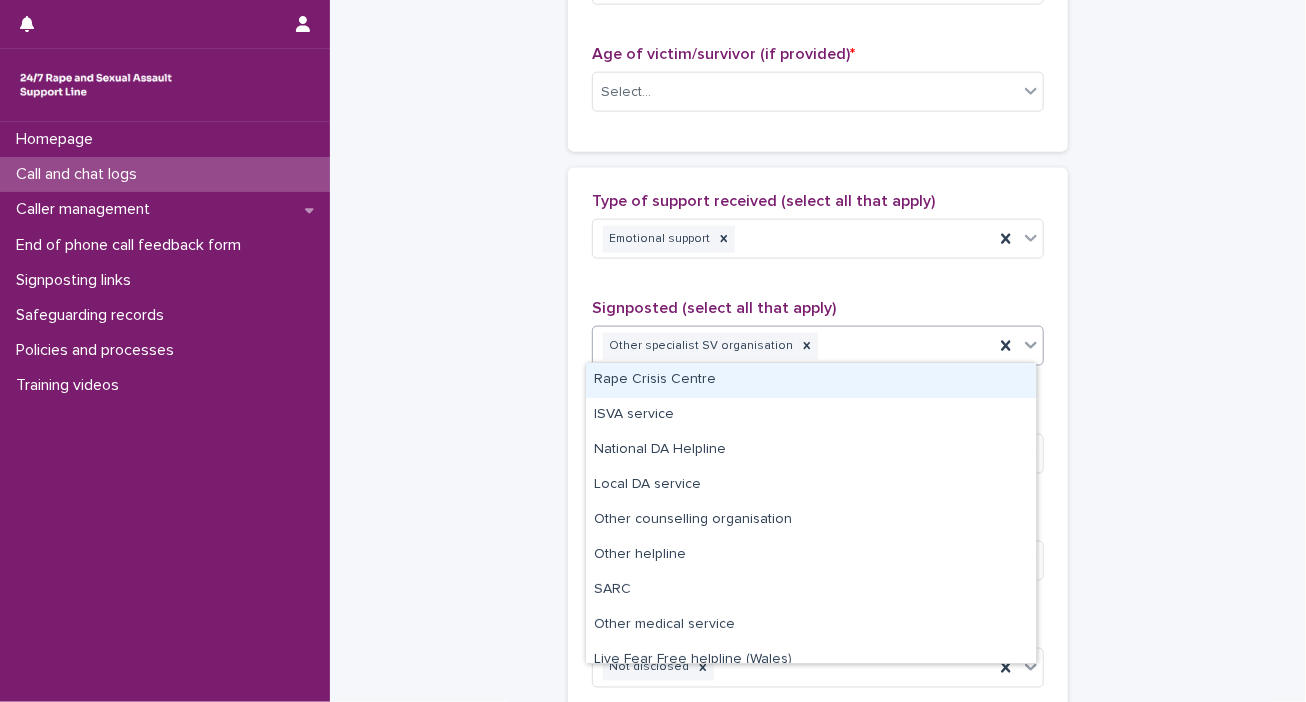 click 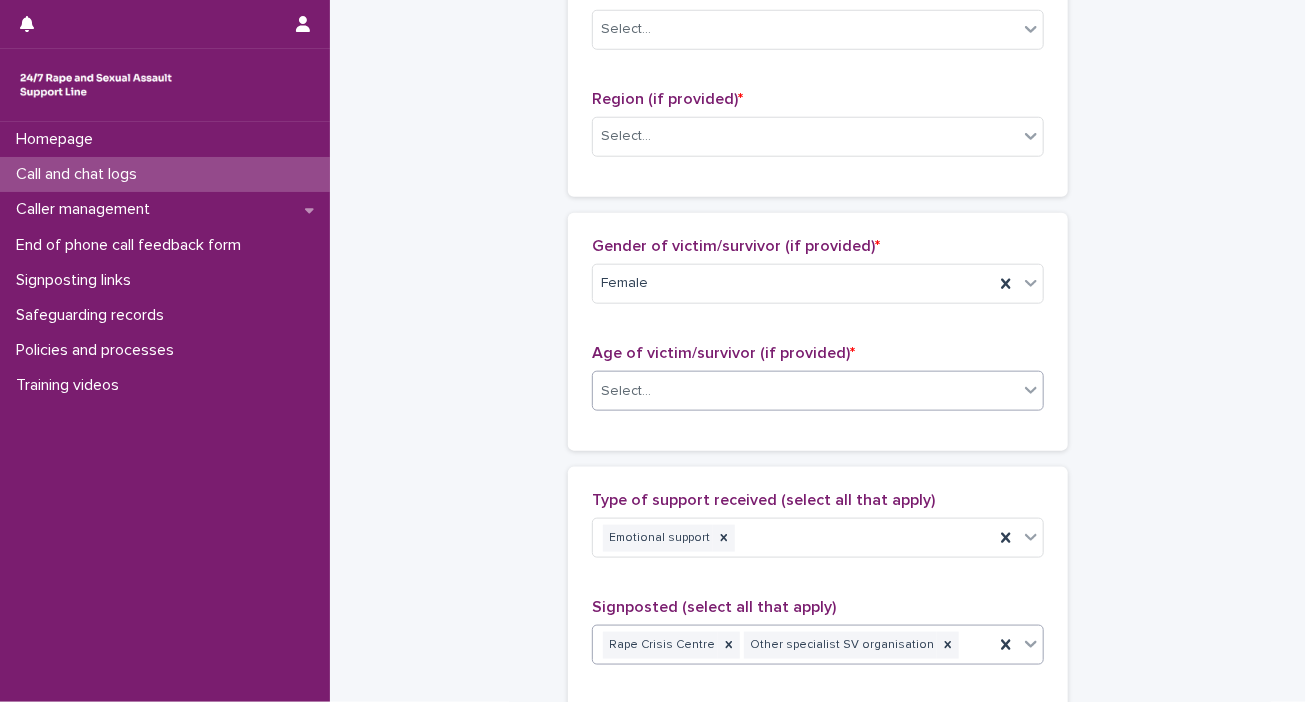 scroll, scrollTop: 766, scrollLeft: 0, axis: vertical 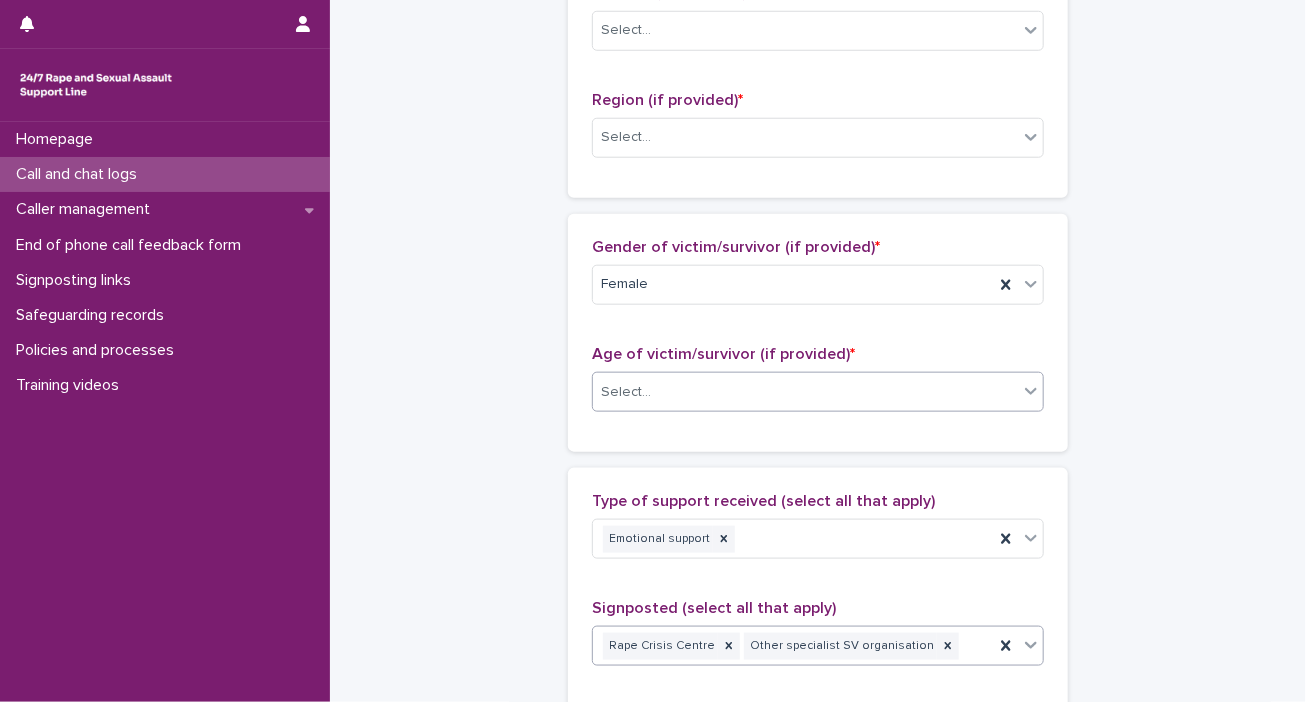 click 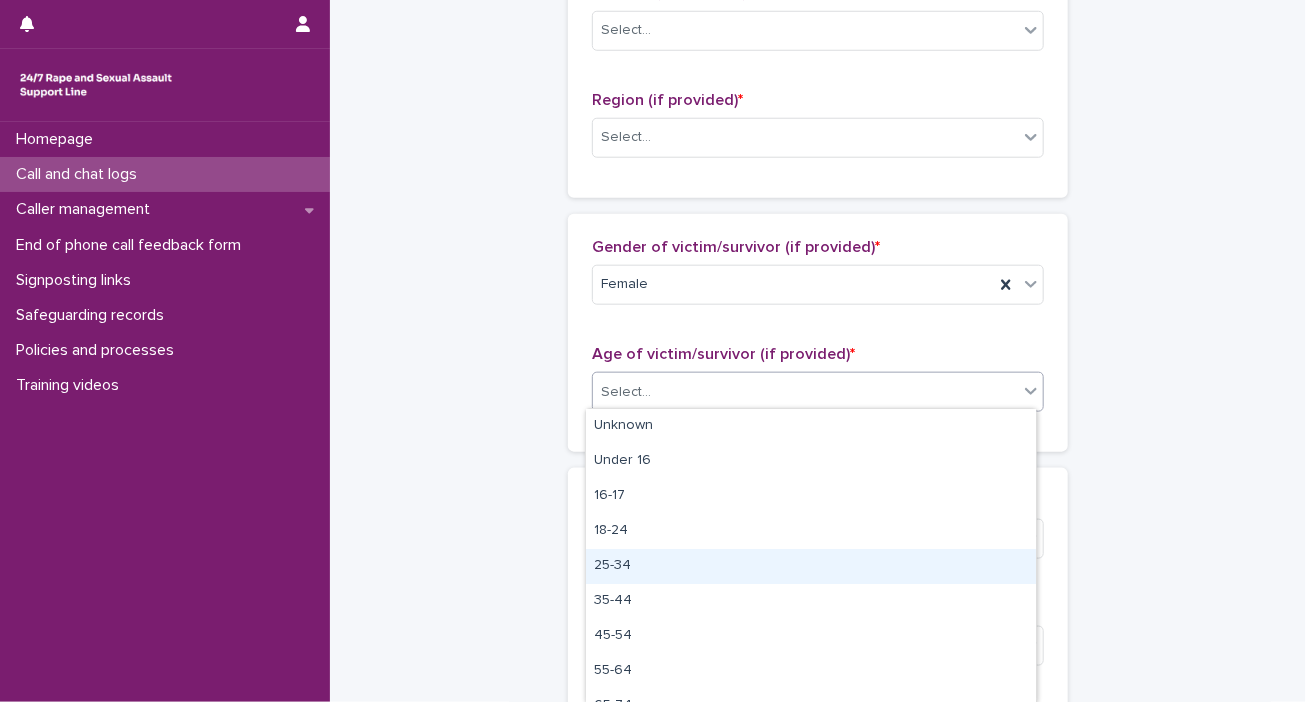 click on "25-34" at bounding box center [811, 566] 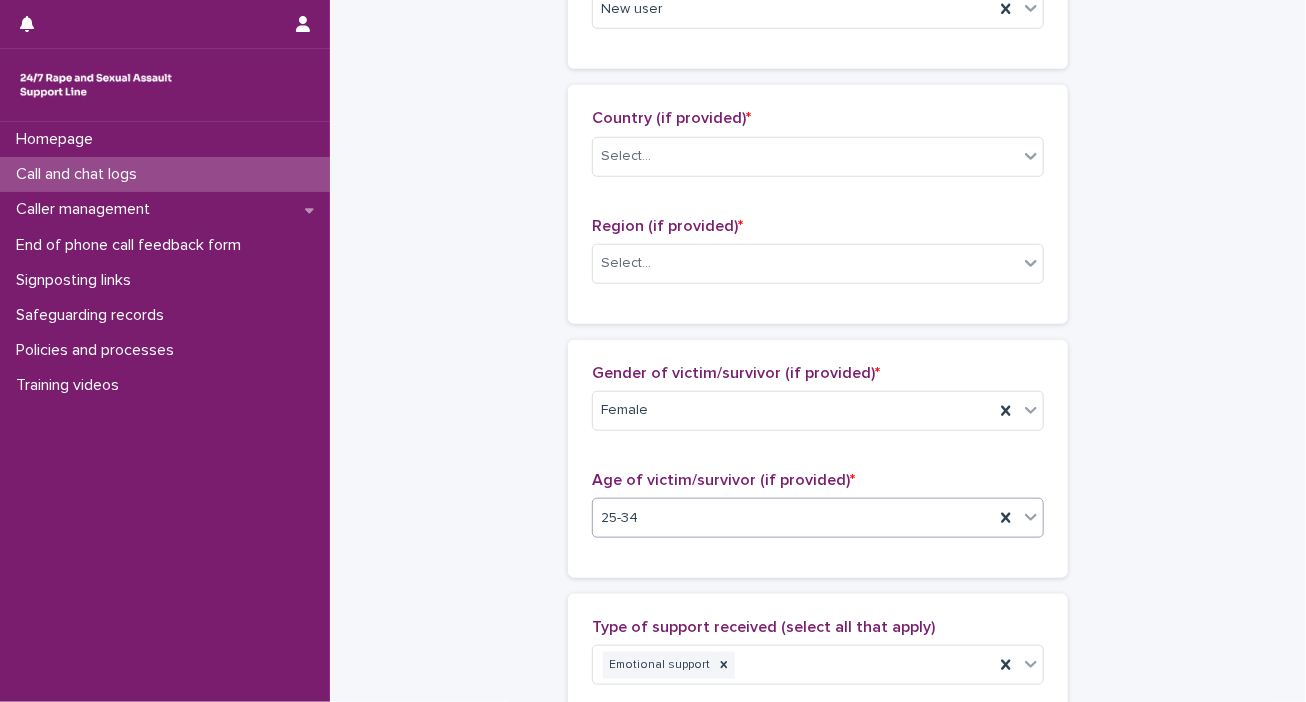 scroll, scrollTop: 566, scrollLeft: 0, axis: vertical 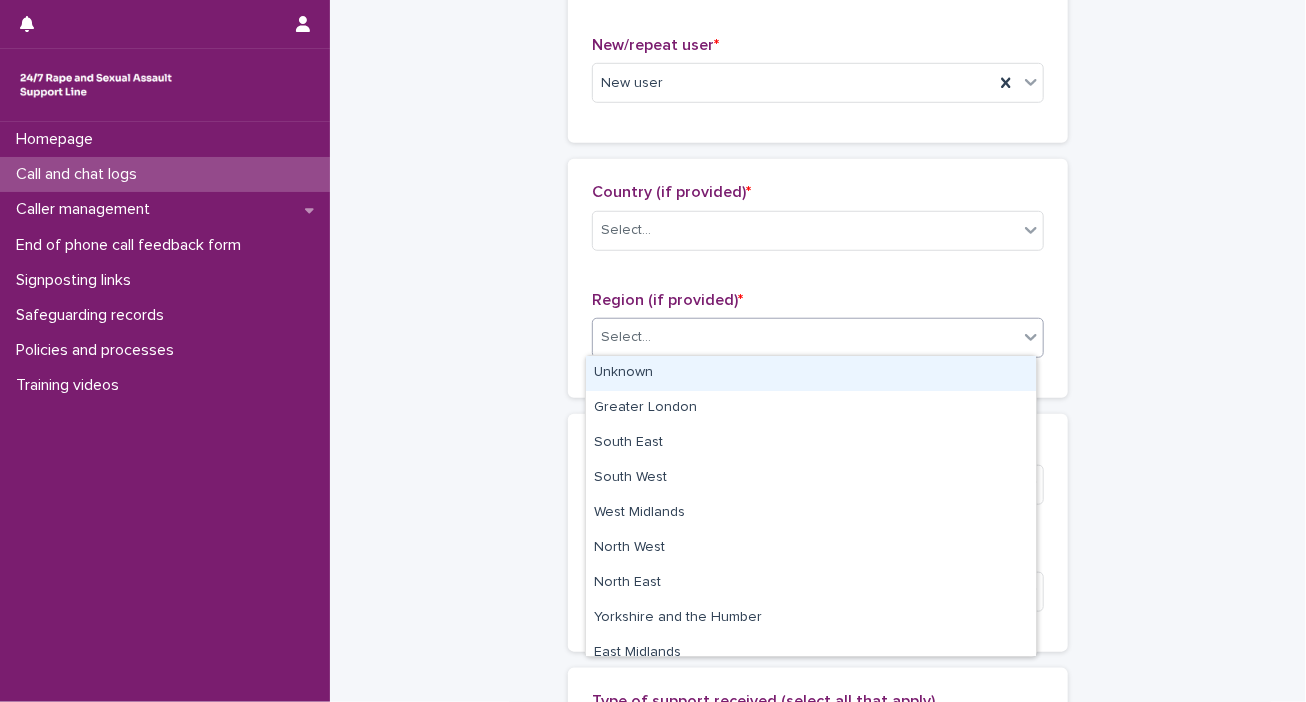 click 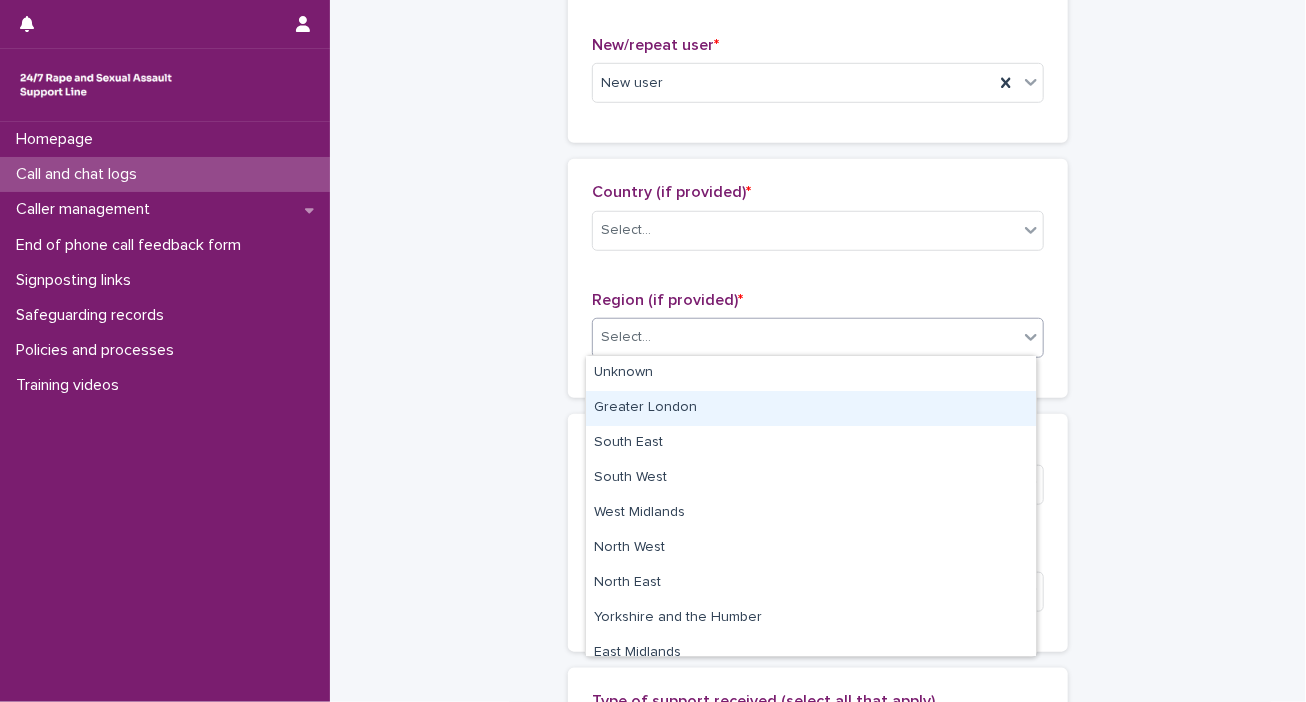 click on "Greater London" at bounding box center (811, 408) 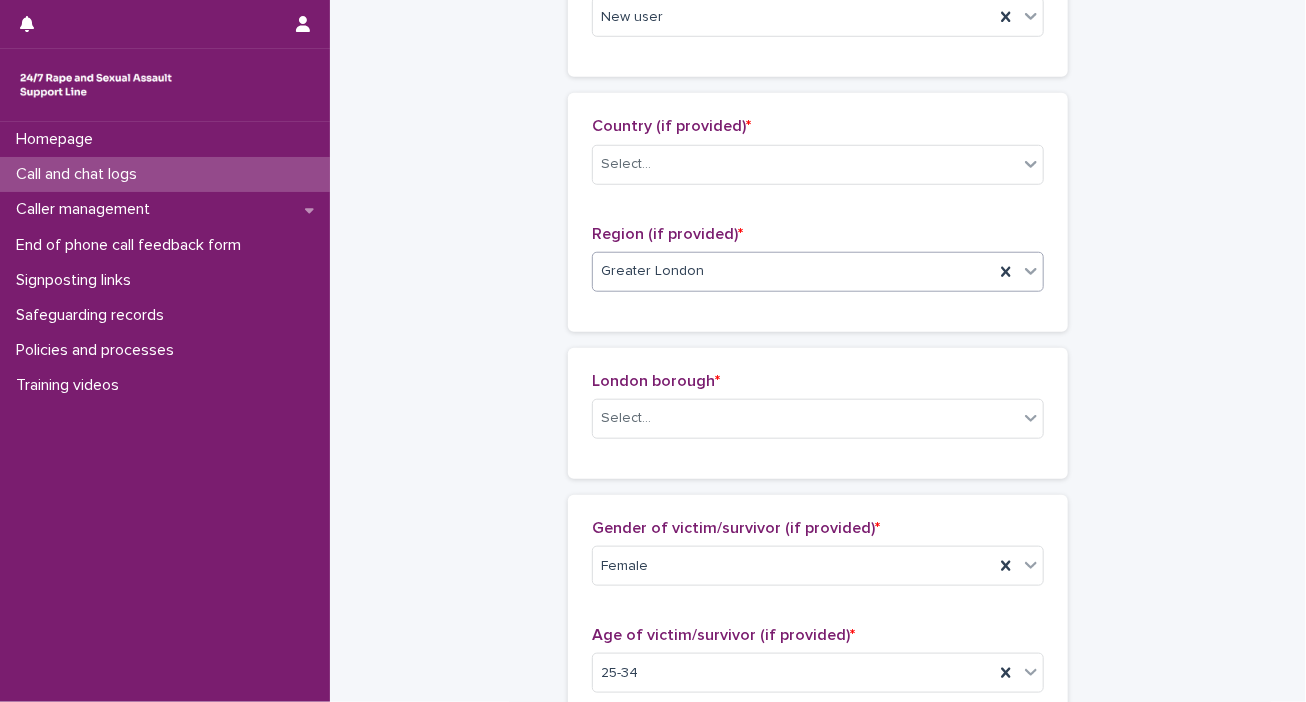 scroll, scrollTop: 640, scrollLeft: 0, axis: vertical 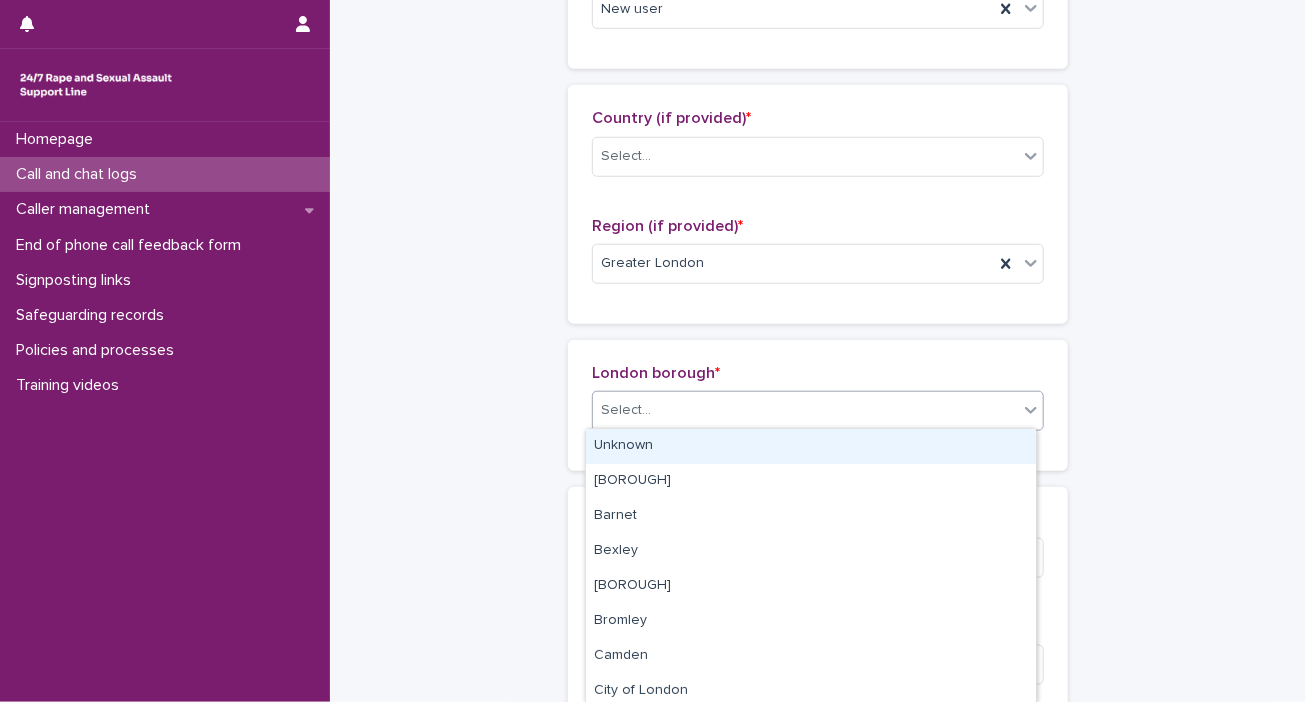 click 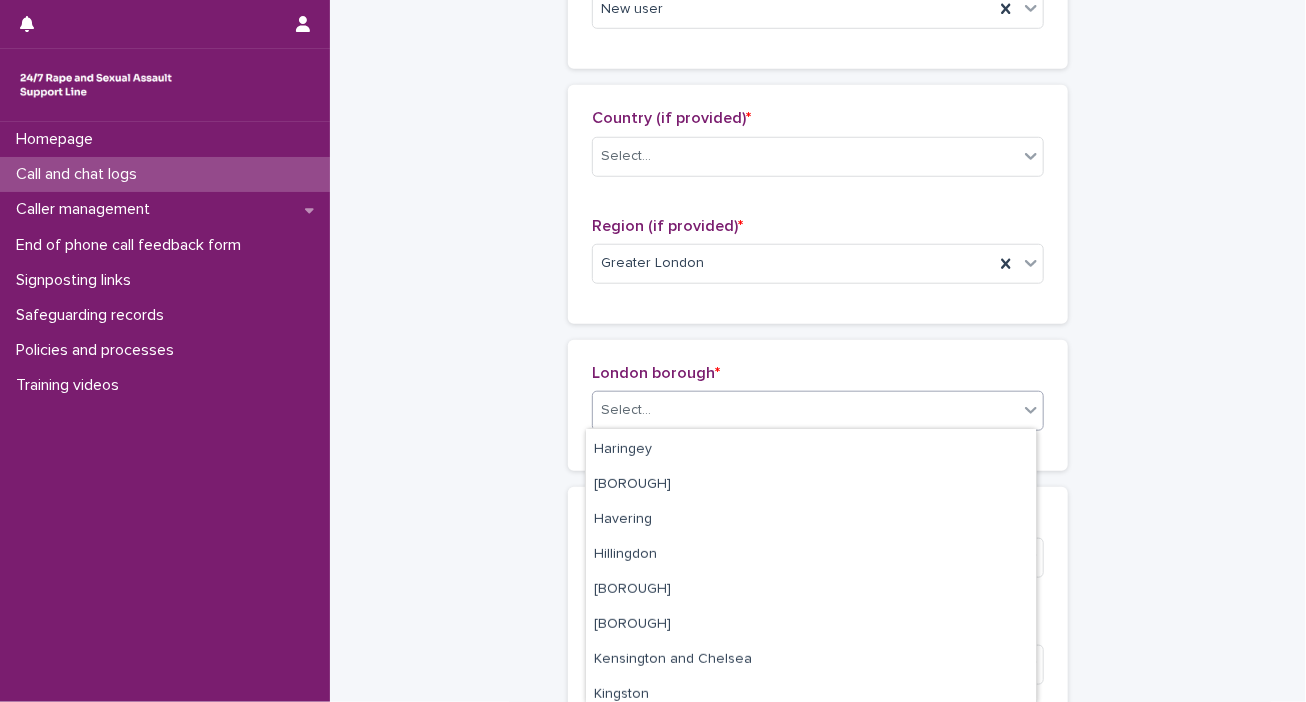 scroll, scrollTop: 316, scrollLeft: 0, axis: vertical 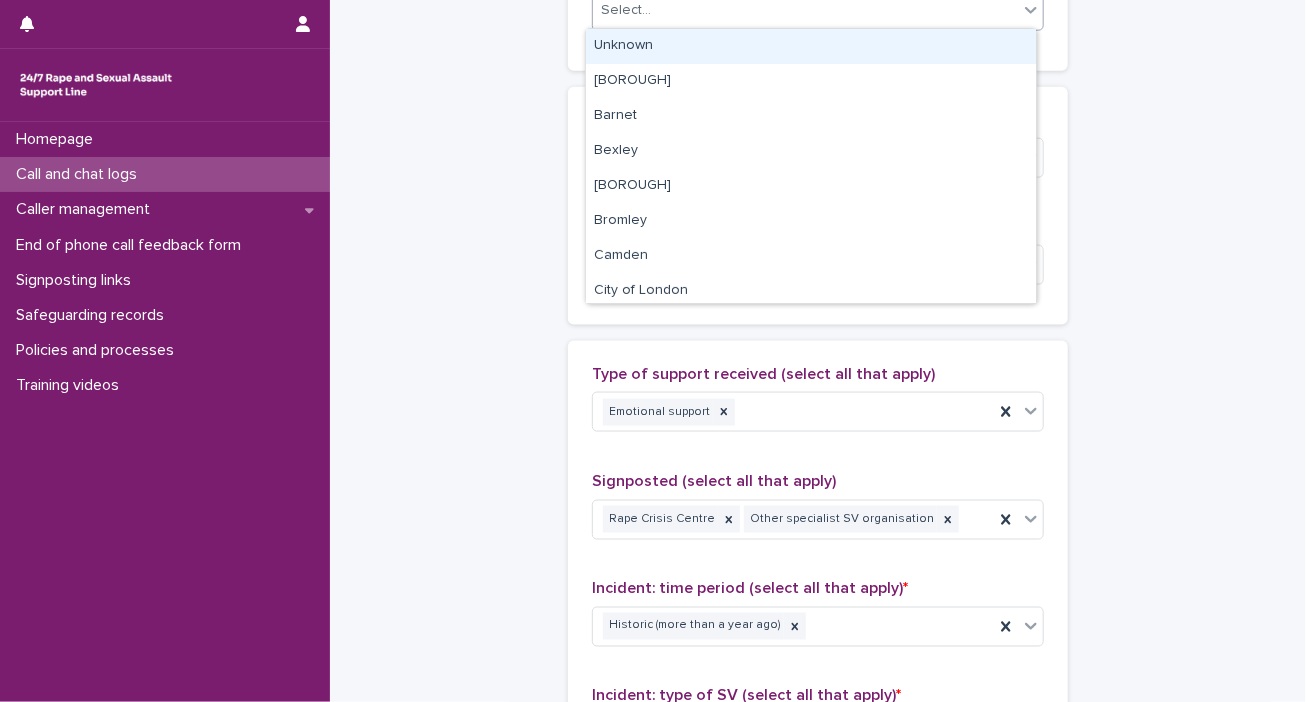 click on "Unknown" at bounding box center [811, 46] 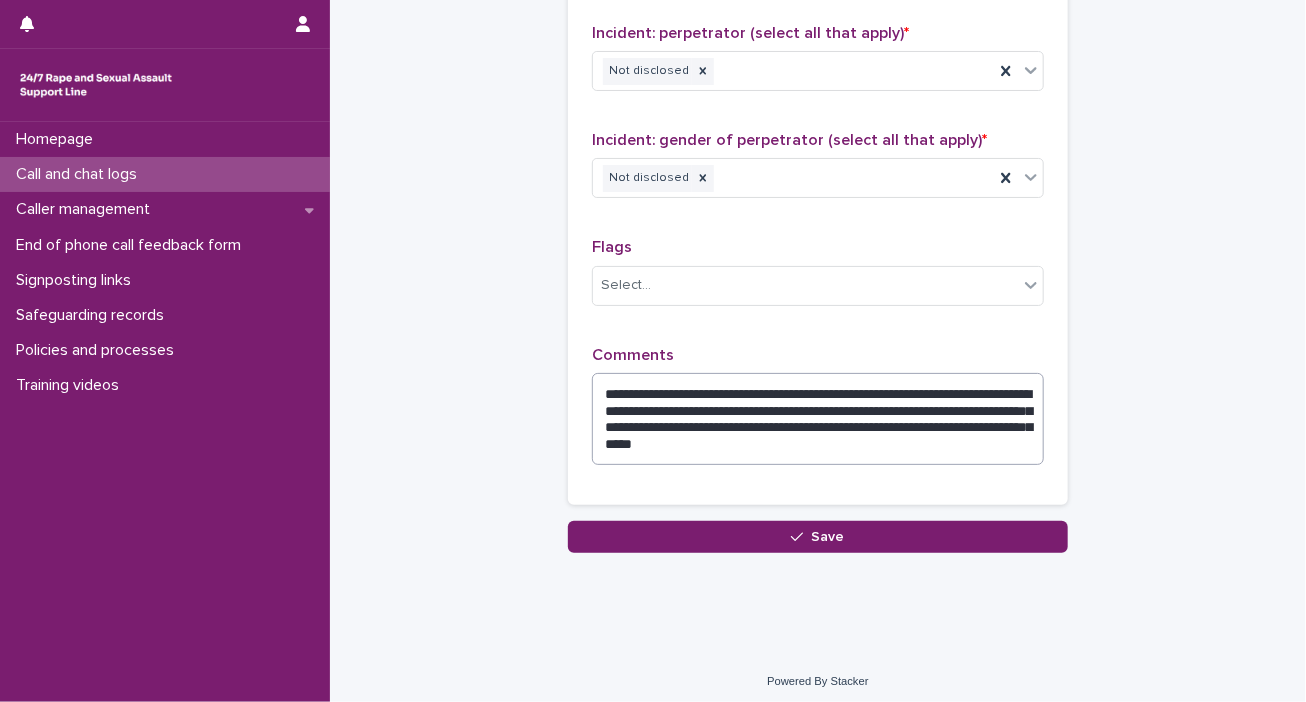 scroll, scrollTop: 1811, scrollLeft: 0, axis: vertical 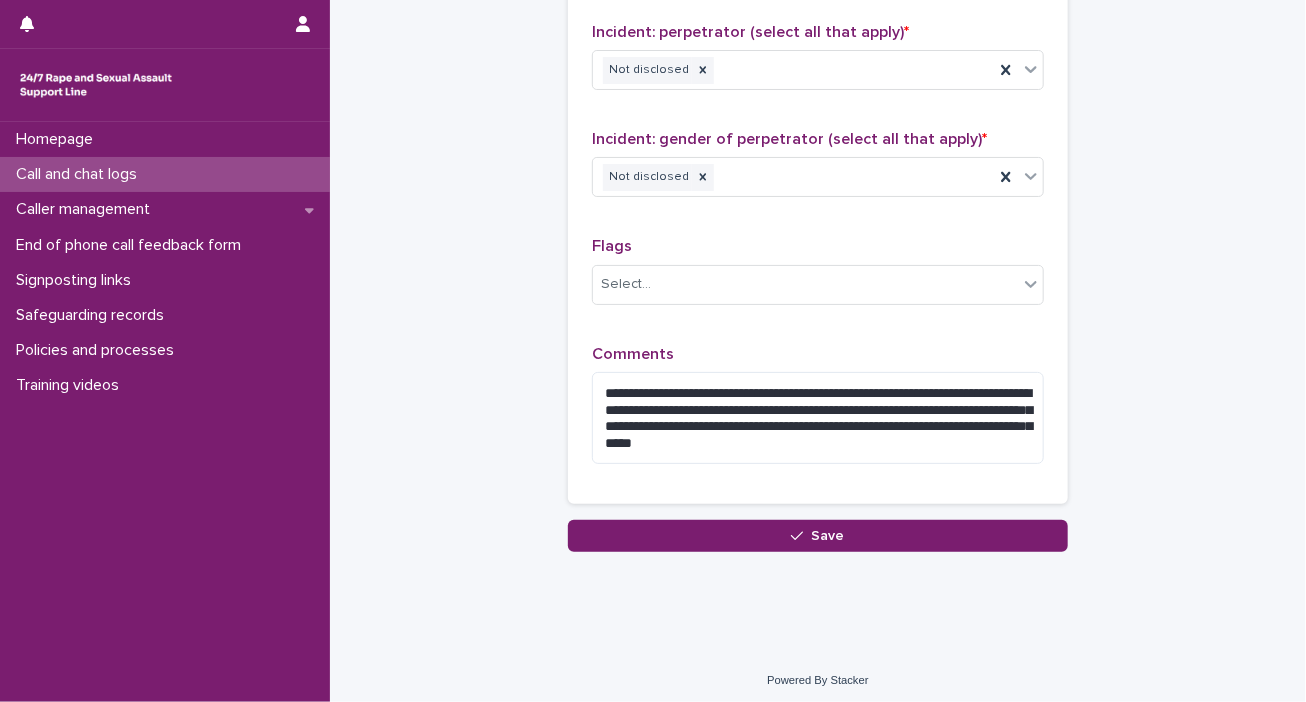 click on "Save" at bounding box center (818, 536) 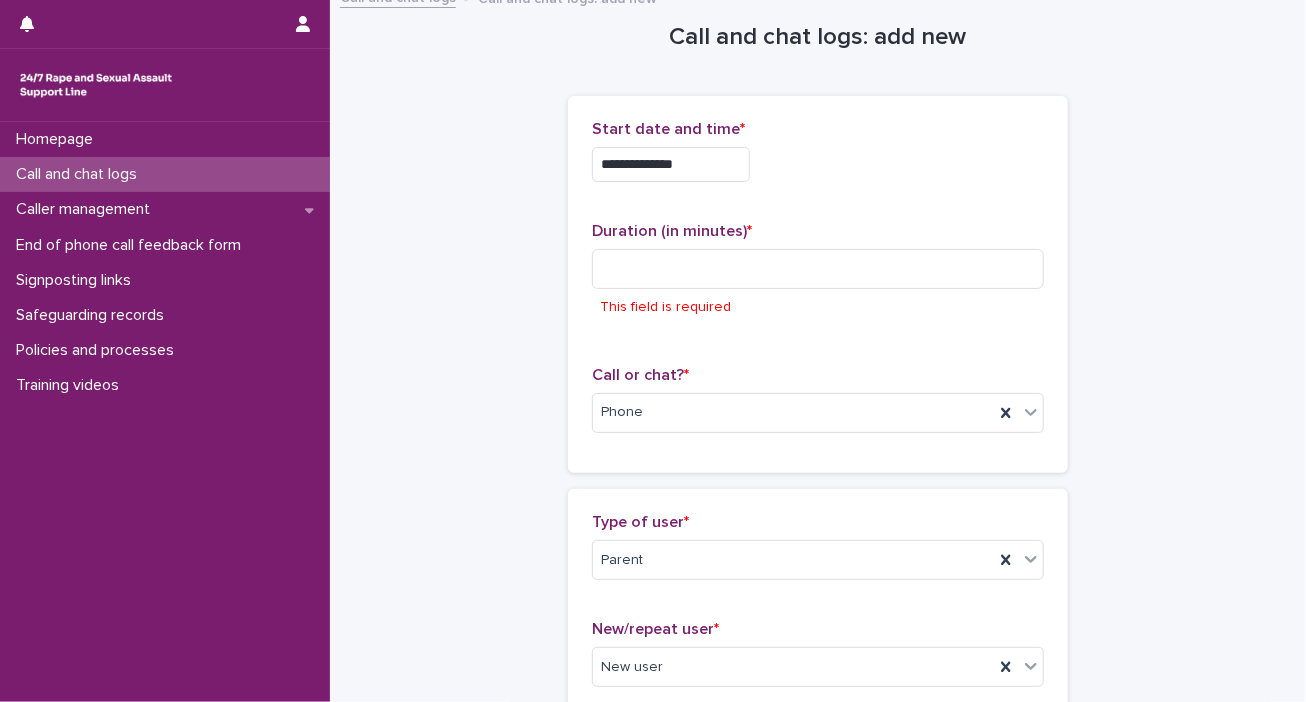 scroll, scrollTop: 0, scrollLeft: 0, axis: both 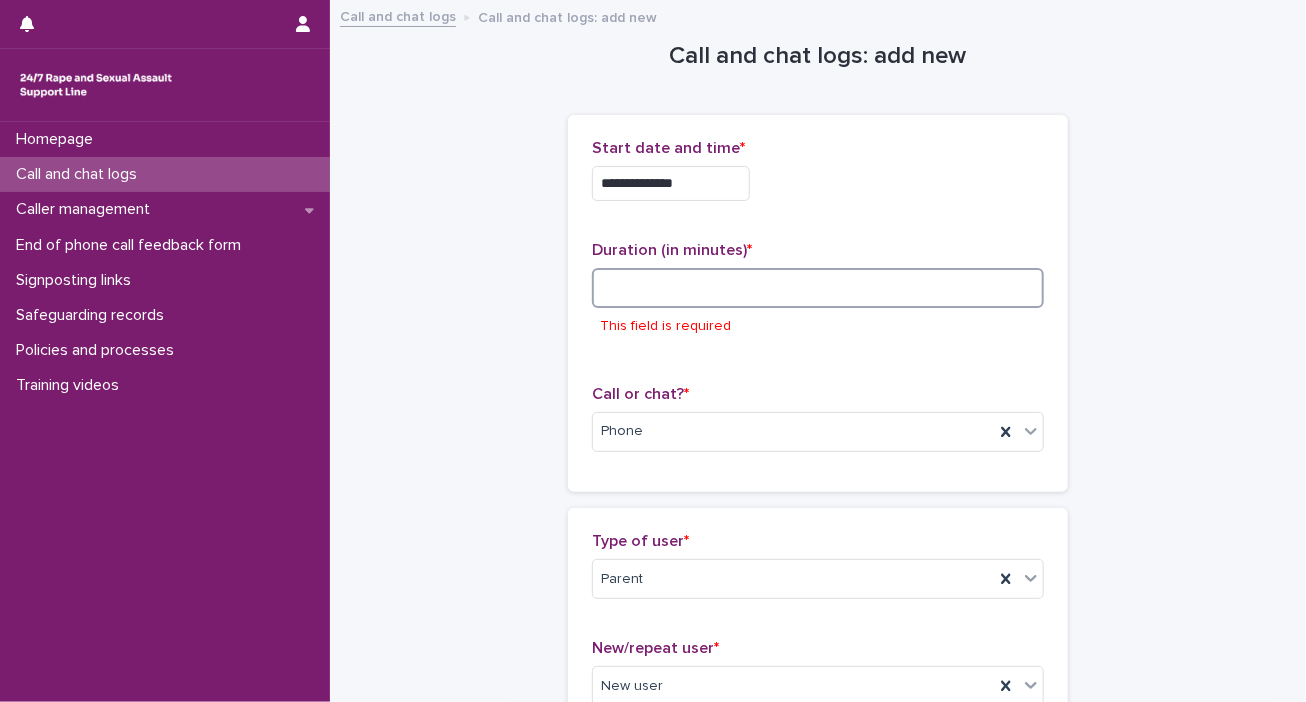 click at bounding box center [818, 288] 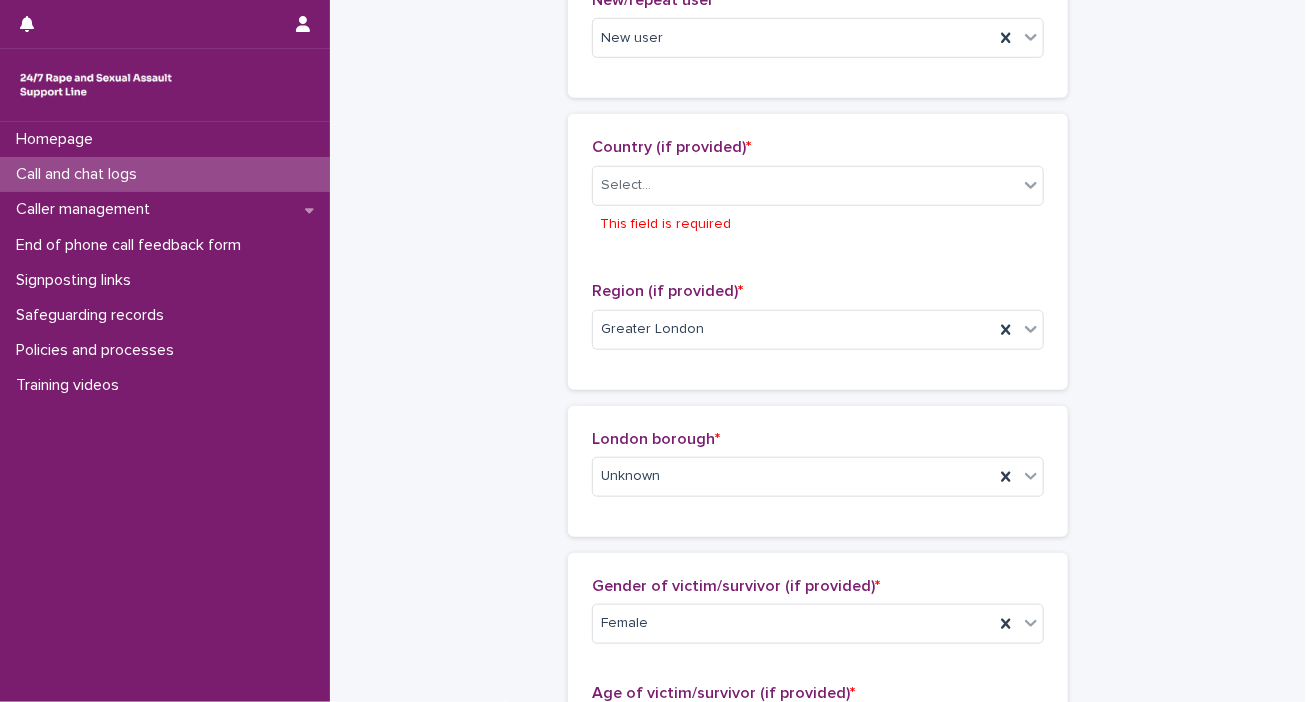 scroll, scrollTop: 600, scrollLeft: 0, axis: vertical 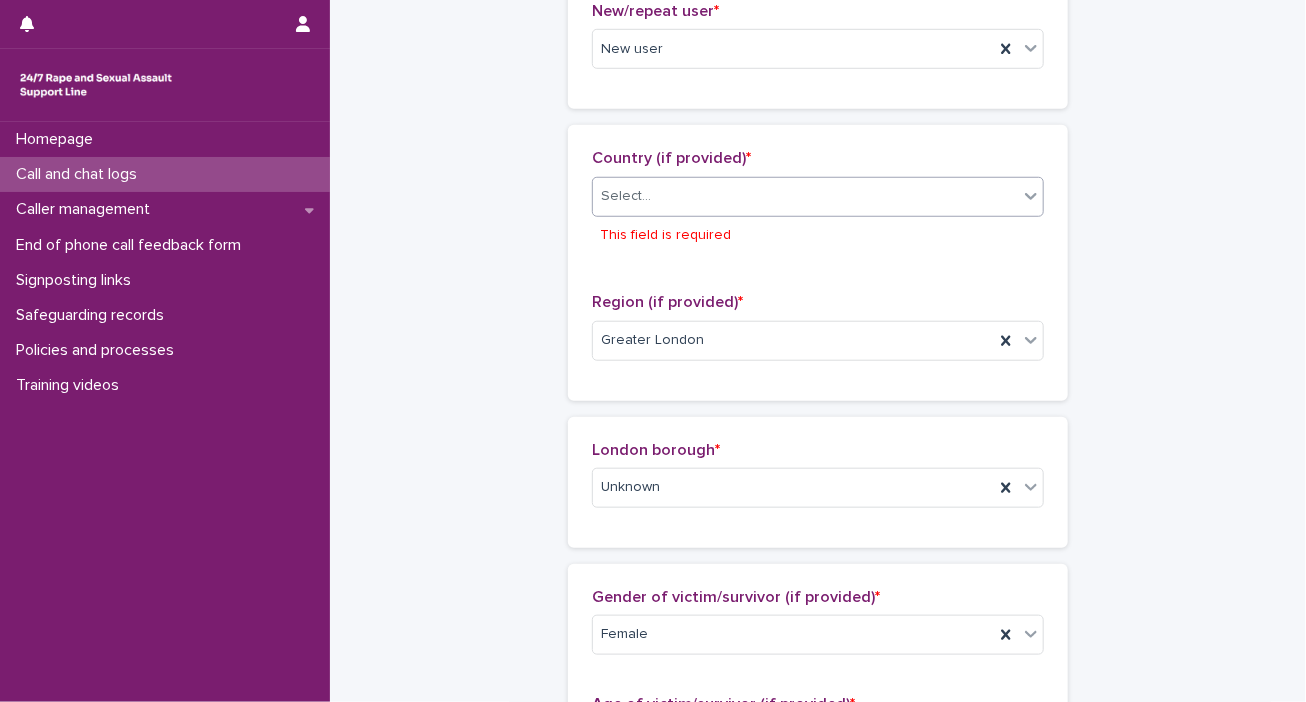 type on "**" 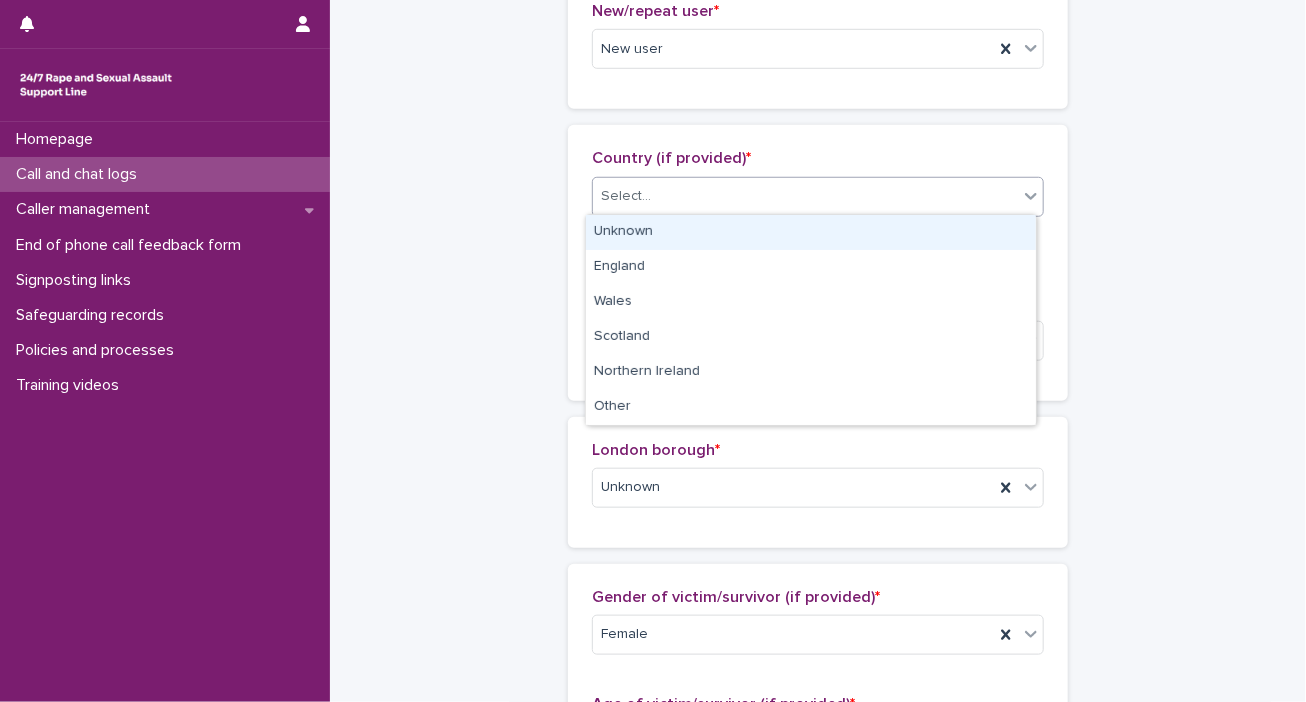 click 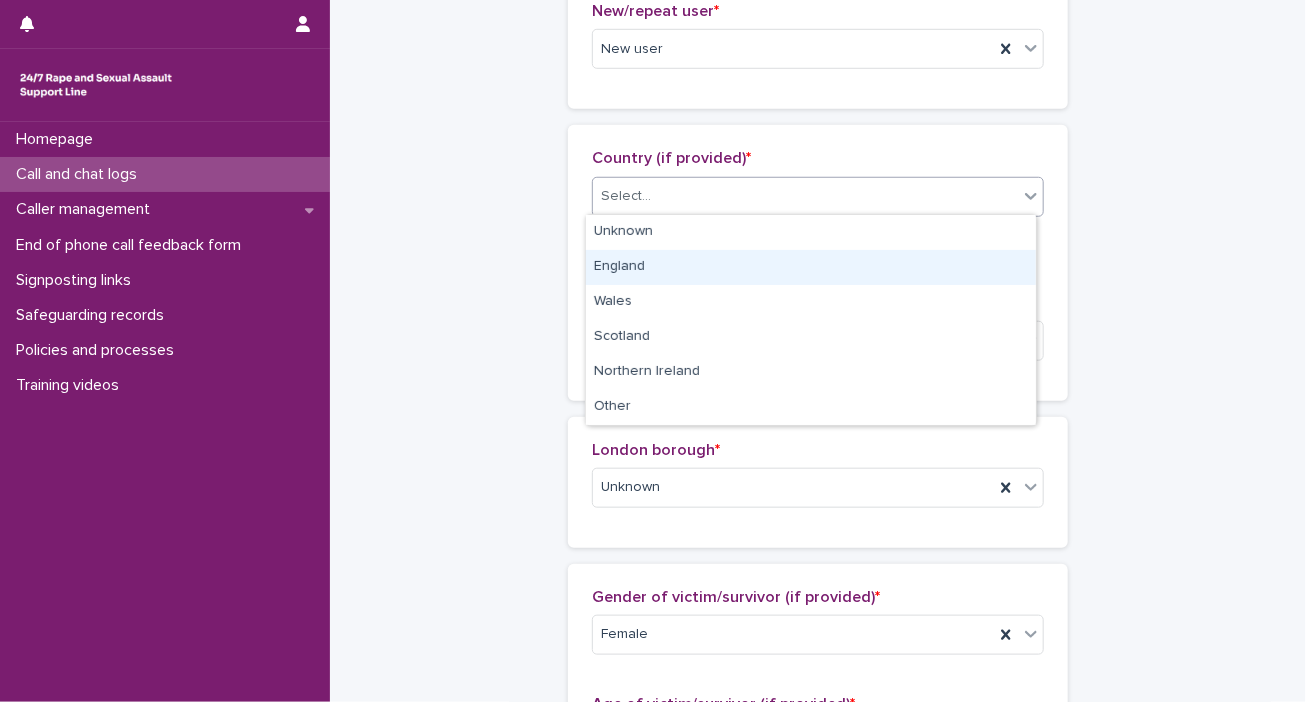 click on "England" at bounding box center (811, 267) 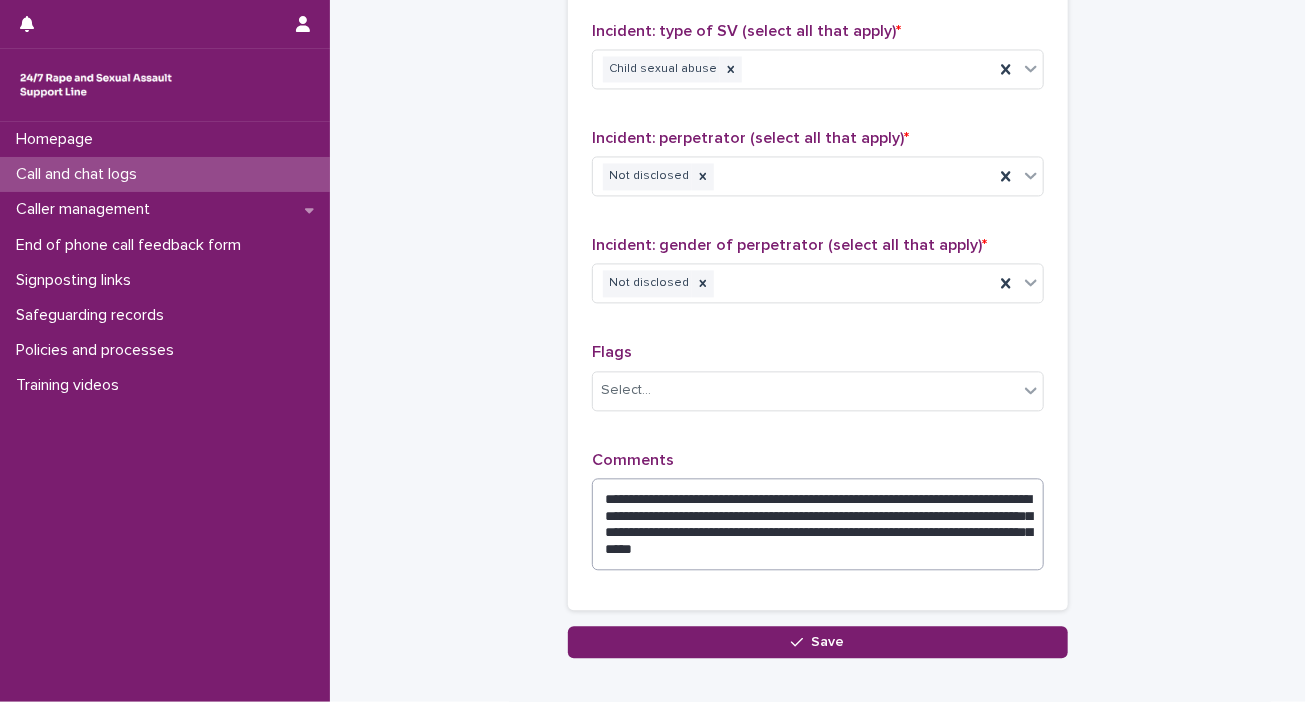 scroll, scrollTop: 1811, scrollLeft: 0, axis: vertical 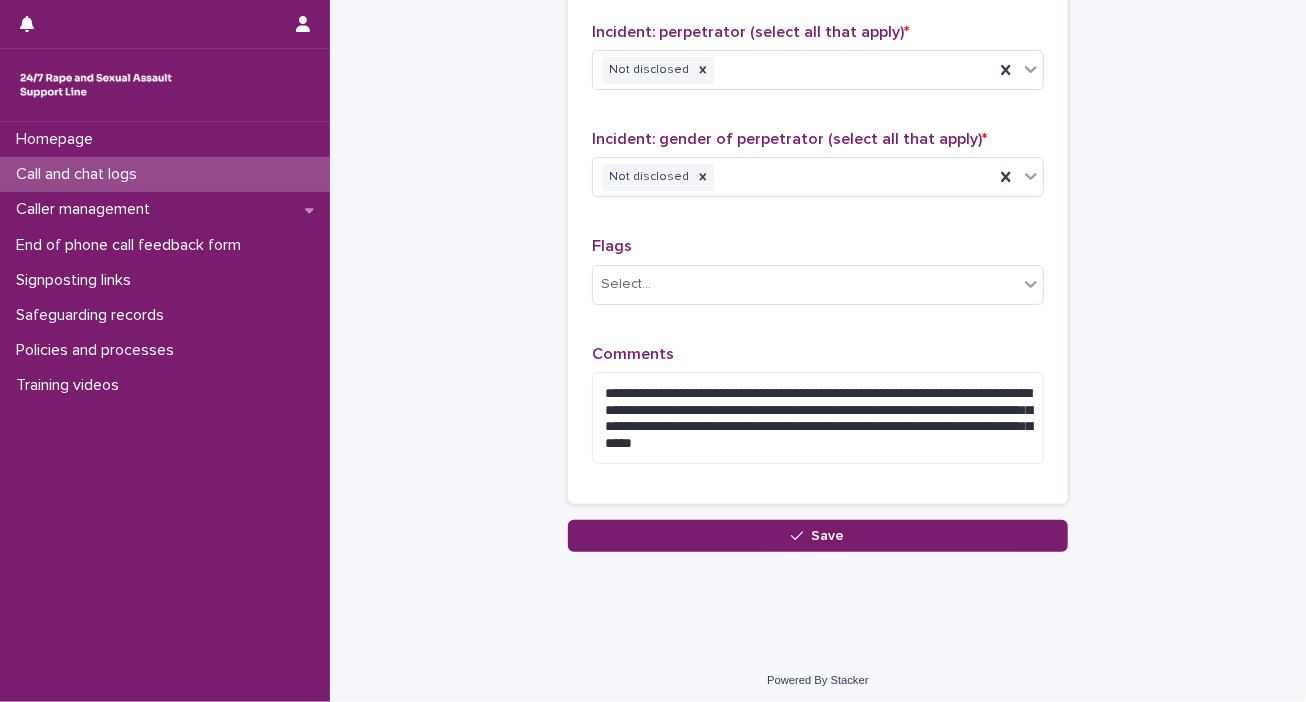 click on "Save" at bounding box center (828, 536) 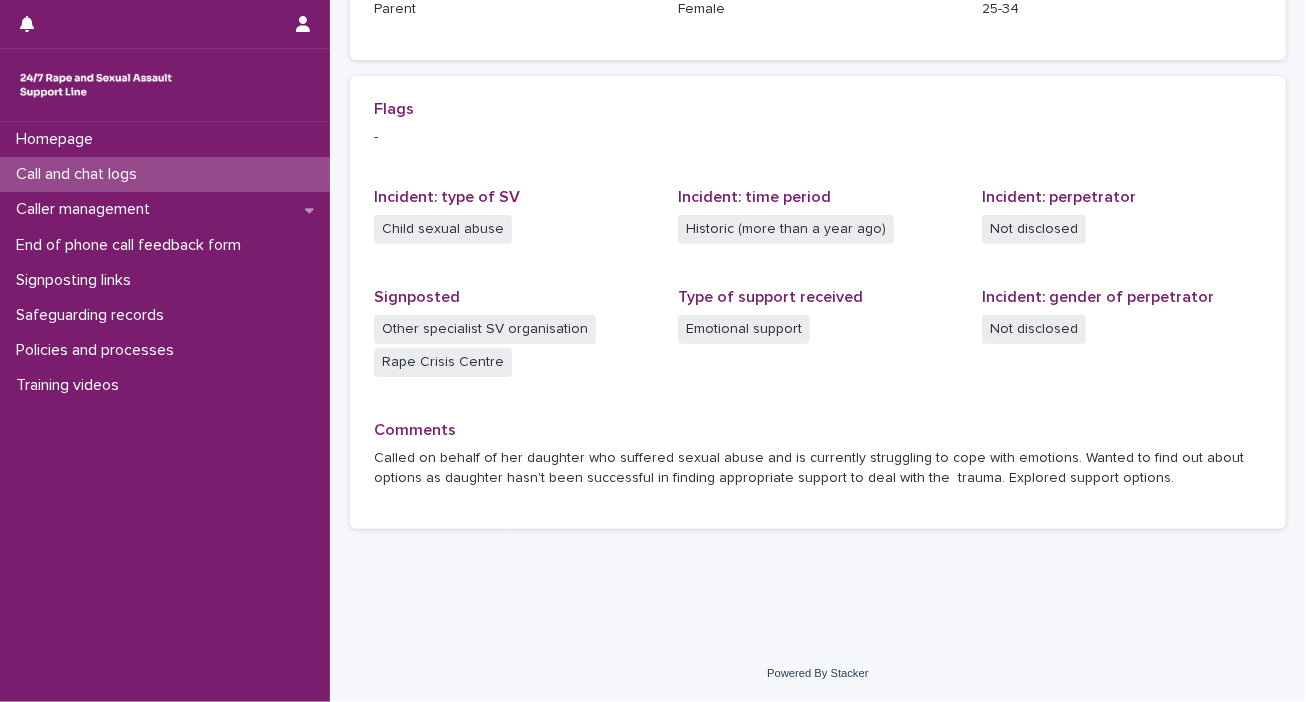 scroll, scrollTop: 0, scrollLeft: 0, axis: both 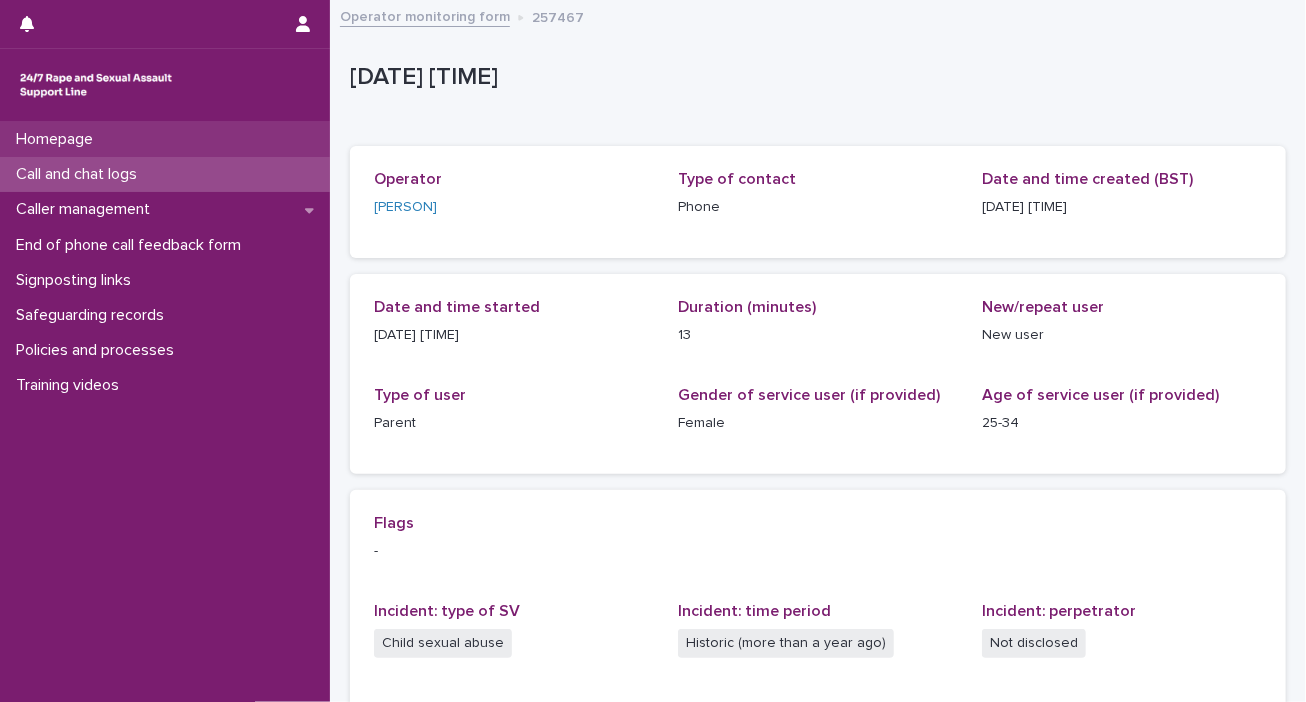 click on "Homepage" at bounding box center (165, 139) 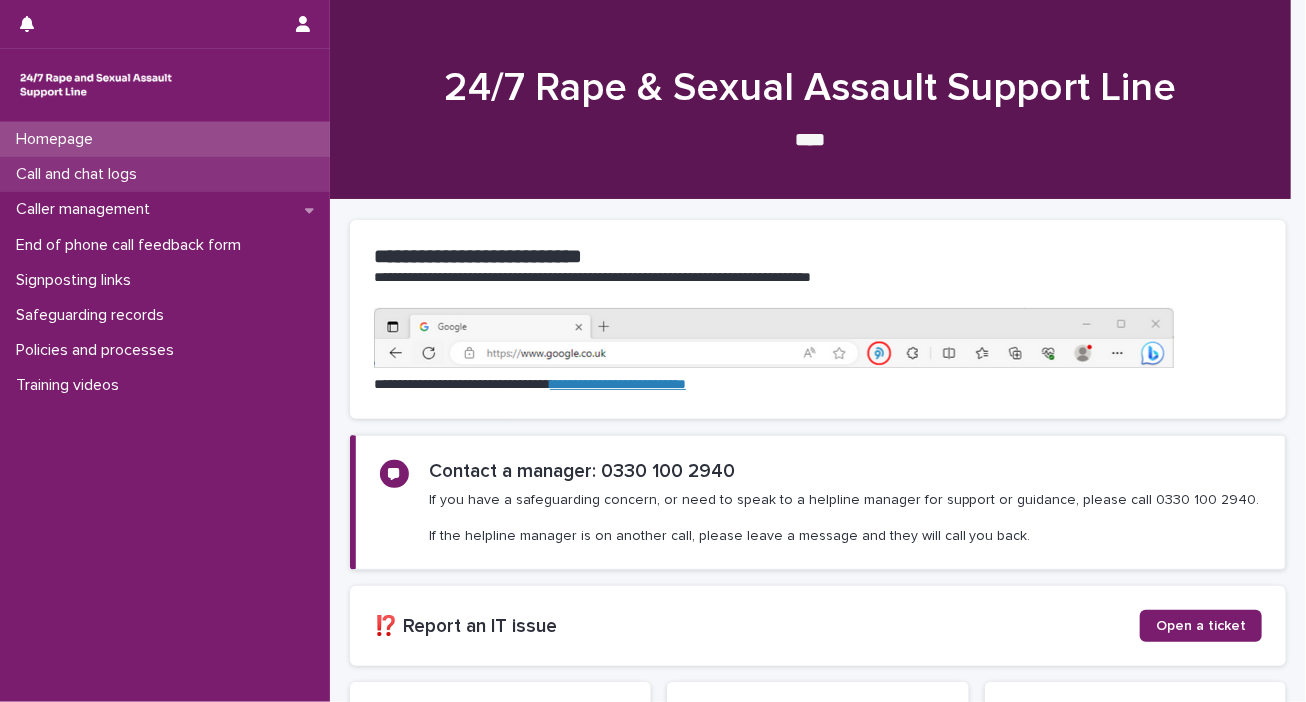 click on "Call and chat logs" at bounding box center [165, 174] 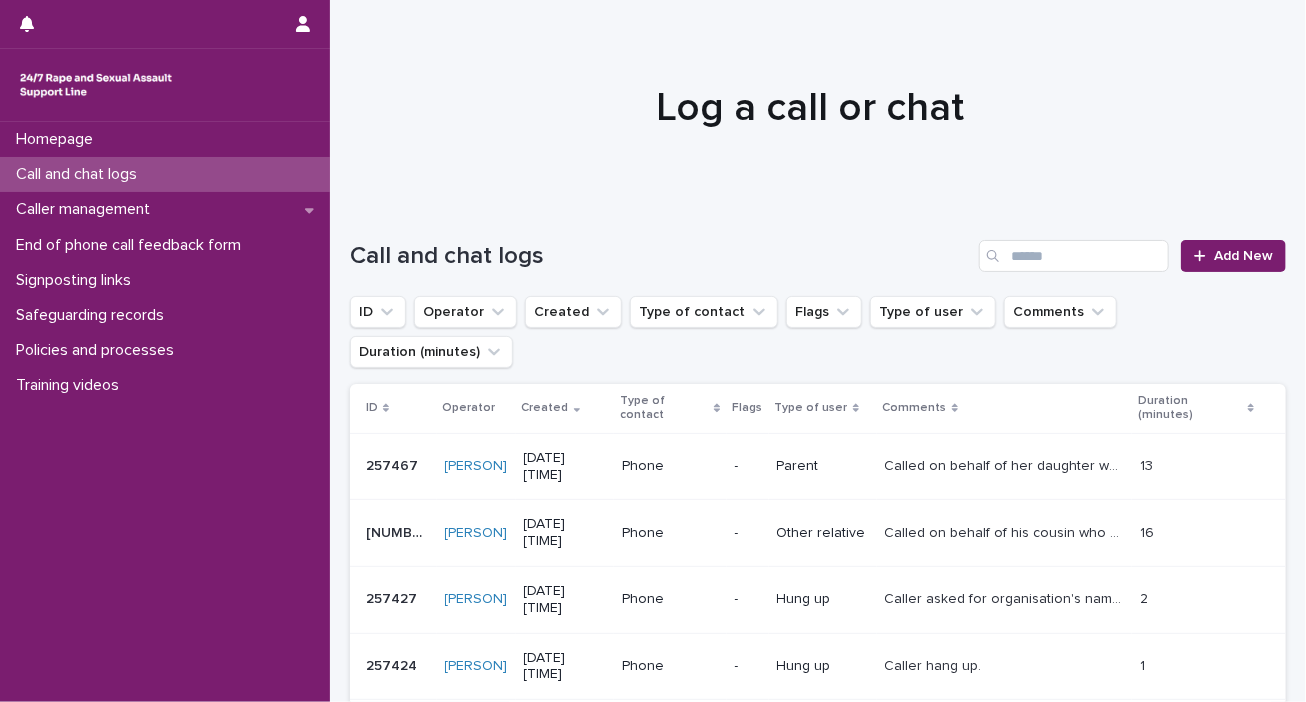 click at bounding box center (165, 85) 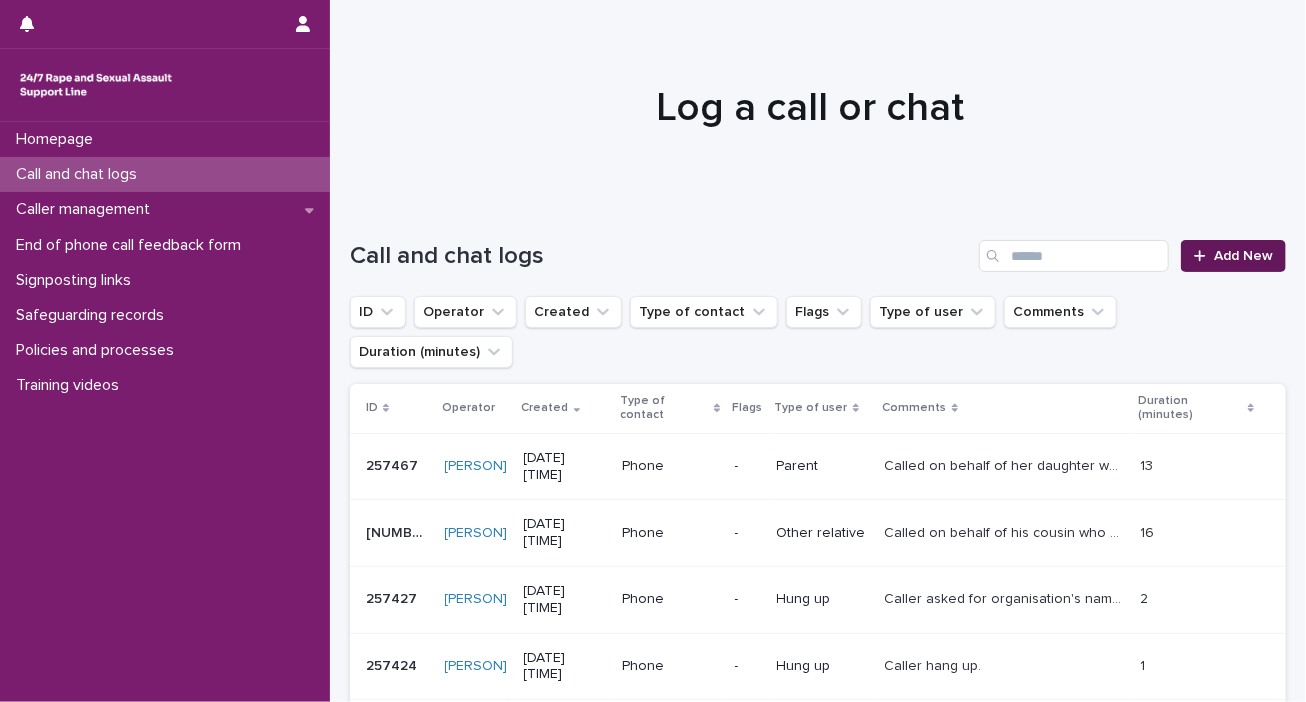 click on "Add New" at bounding box center [1243, 256] 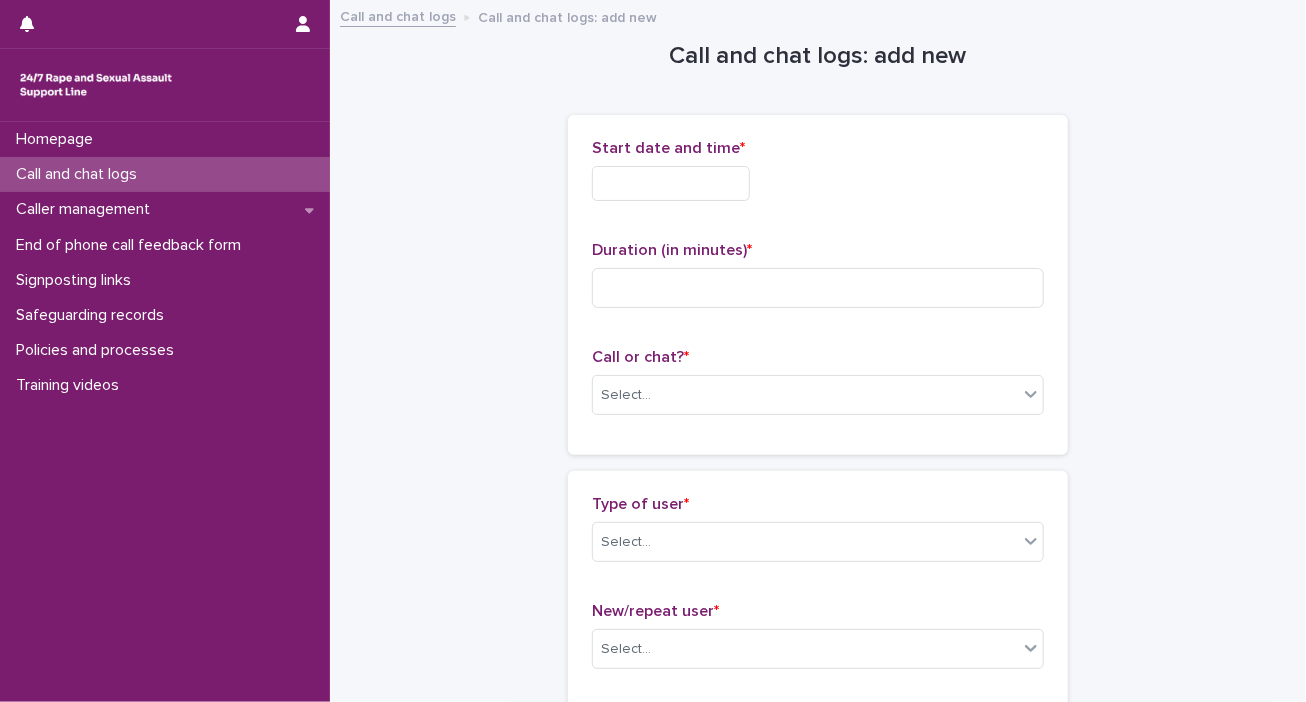 click at bounding box center (671, 183) 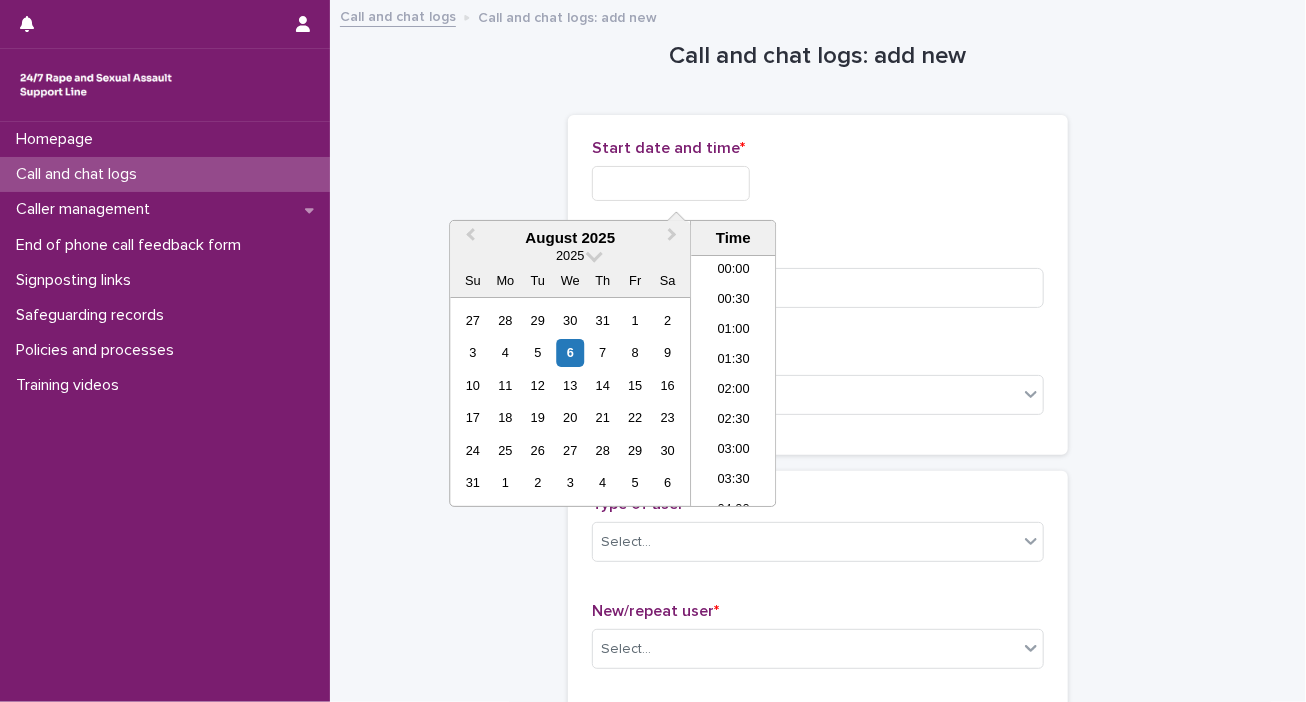 scroll, scrollTop: 1060, scrollLeft: 0, axis: vertical 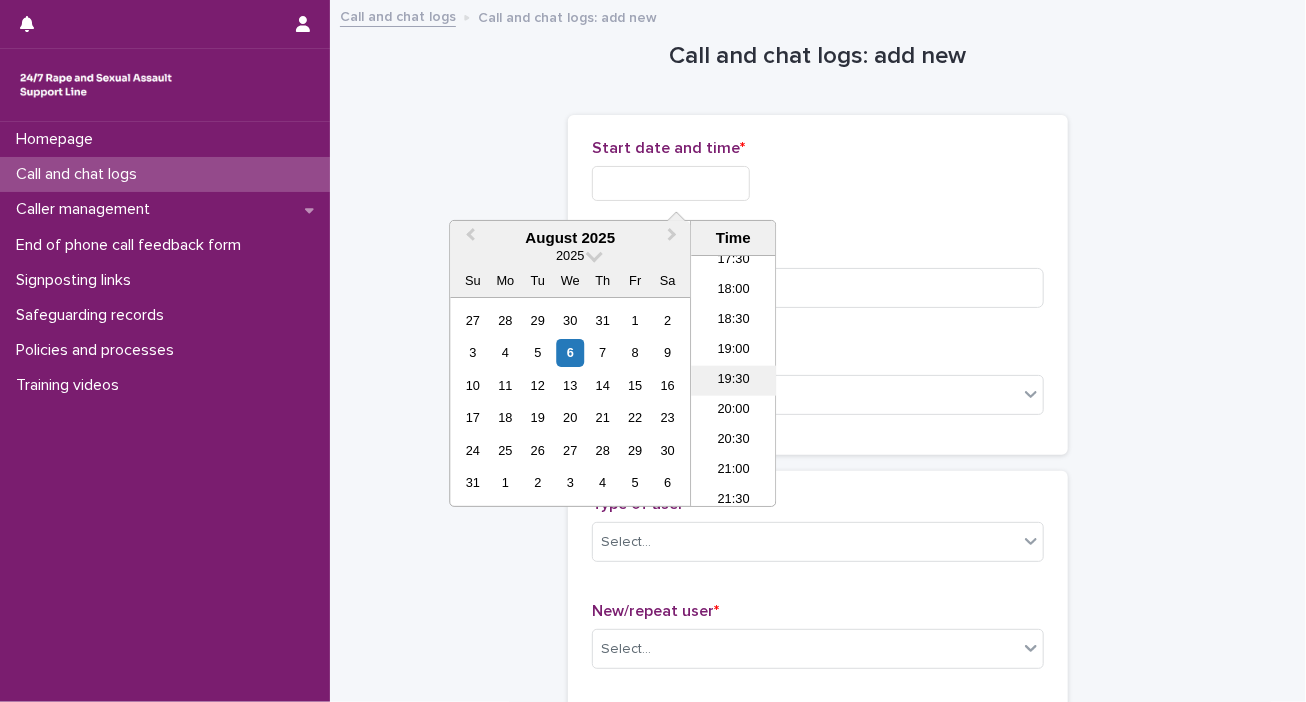 click on "19:30" at bounding box center (733, 381) 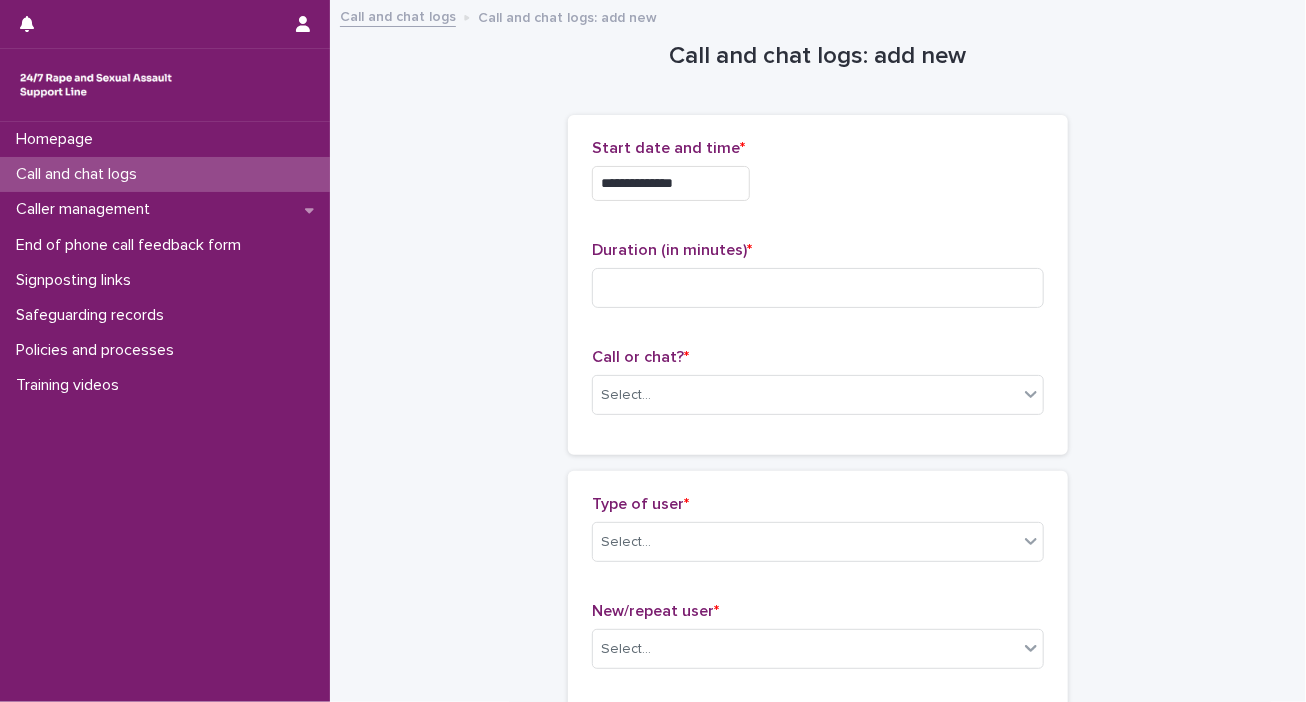 click on "**********" at bounding box center (671, 183) 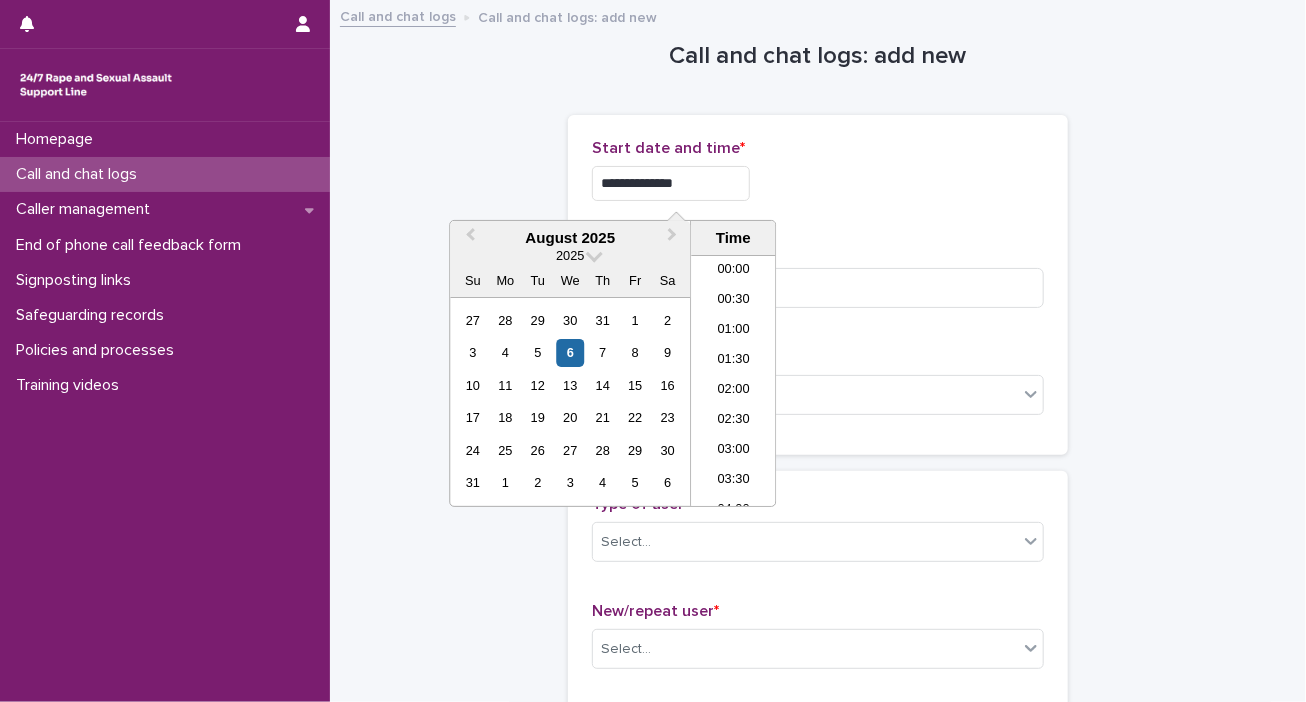 scroll, scrollTop: 1060, scrollLeft: 0, axis: vertical 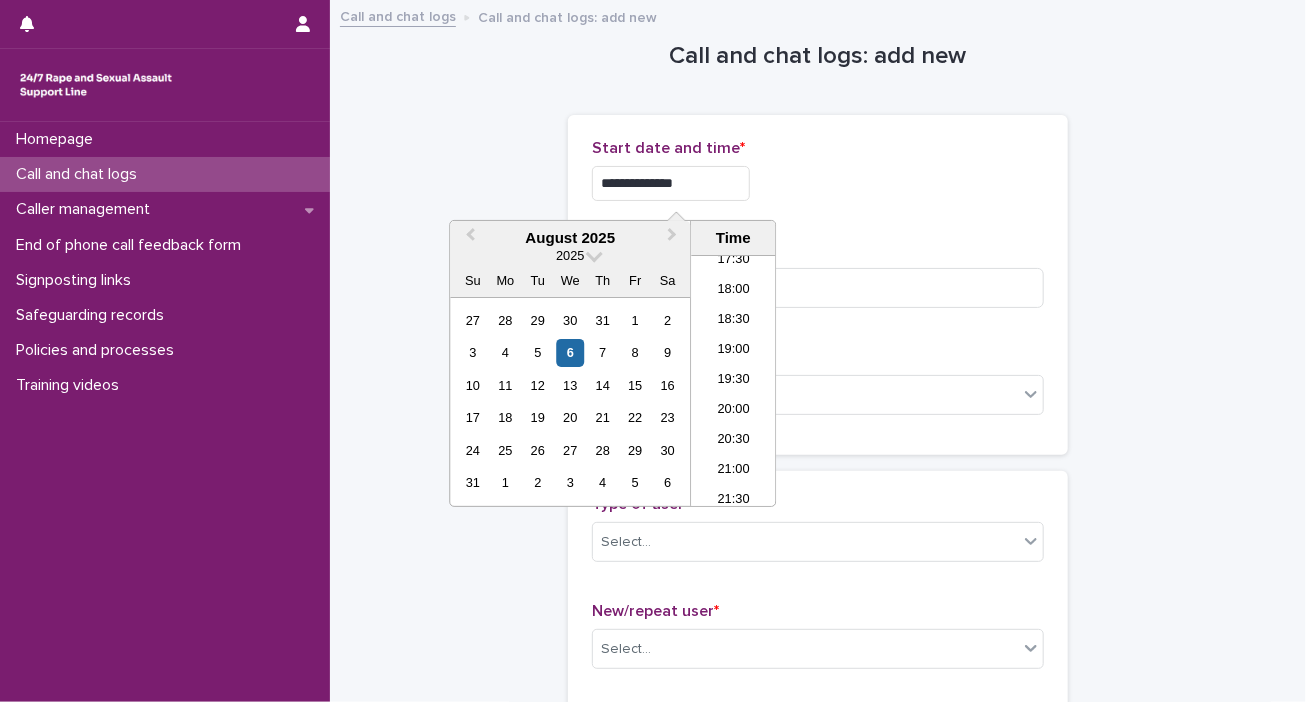 type on "**********" 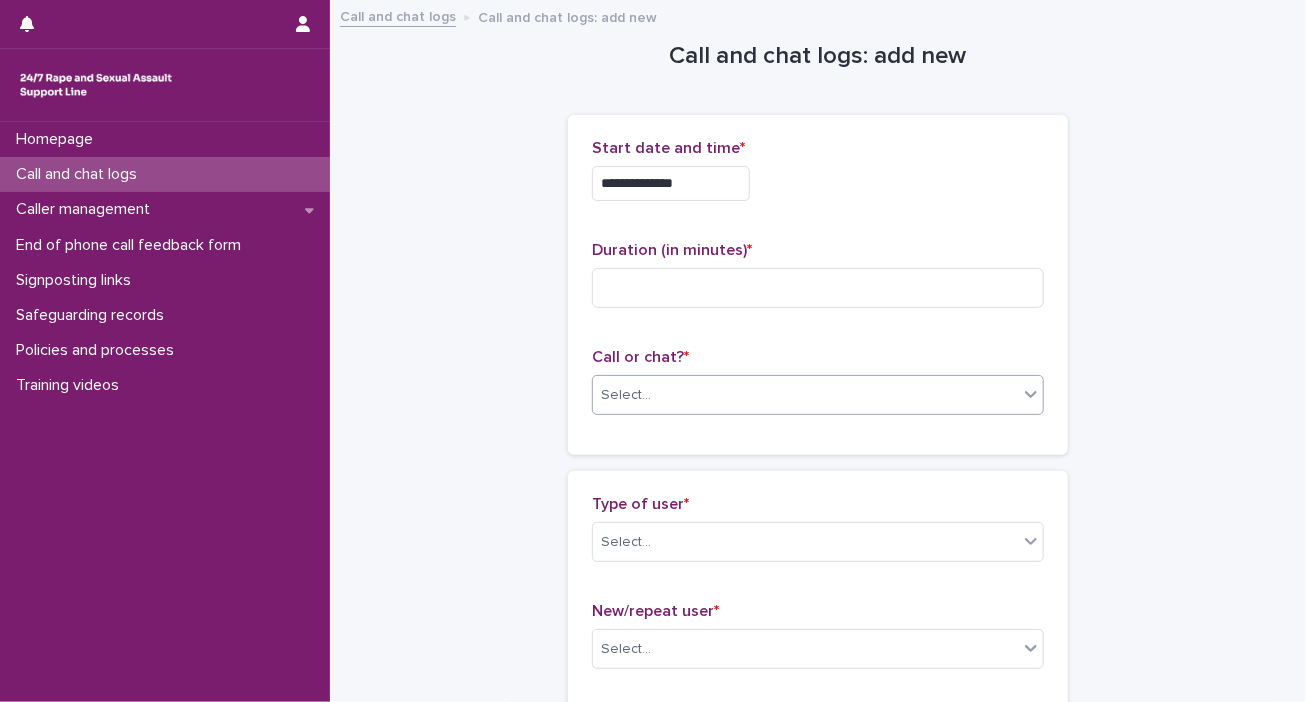 click 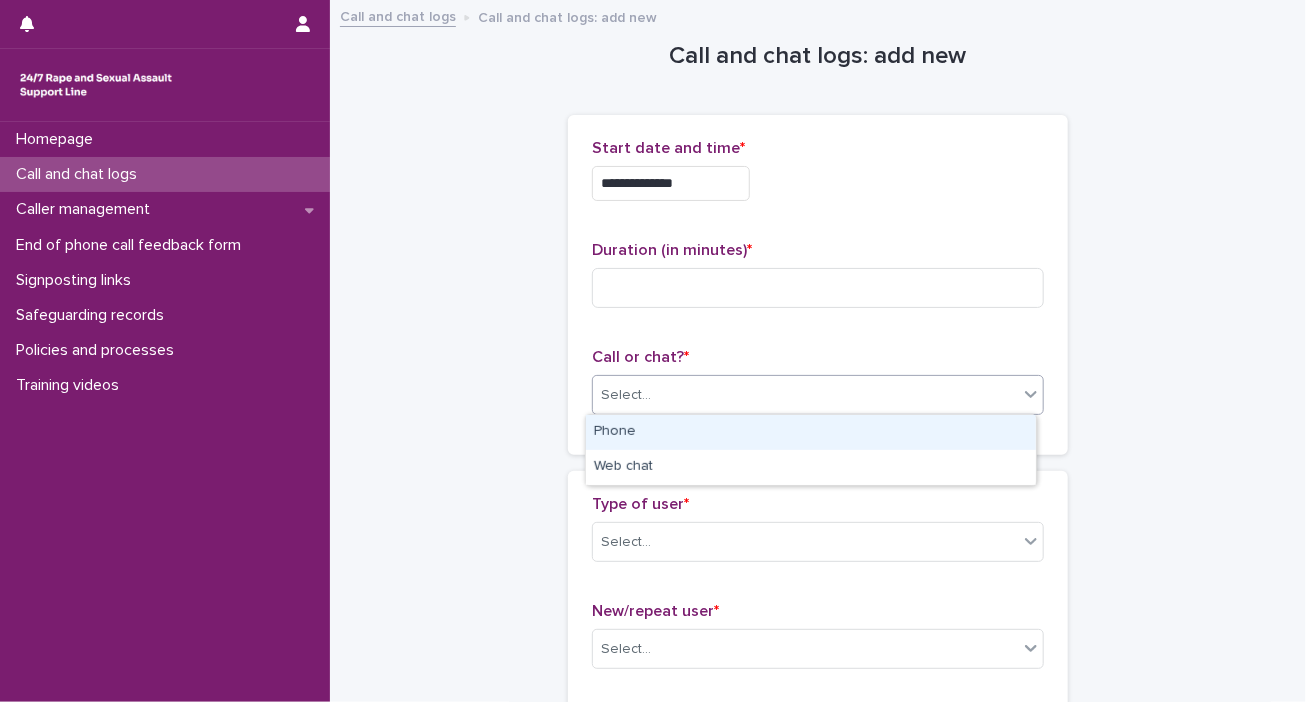 click on "Phone" at bounding box center (811, 432) 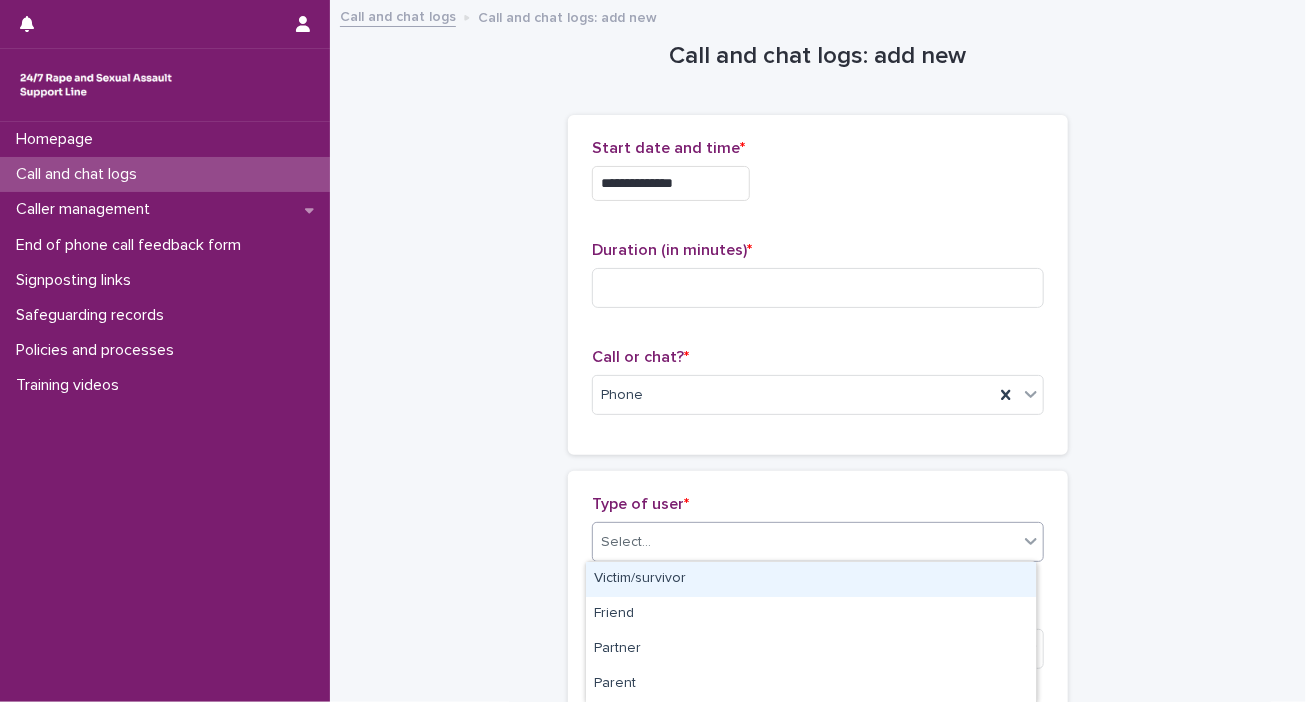 click 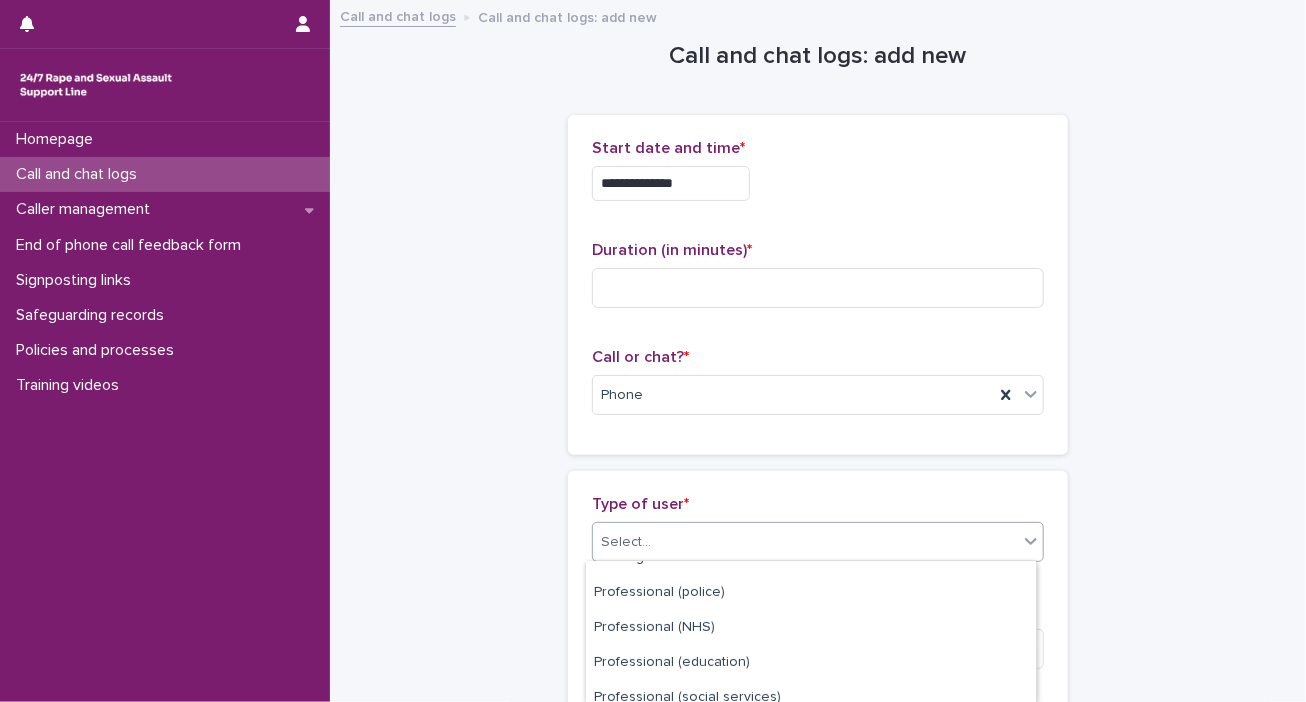 scroll, scrollTop: 200, scrollLeft: 0, axis: vertical 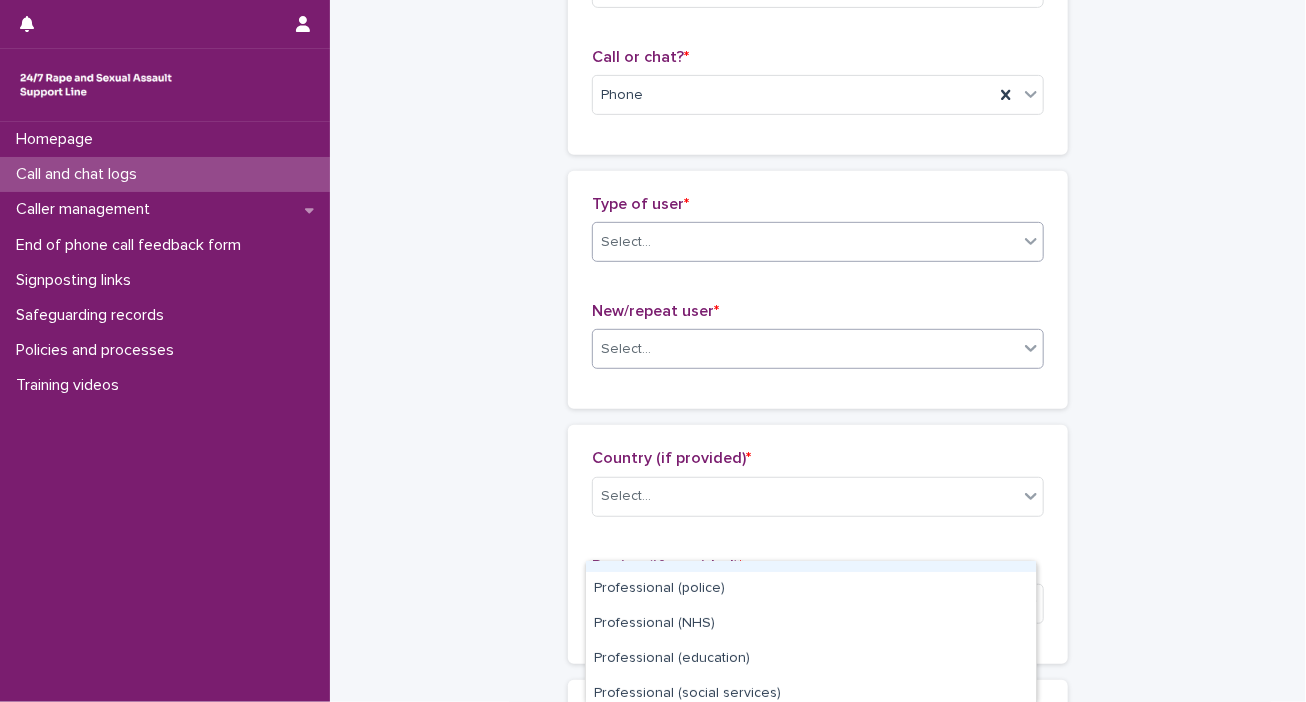 click on "**********" at bounding box center (653, 351) 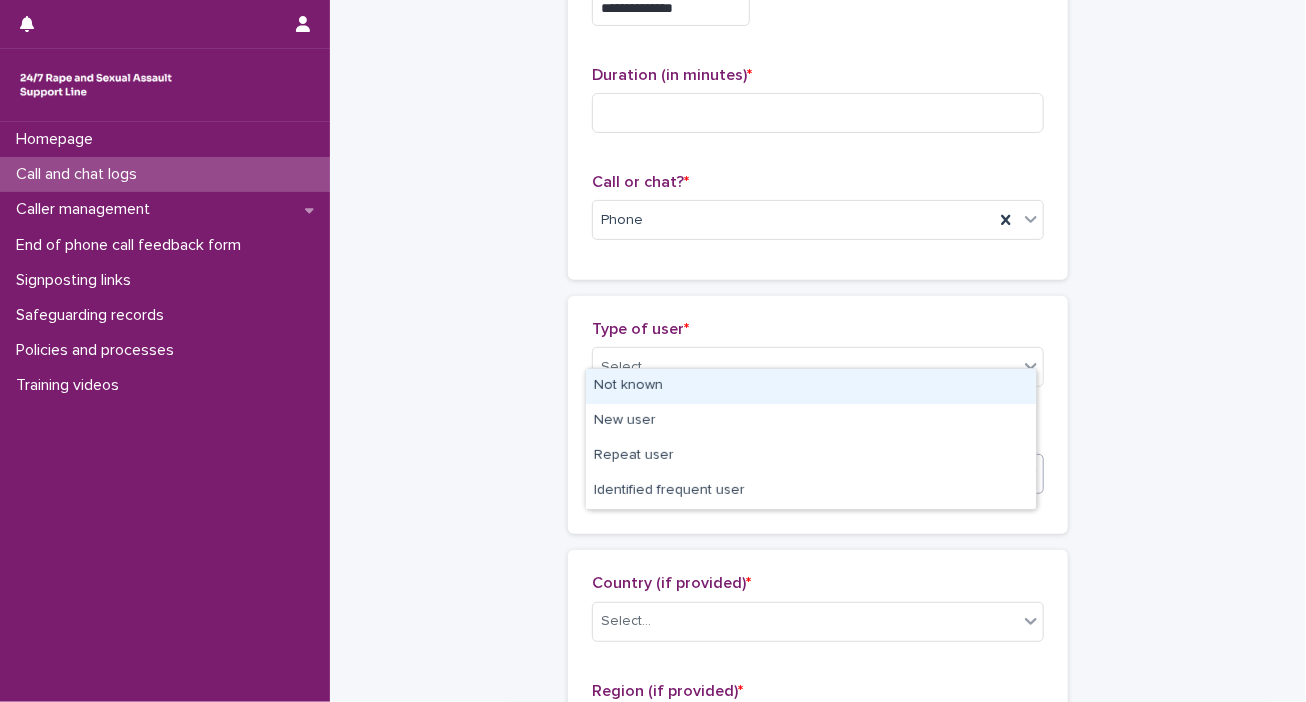 scroll, scrollTop: 200, scrollLeft: 0, axis: vertical 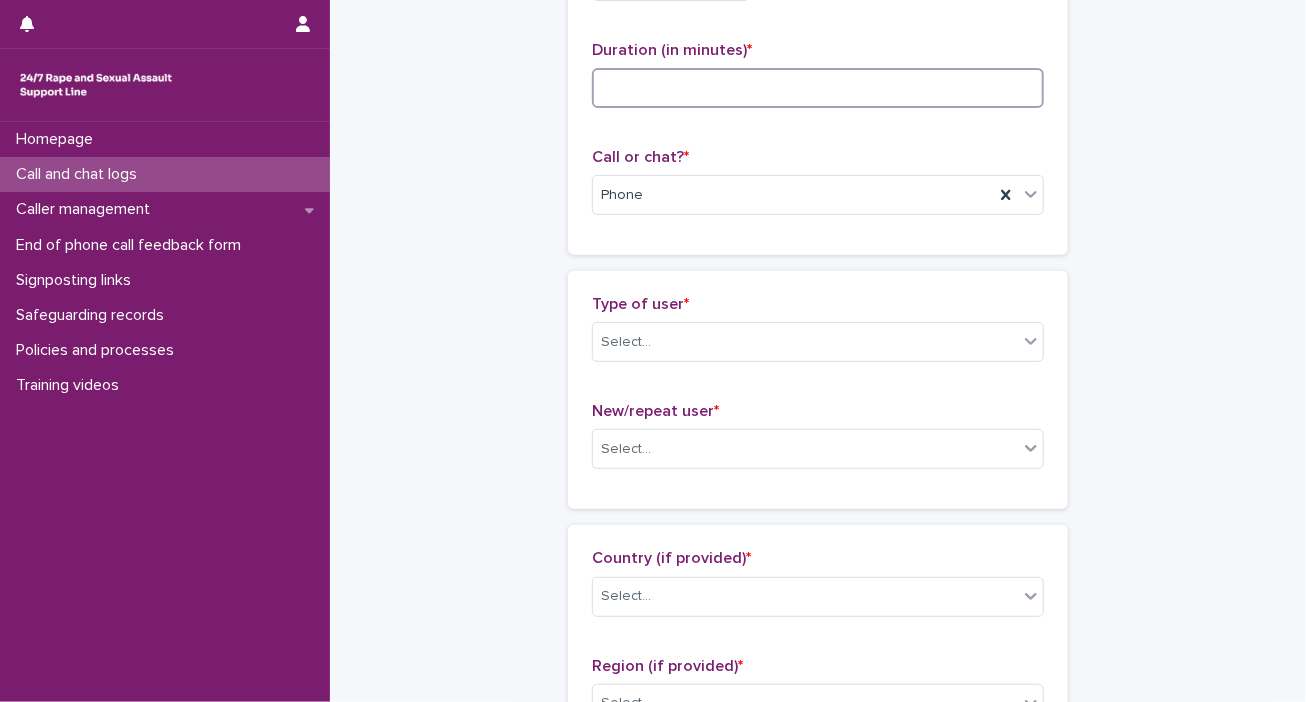 click at bounding box center (818, 88) 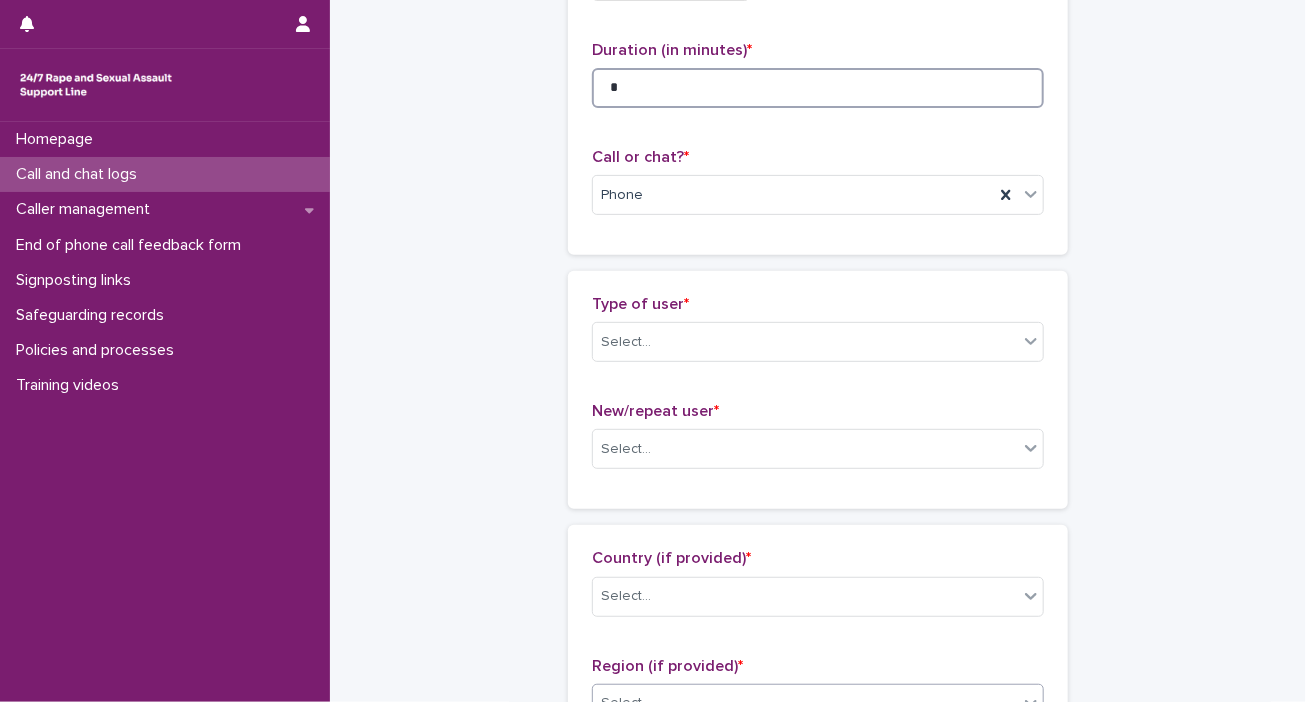type on "*" 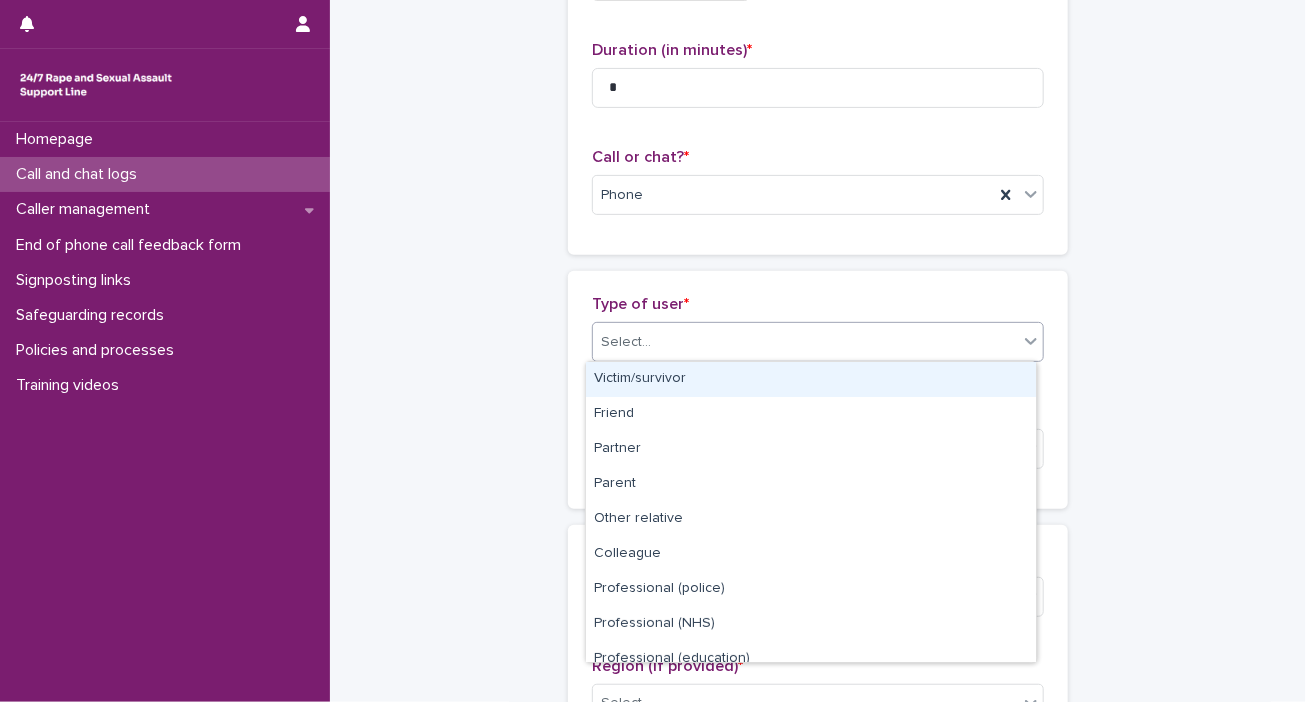 click 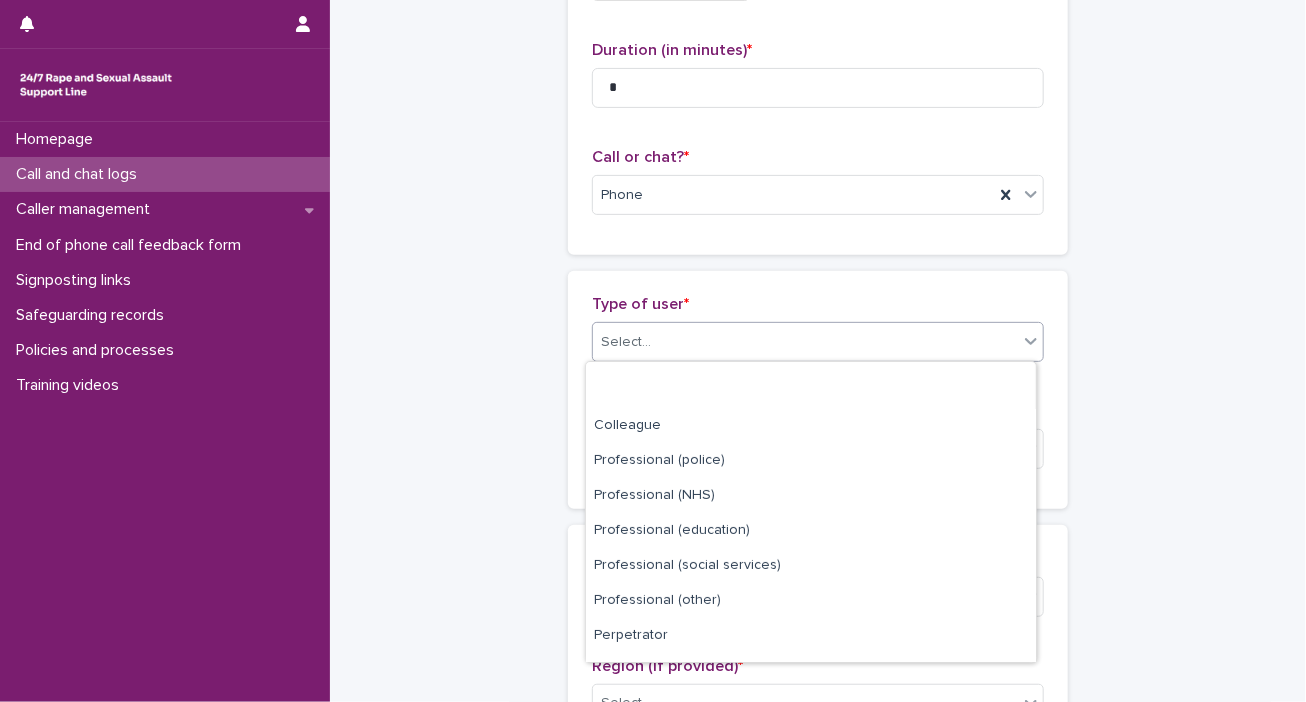 scroll, scrollTop: 224, scrollLeft: 0, axis: vertical 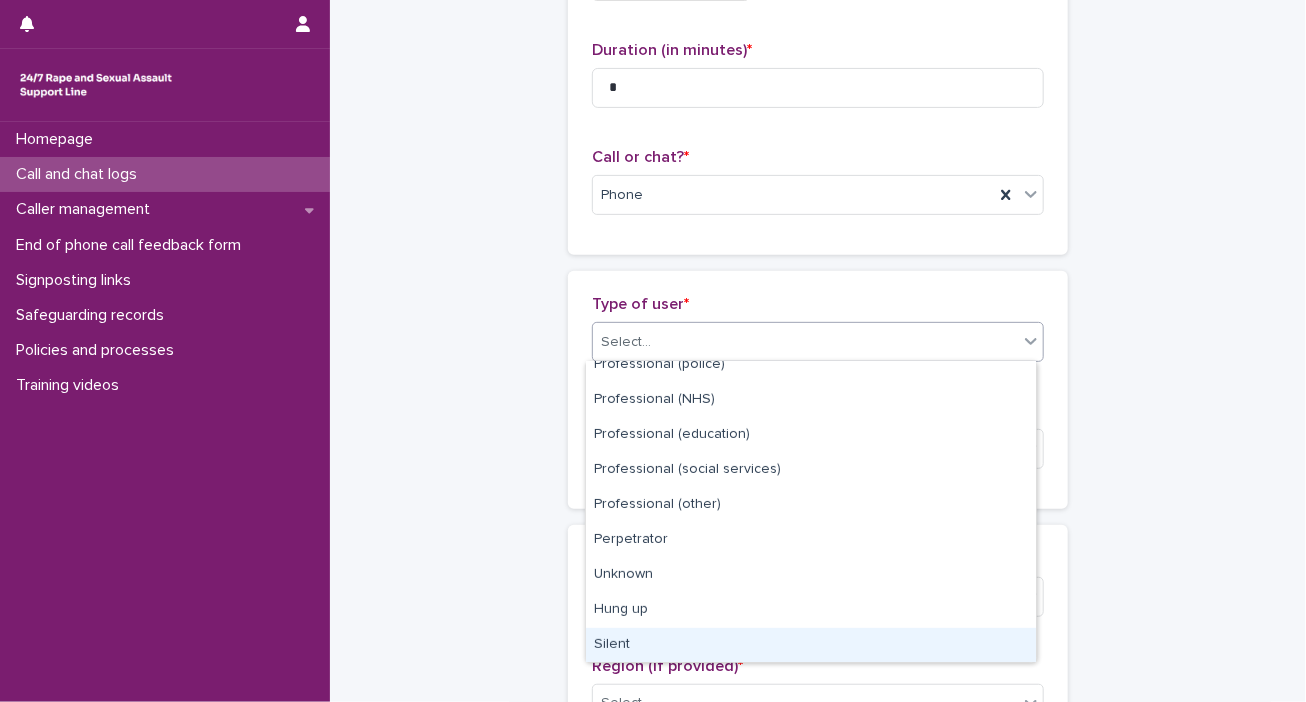 click on "Silent" at bounding box center [811, 645] 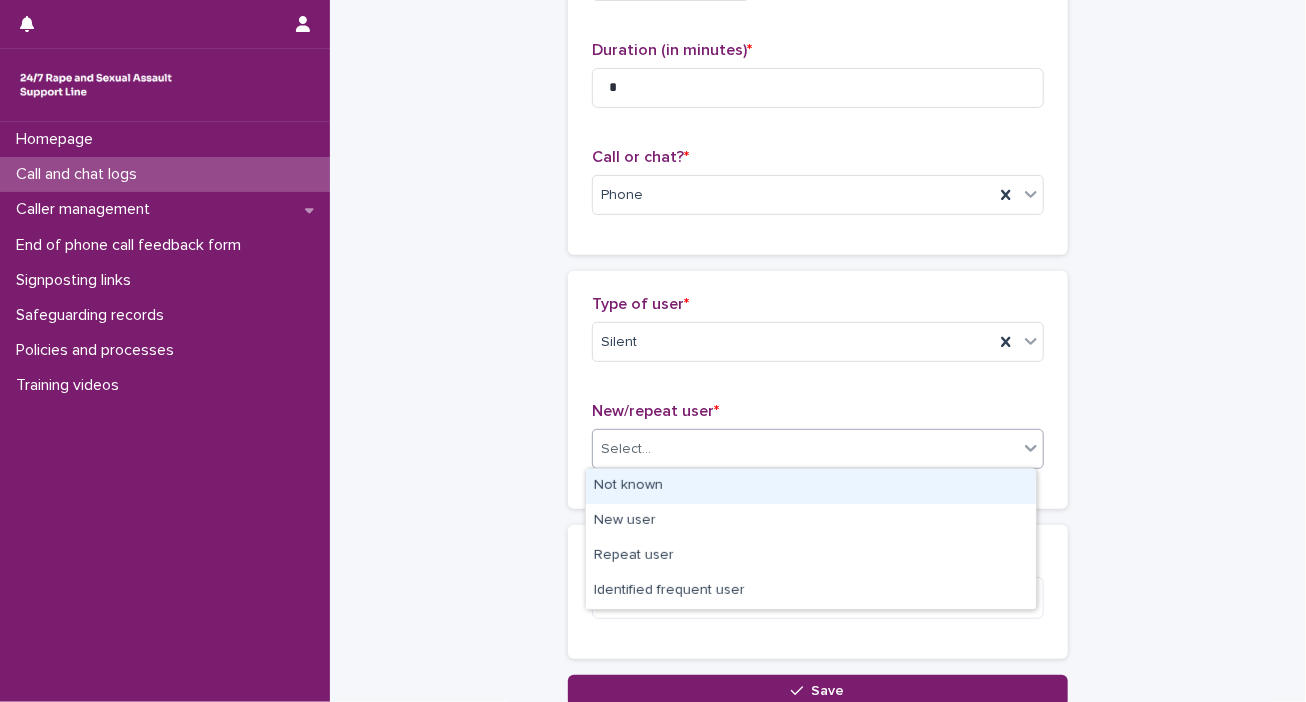 click 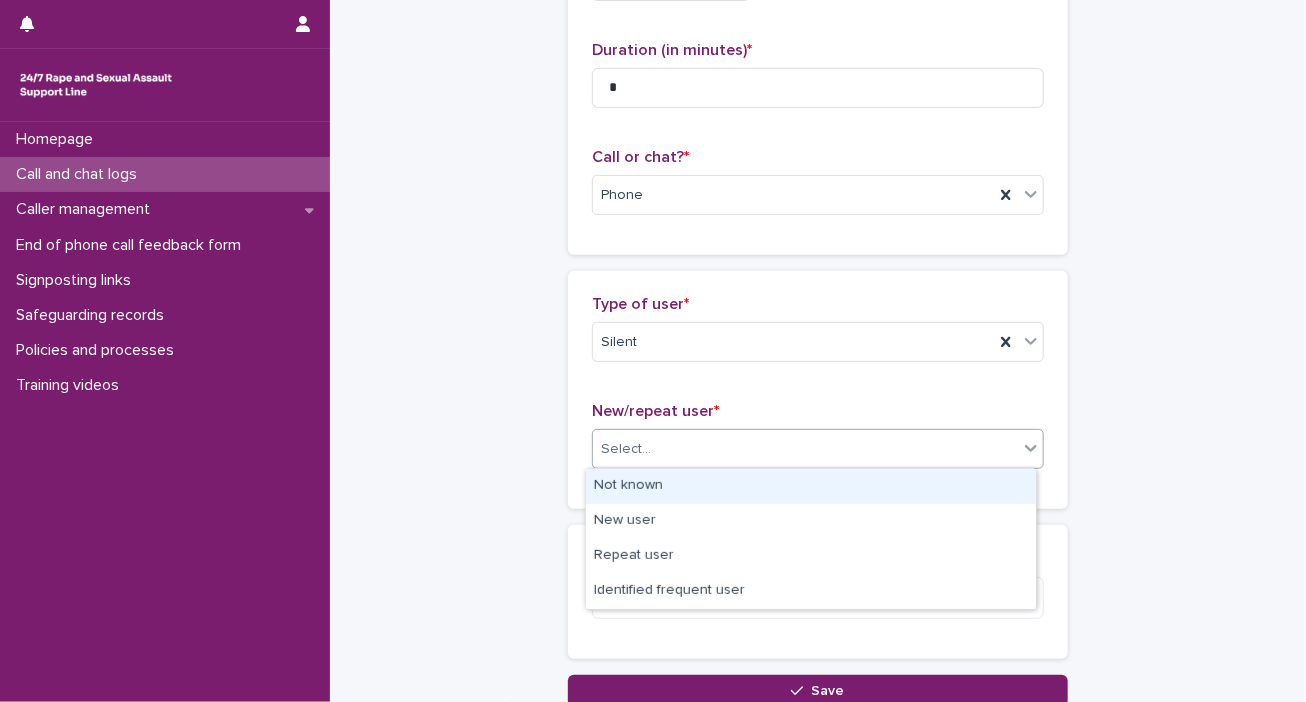 click on "Not known" at bounding box center (811, 486) 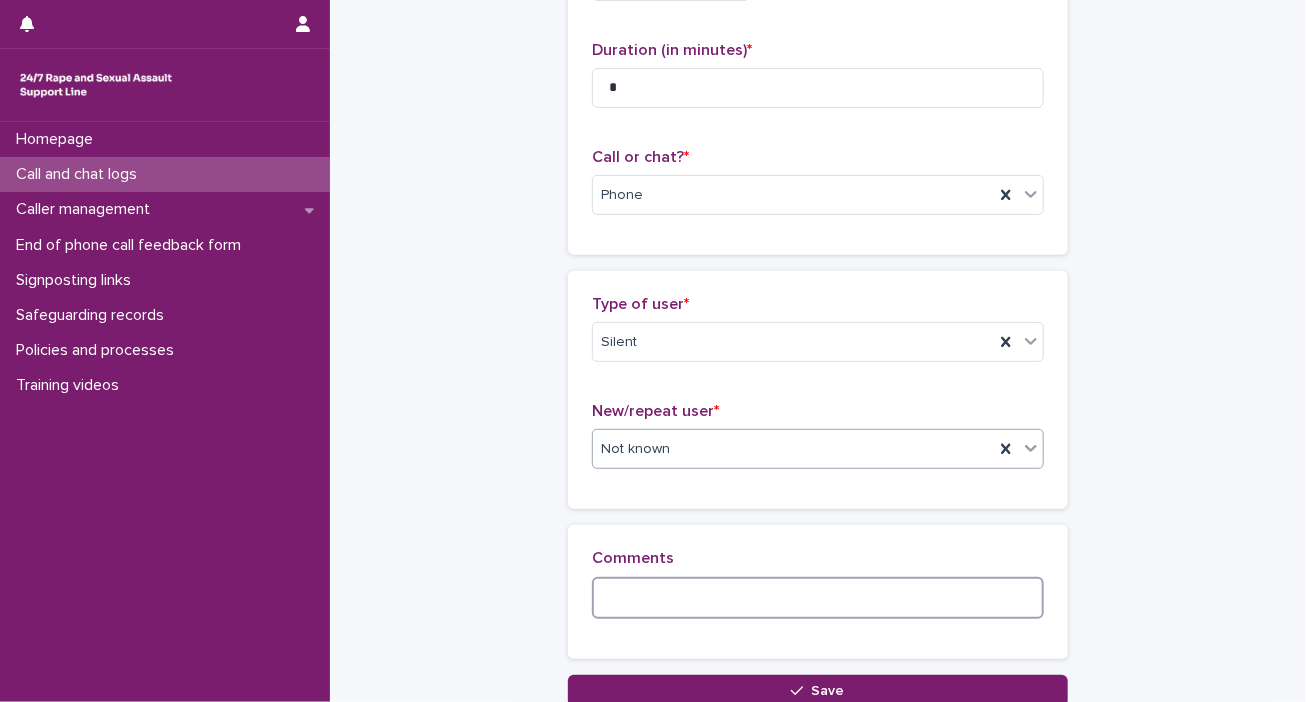 click at bounding box center (818, 598) 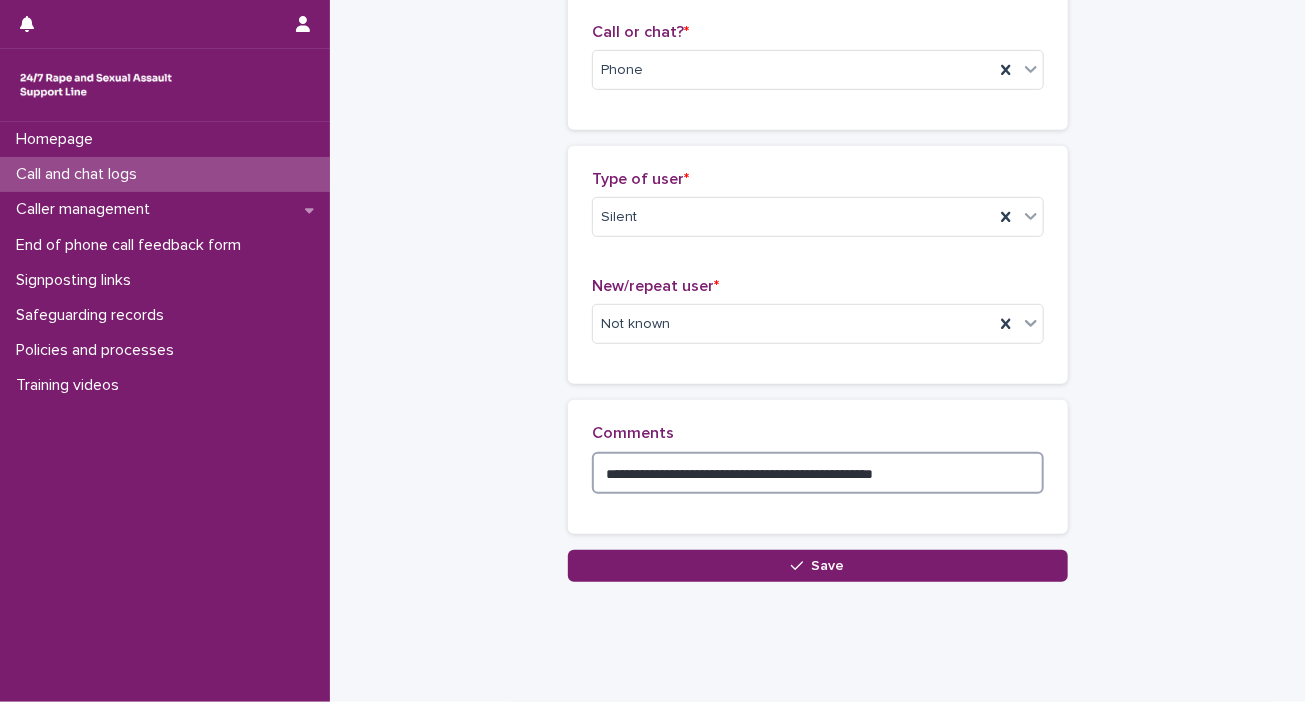 scroll, scrollTop: 360, scrollLeft: 0, axis: vertical 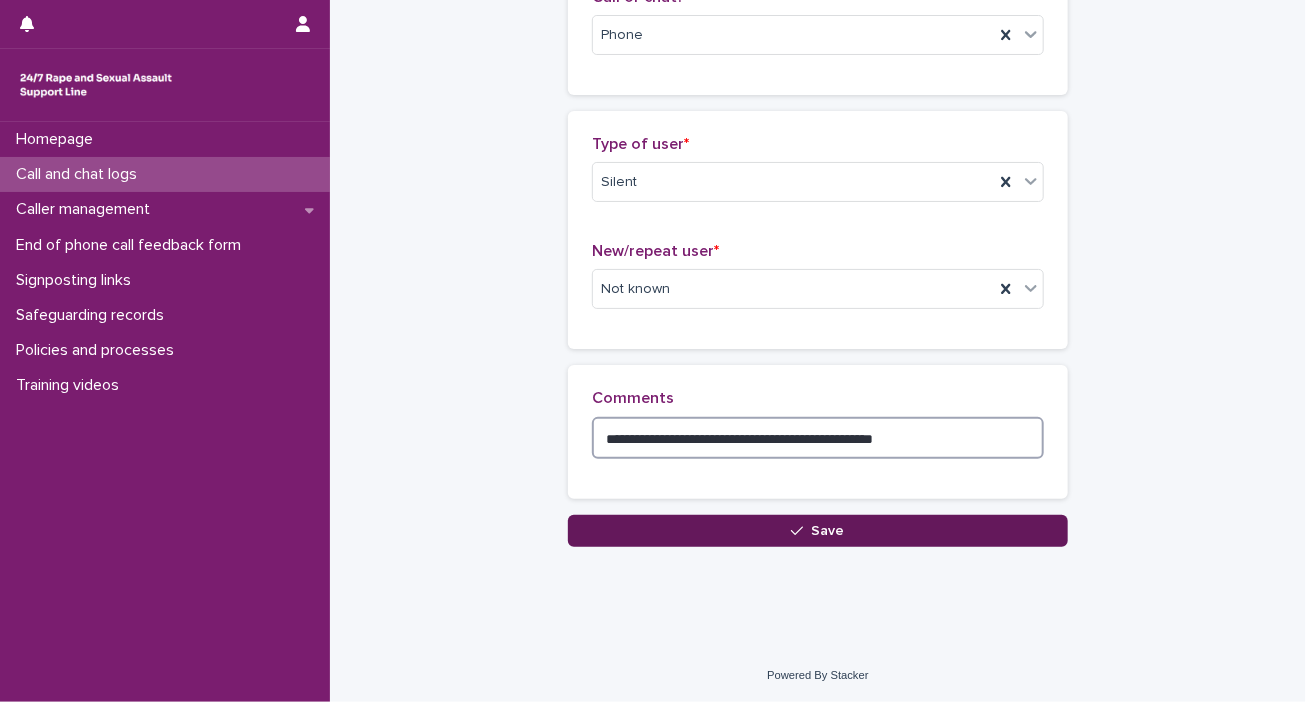 type on "**********" 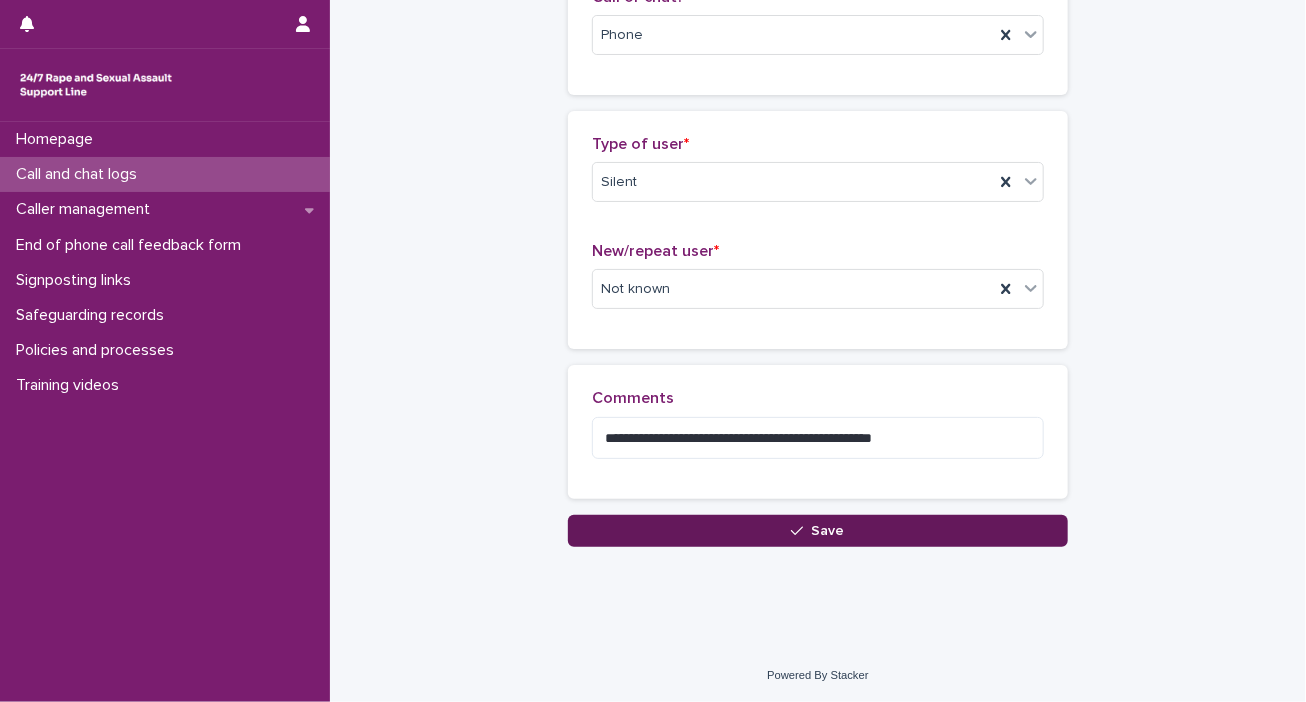 click on "Save" at bounding box center (828, 531) 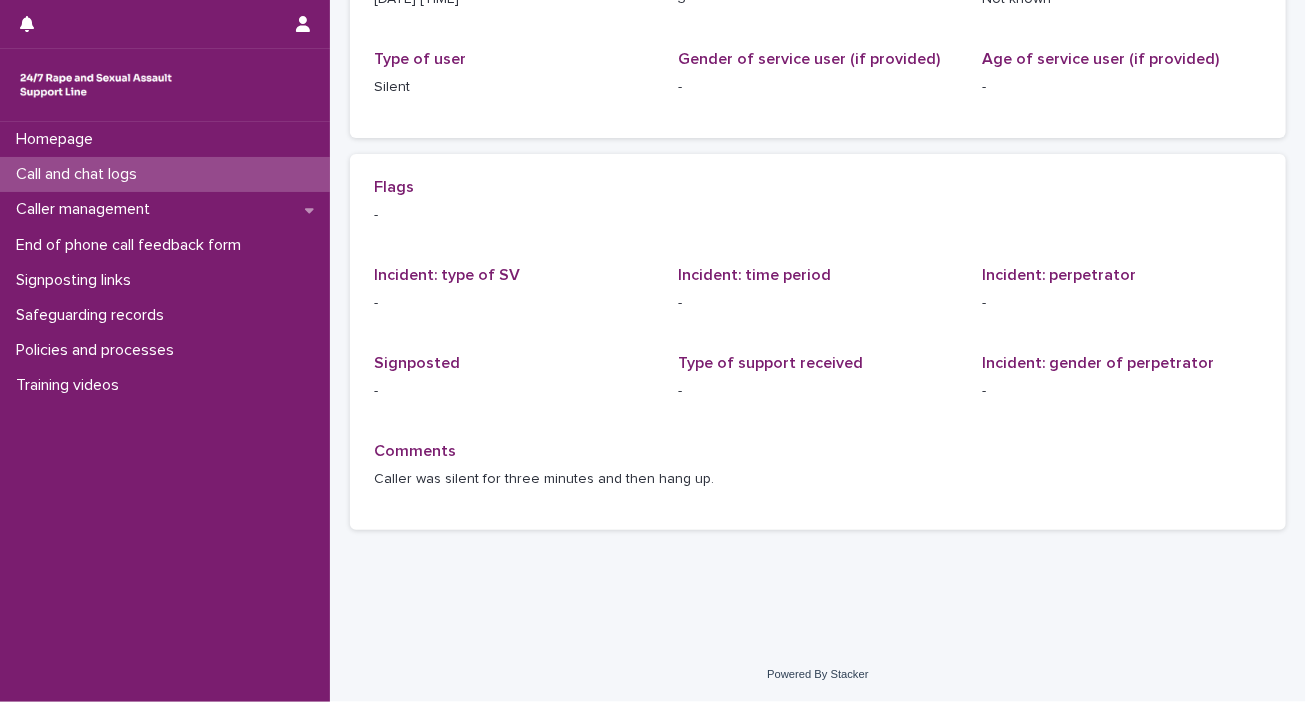 scroll, scrollTop: 0, scrollLeft: 0, axis: both 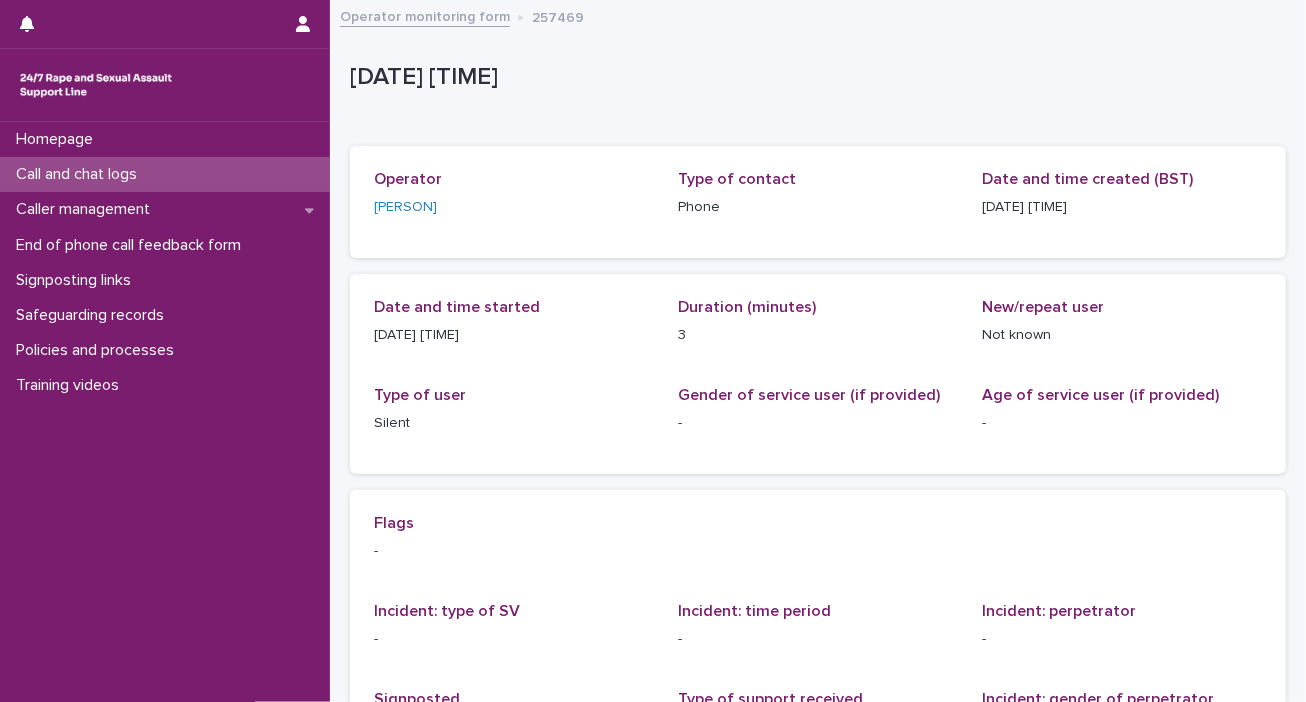 click on "Homepage Call and chat logs Caller management End of phone call feedback form Signposting links Safeguarding records Policies and processes Training videos" at bounding box center (165, 412) 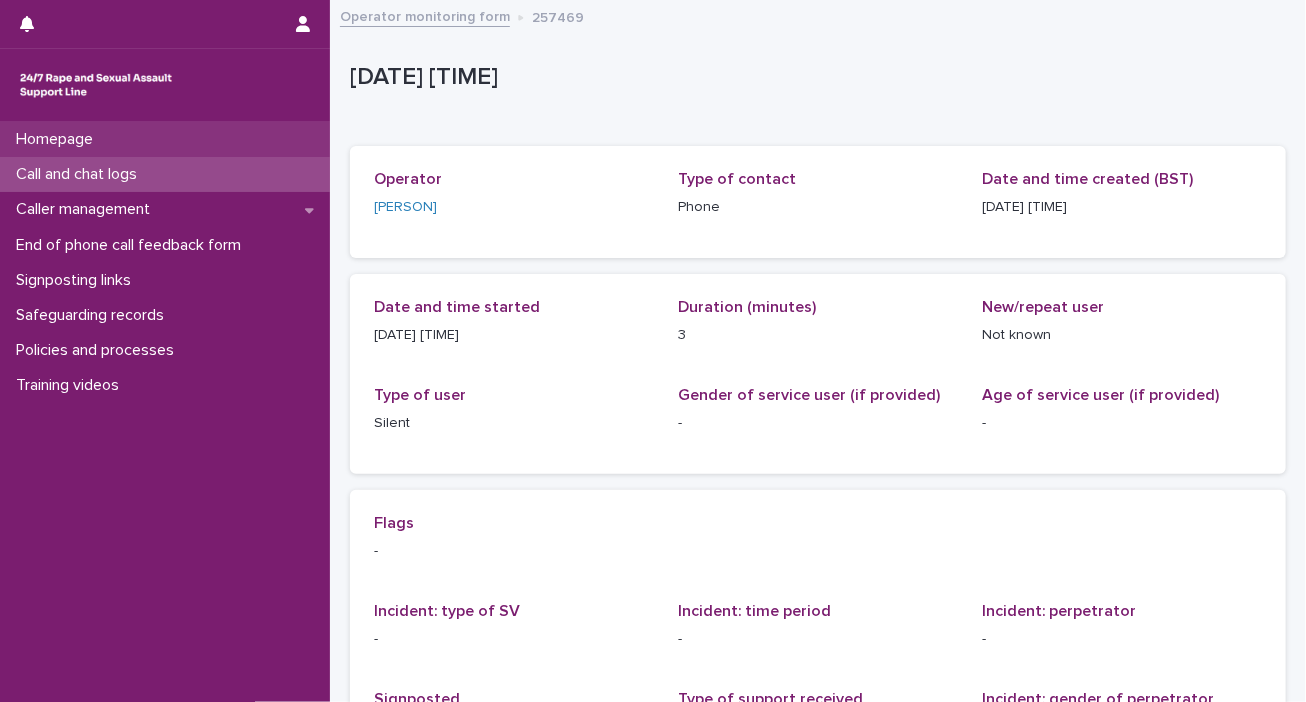 click on "Homepage" at bounding box center (58, 139) 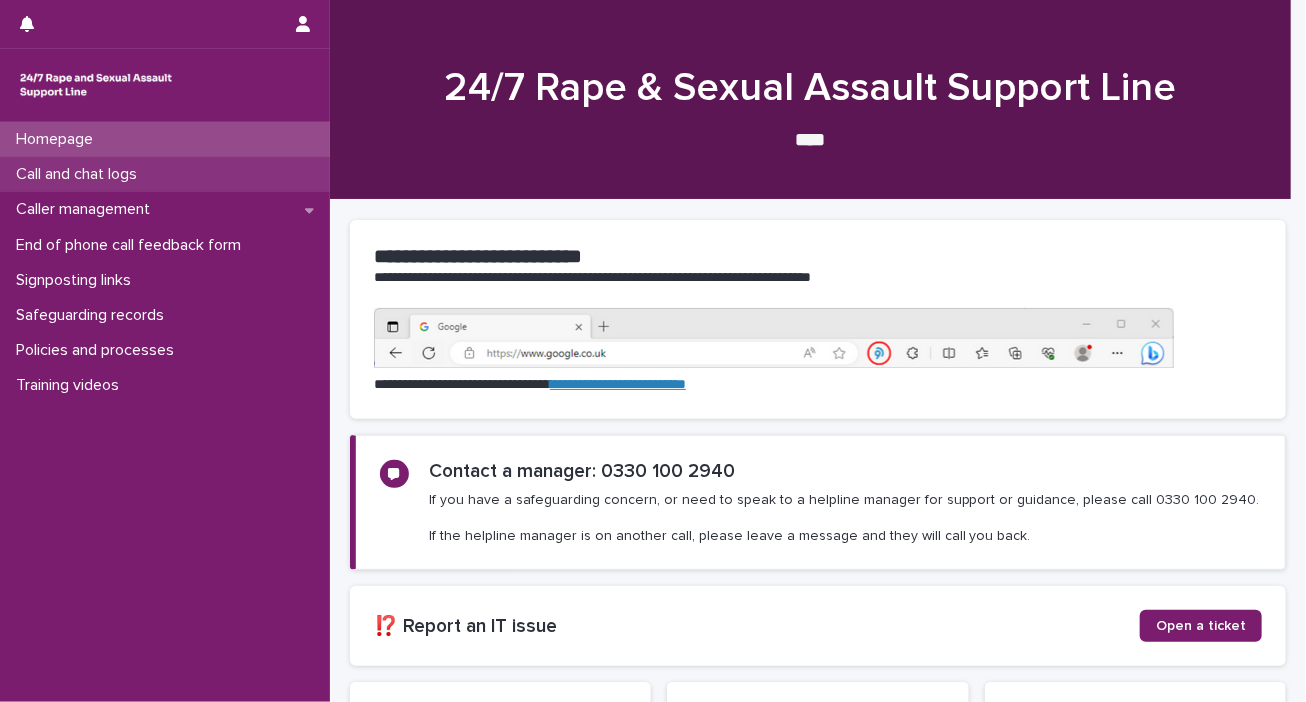 click on "Call and chat logs" at bounding box center [80, 174] 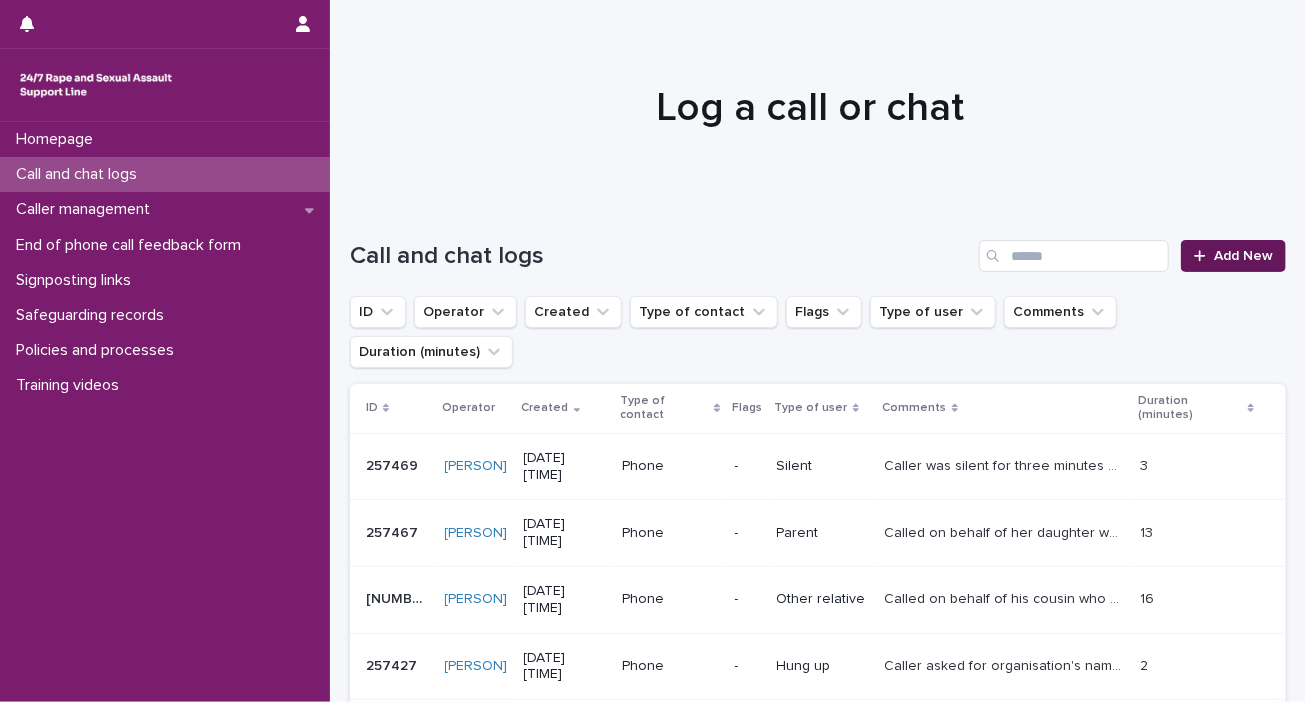 click at bounding box center [1204, 256] 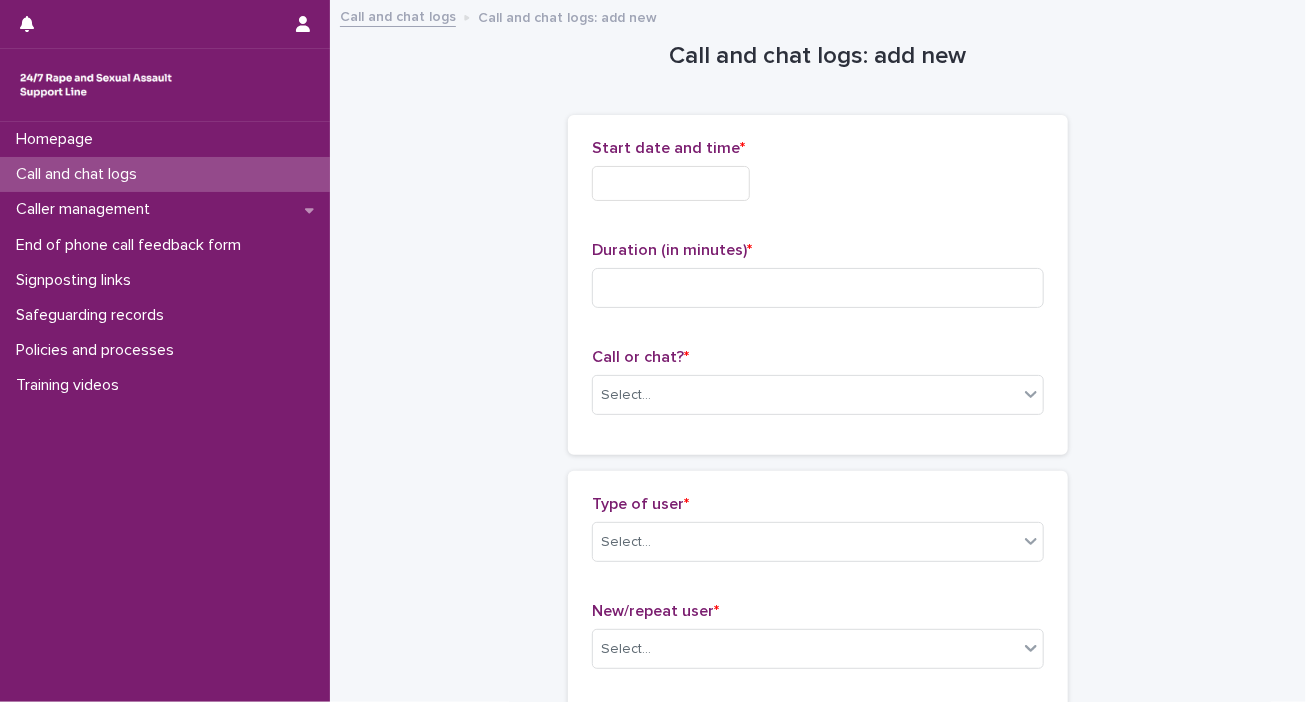 click at bounding box center [671, 183] 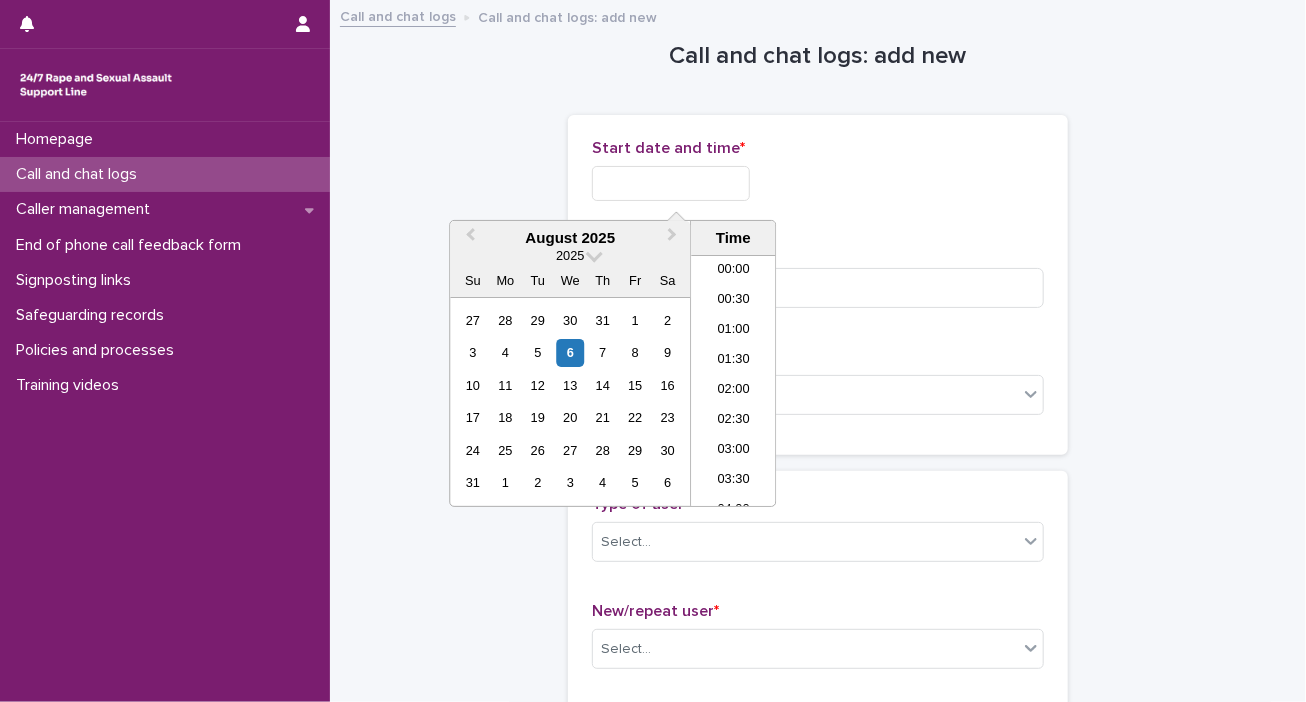 scroll, scrollTop: 1060, scrollLeft: 0, axis: vertical 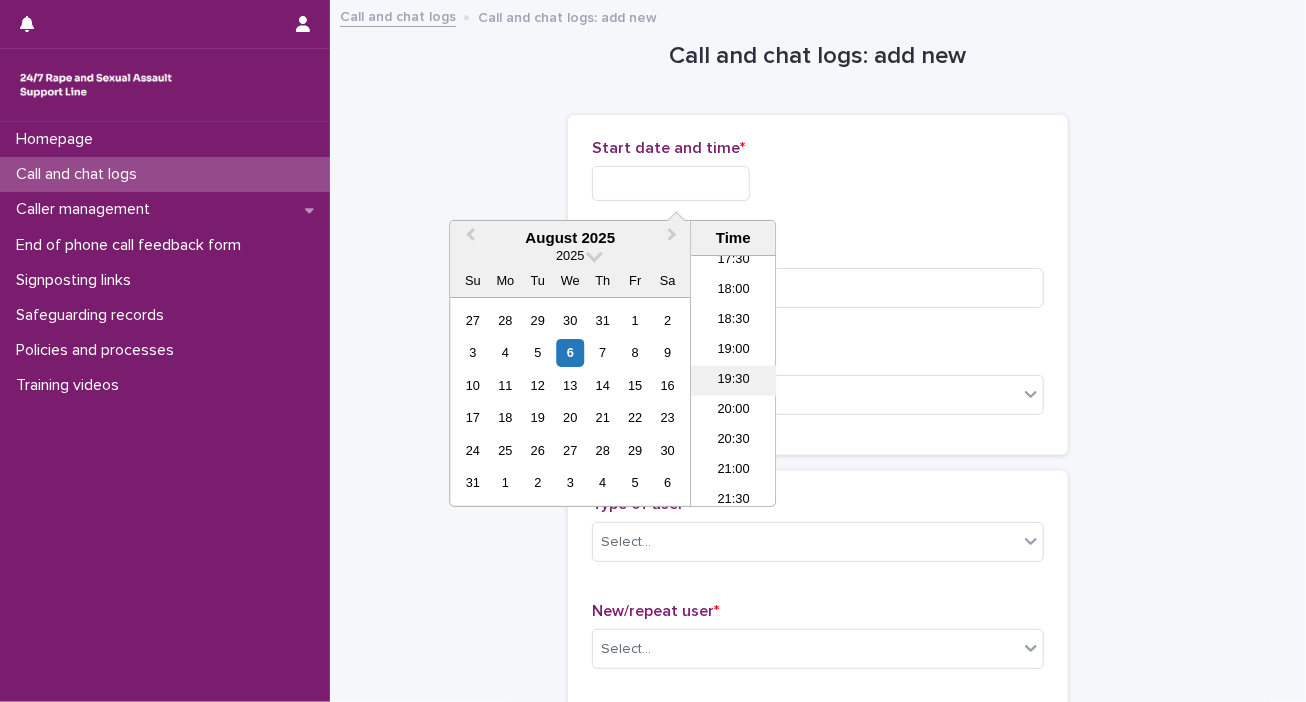 click on "19:30" at bounding box center [733, 381] 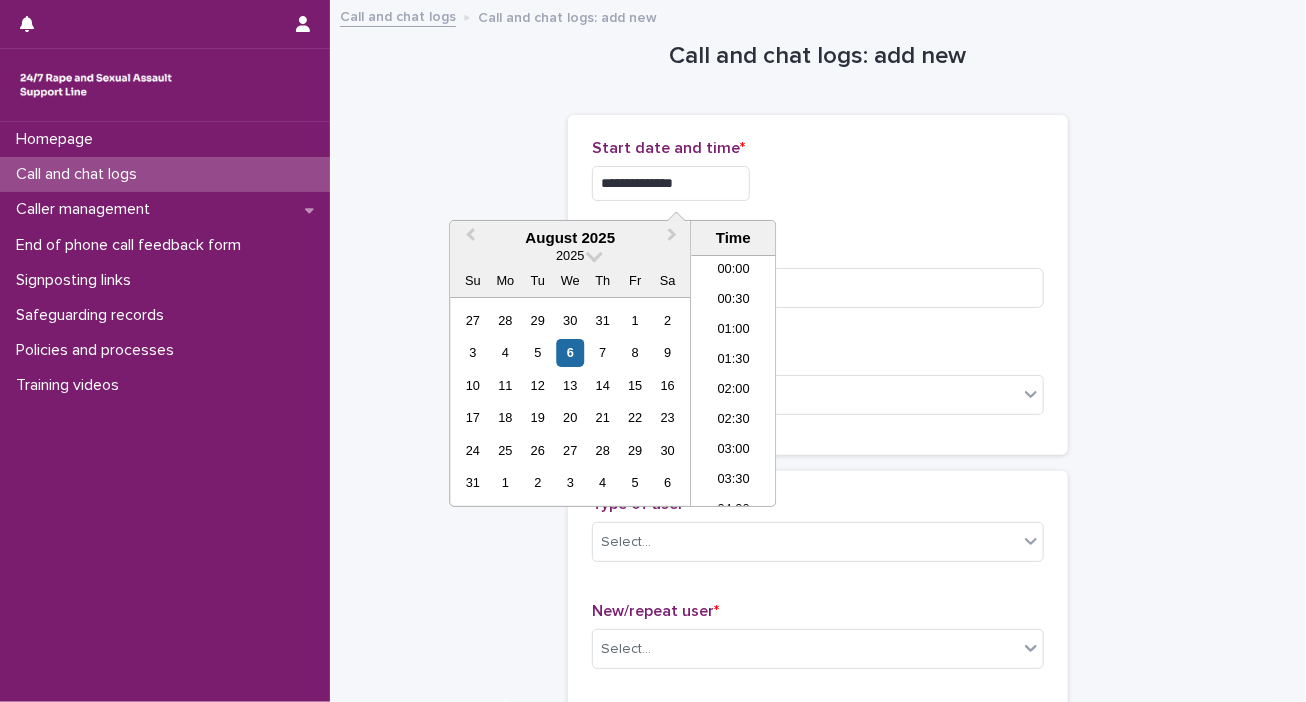 click on "**********" at bounding box center [671, 183] 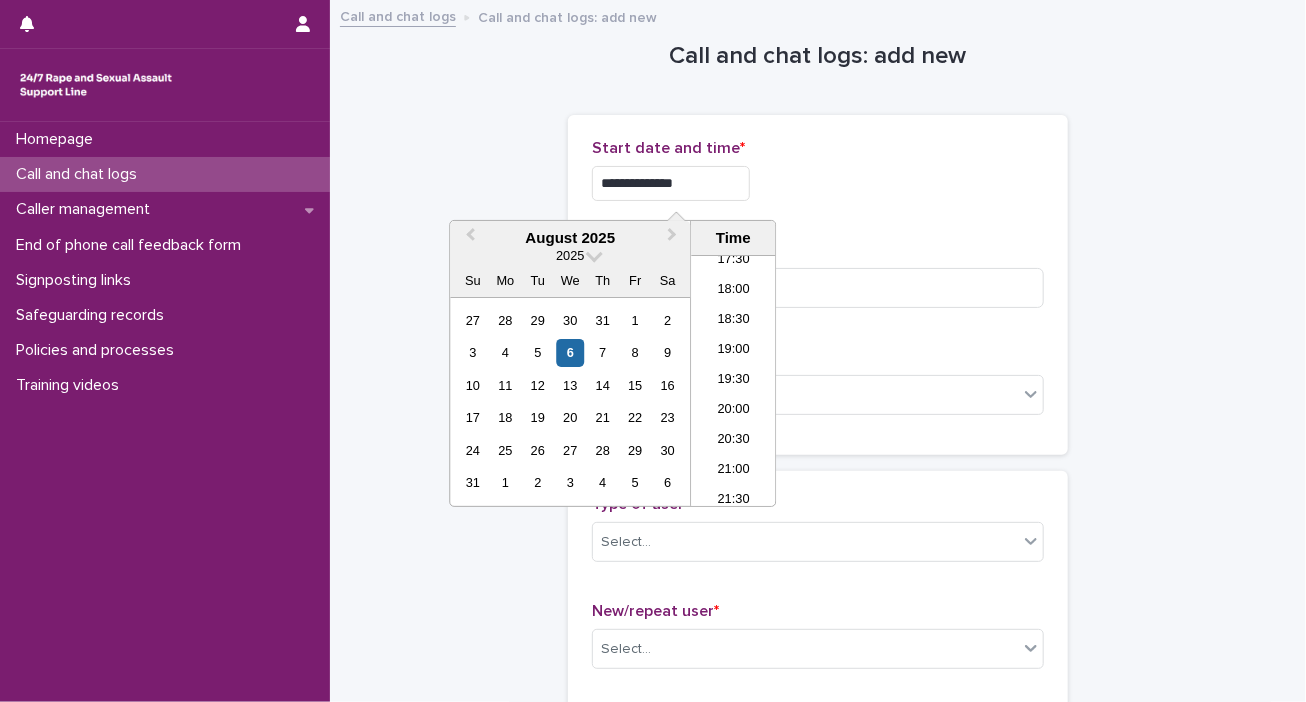 type on "**********" 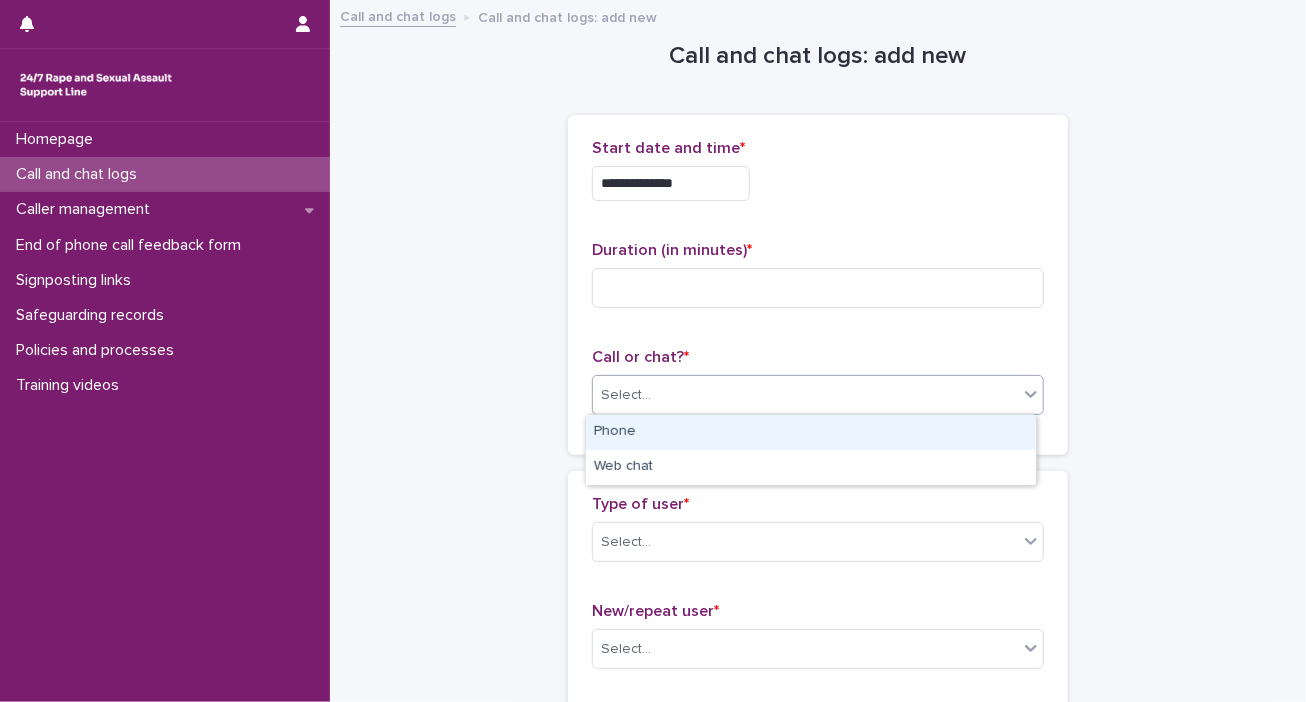click 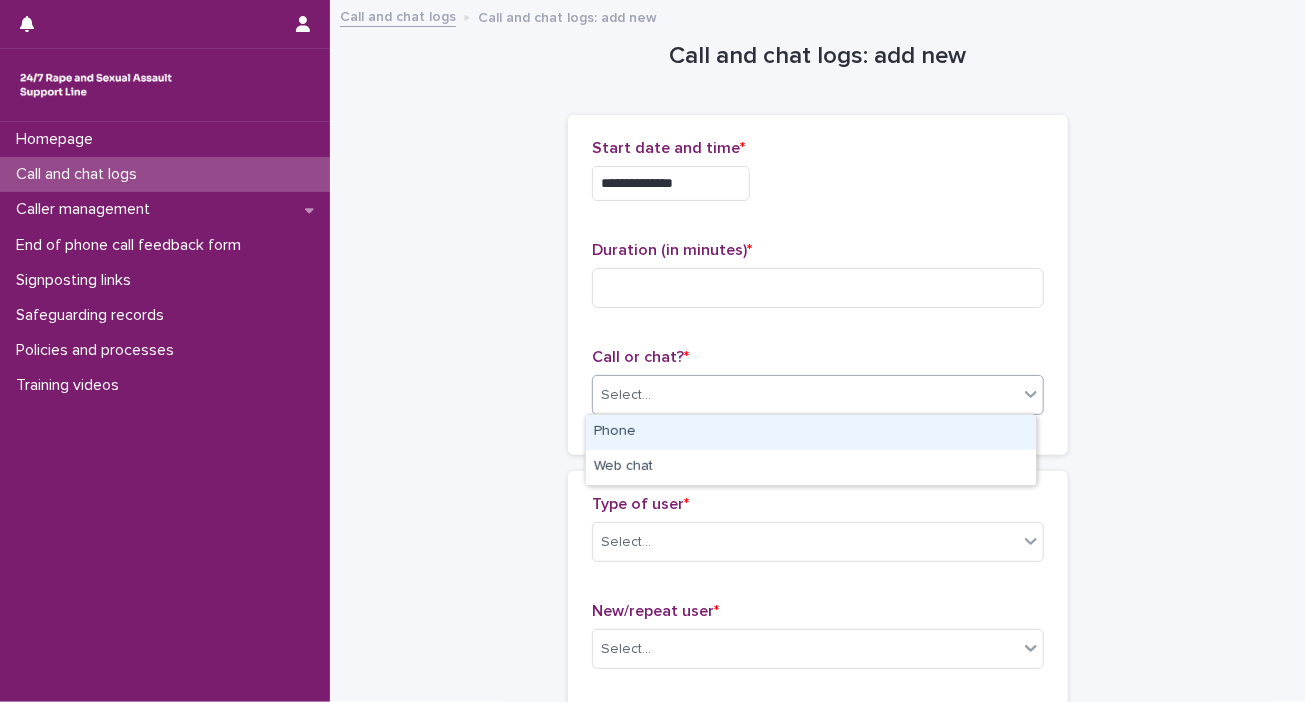 click on "Phone" at bounding box center (811, 432) 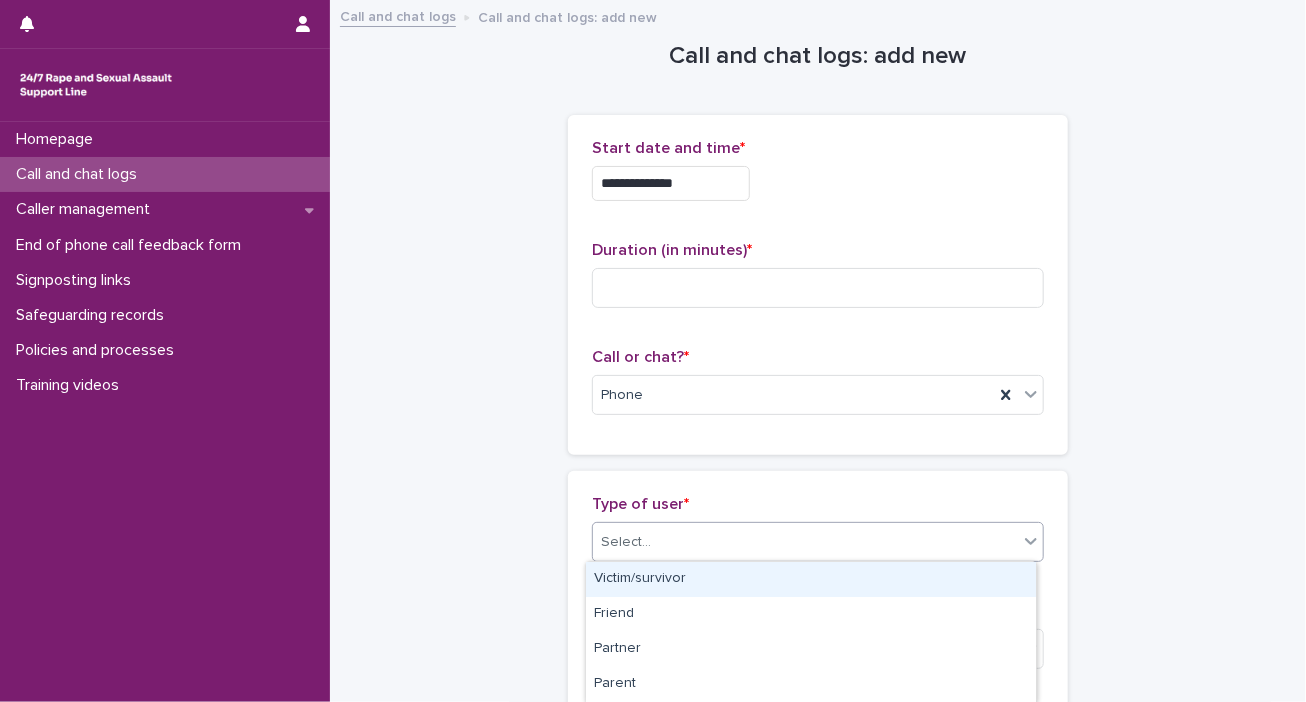 click 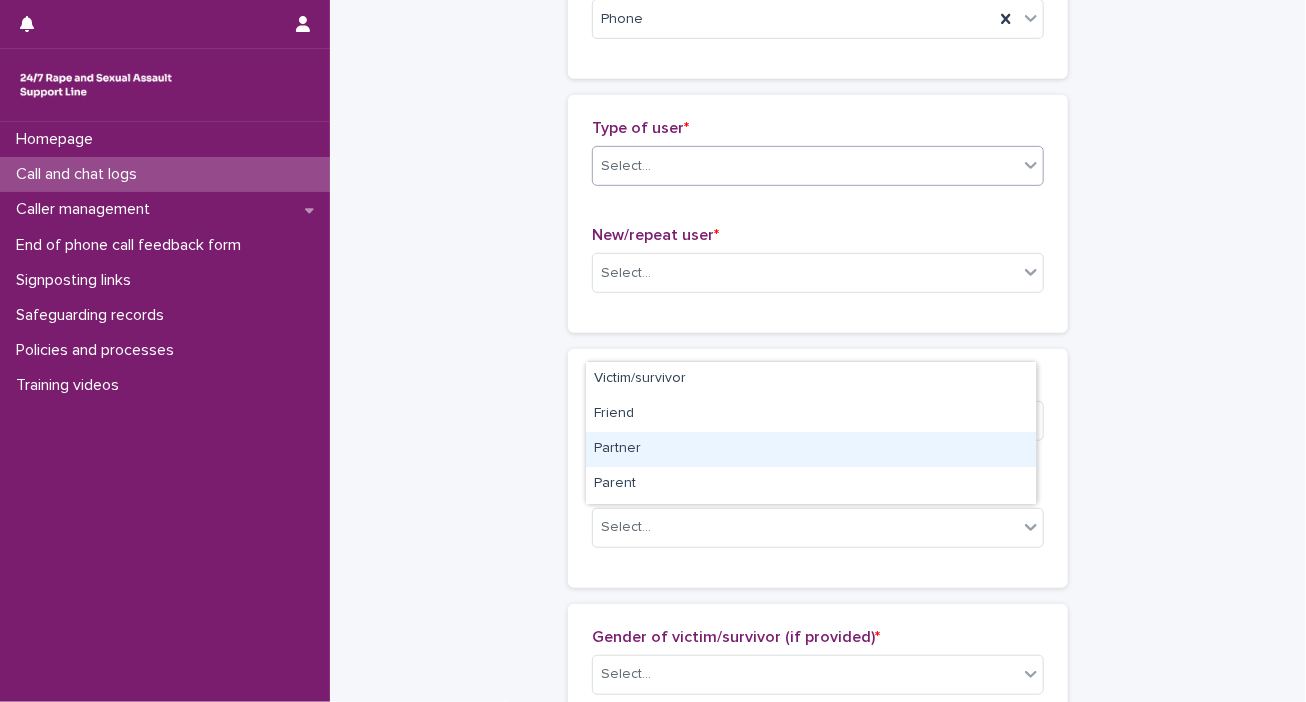 scroll, scrollTop: 400, scrollLeft: 0, axis: vertical 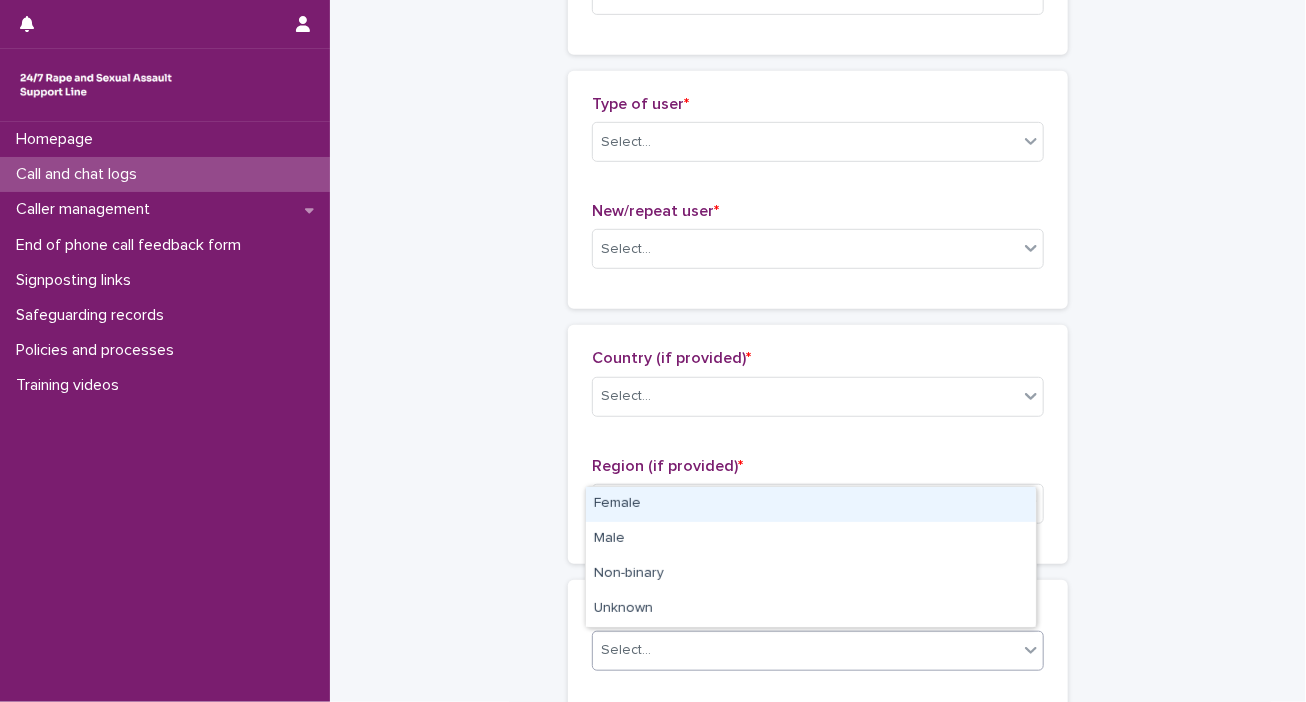 click 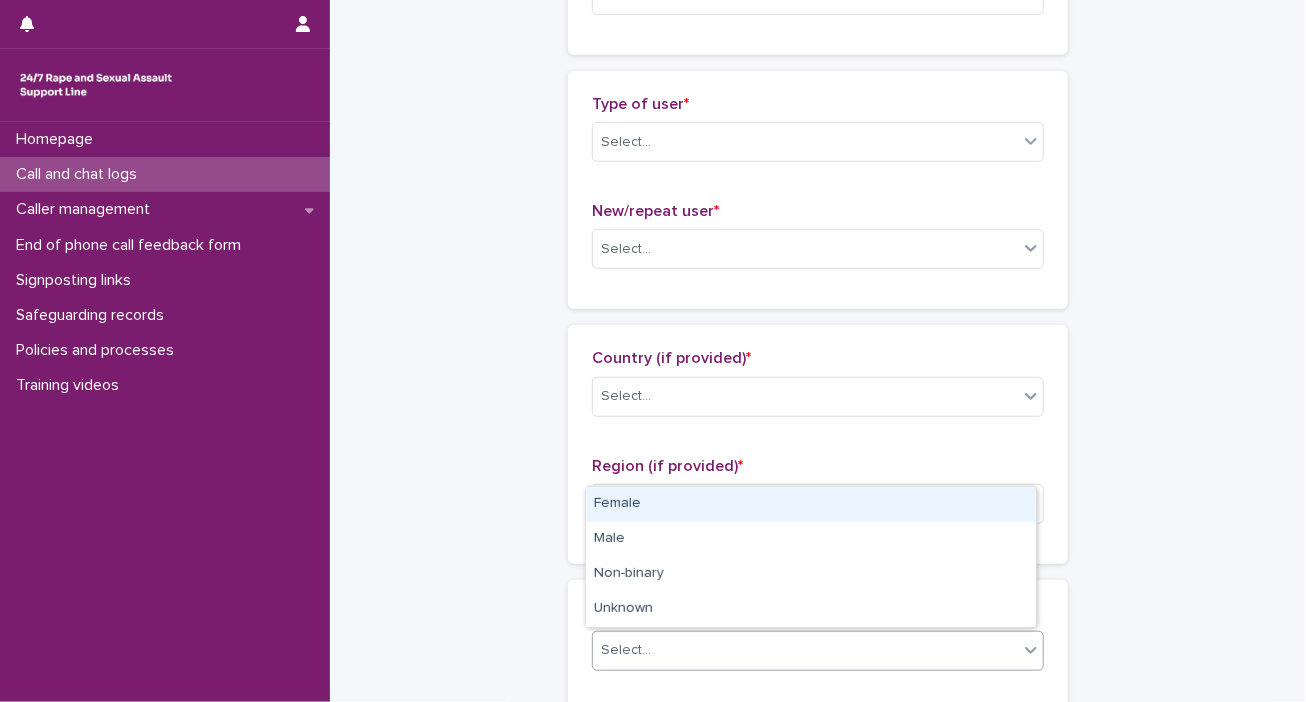 drag, startPoint x: 611, startPoint y: 522, endPoint x: 611, endPoint y: 509, distance: 13 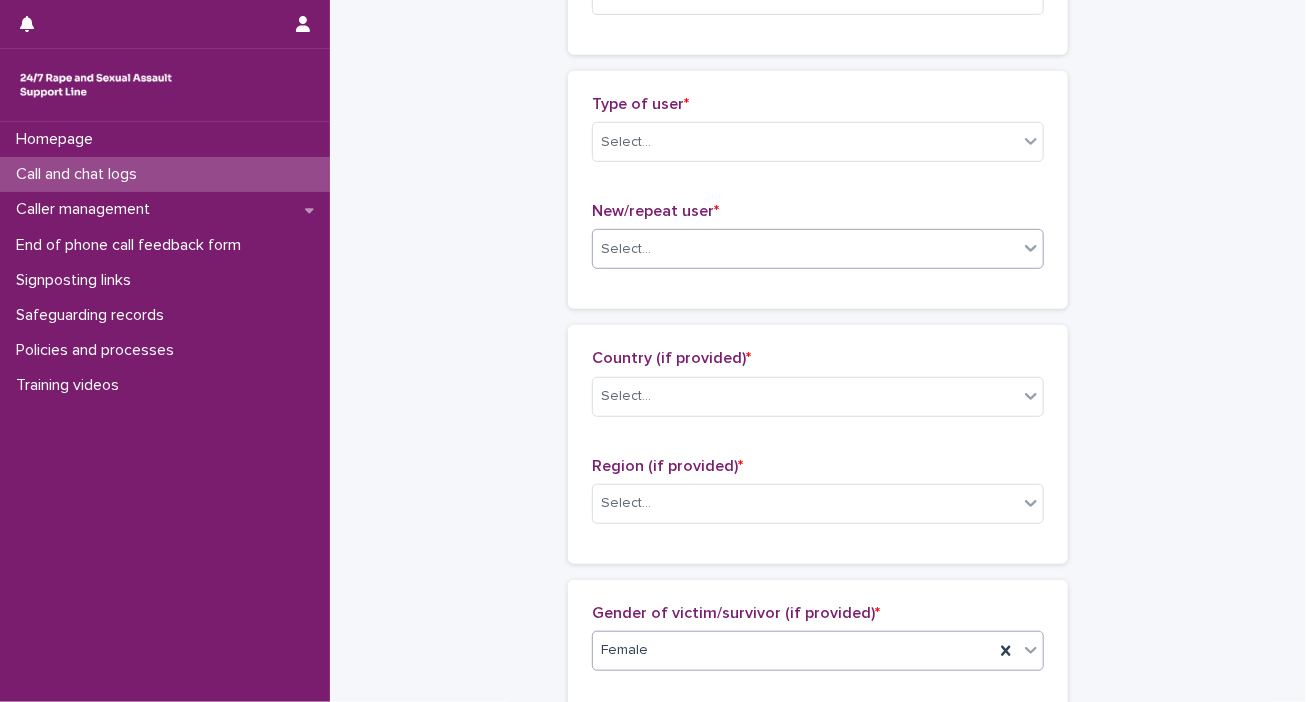 click at bounding box center [1031, 248] 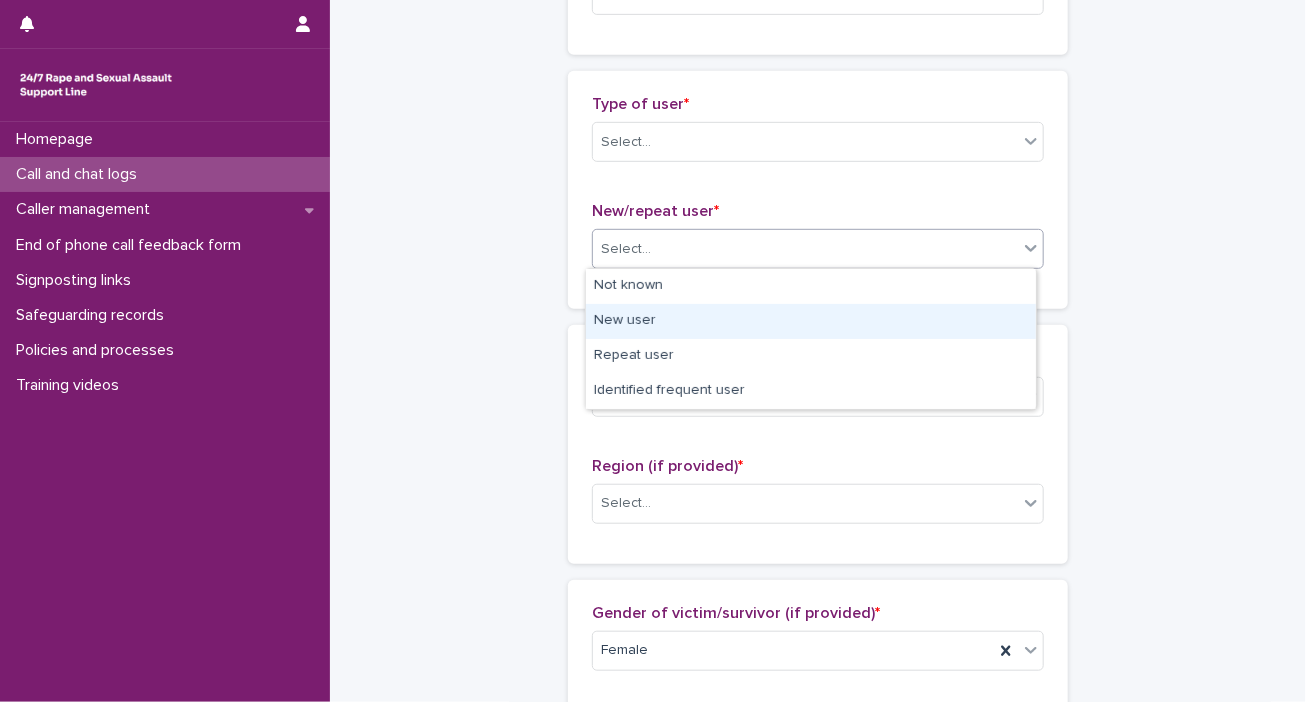 click on "New user" at bounding box center [811, 321] 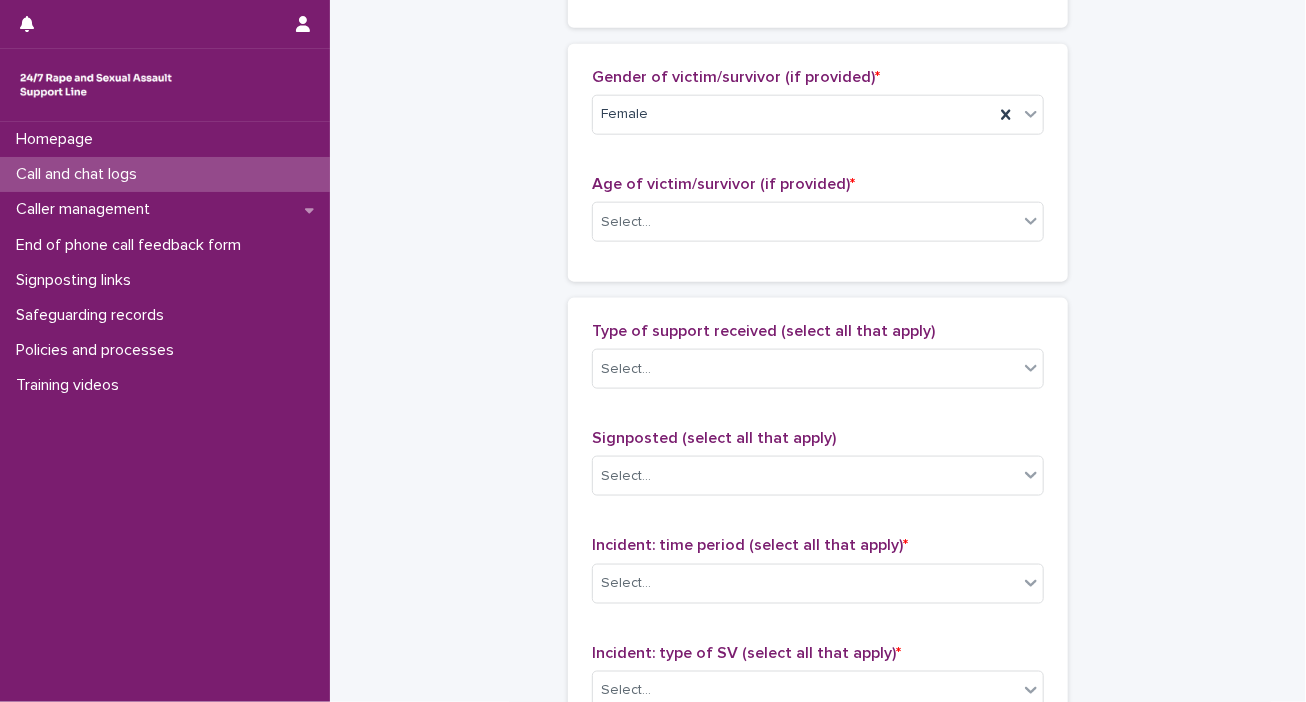 scroll, scrollTop: 1000, scrollLeft: 0, axis: vertical 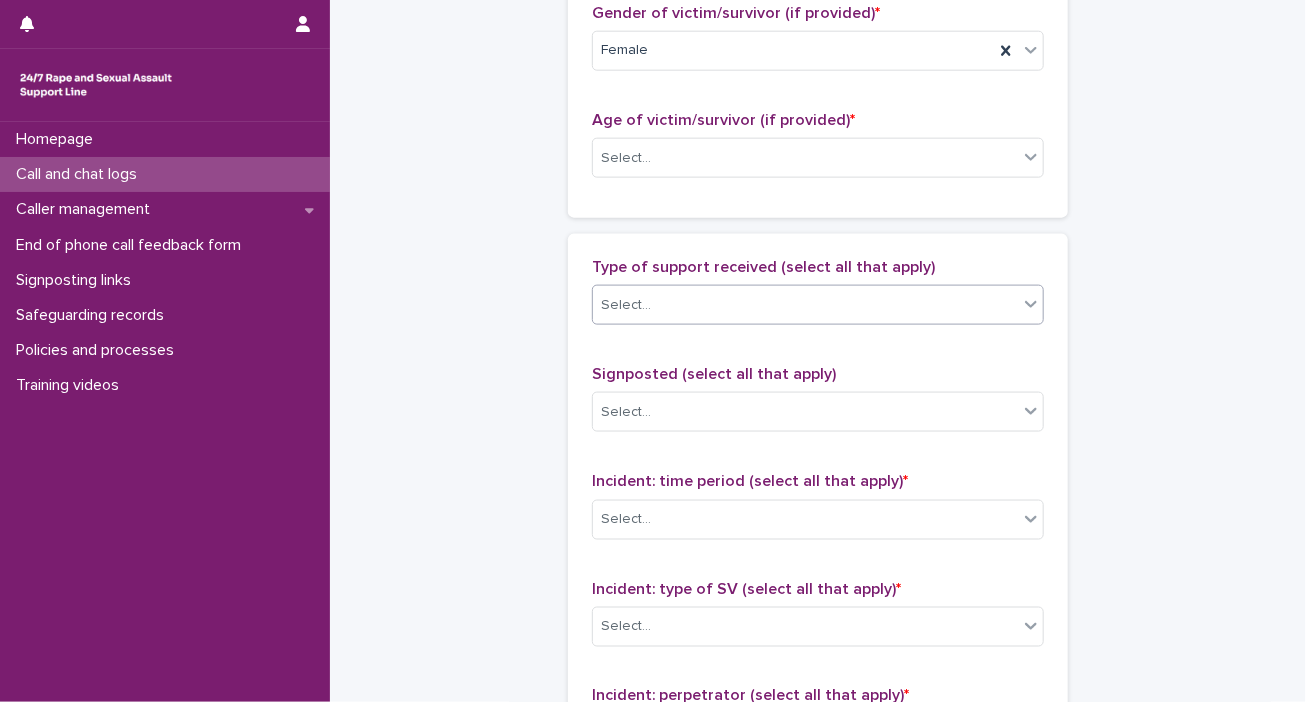 click 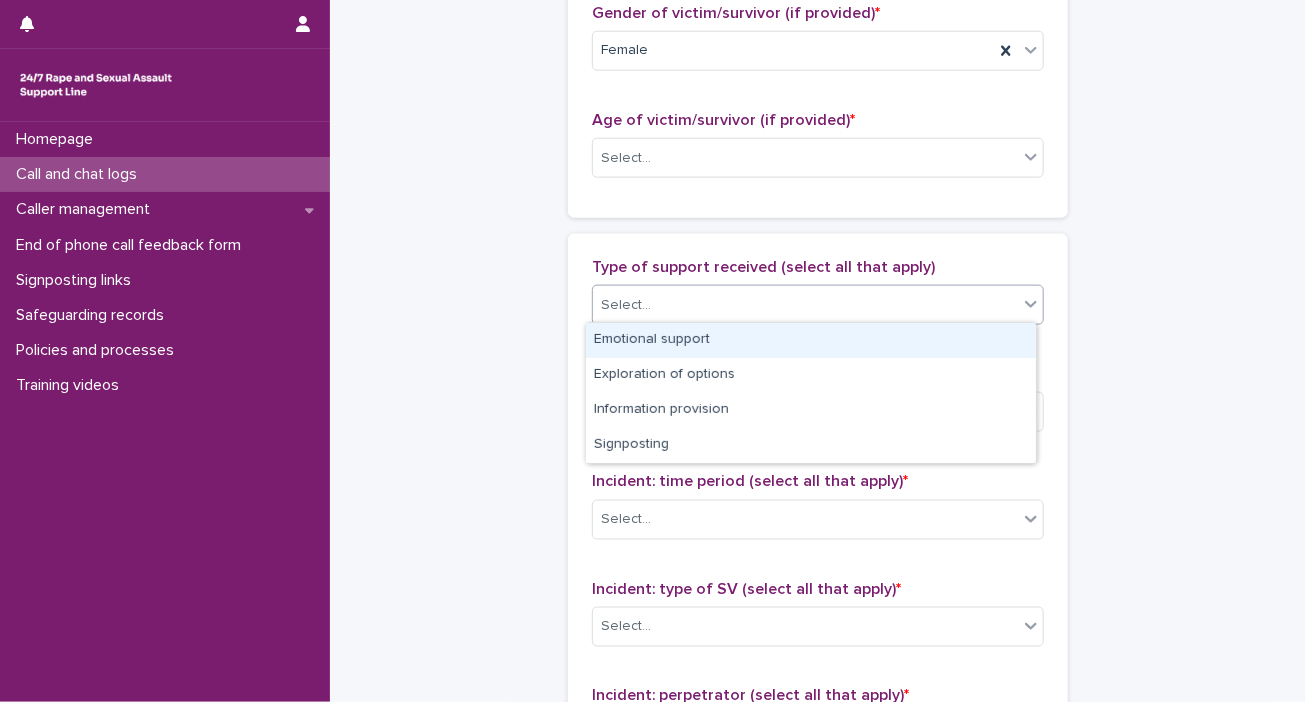click on "Emotional support" at bounding box center (811, 340) 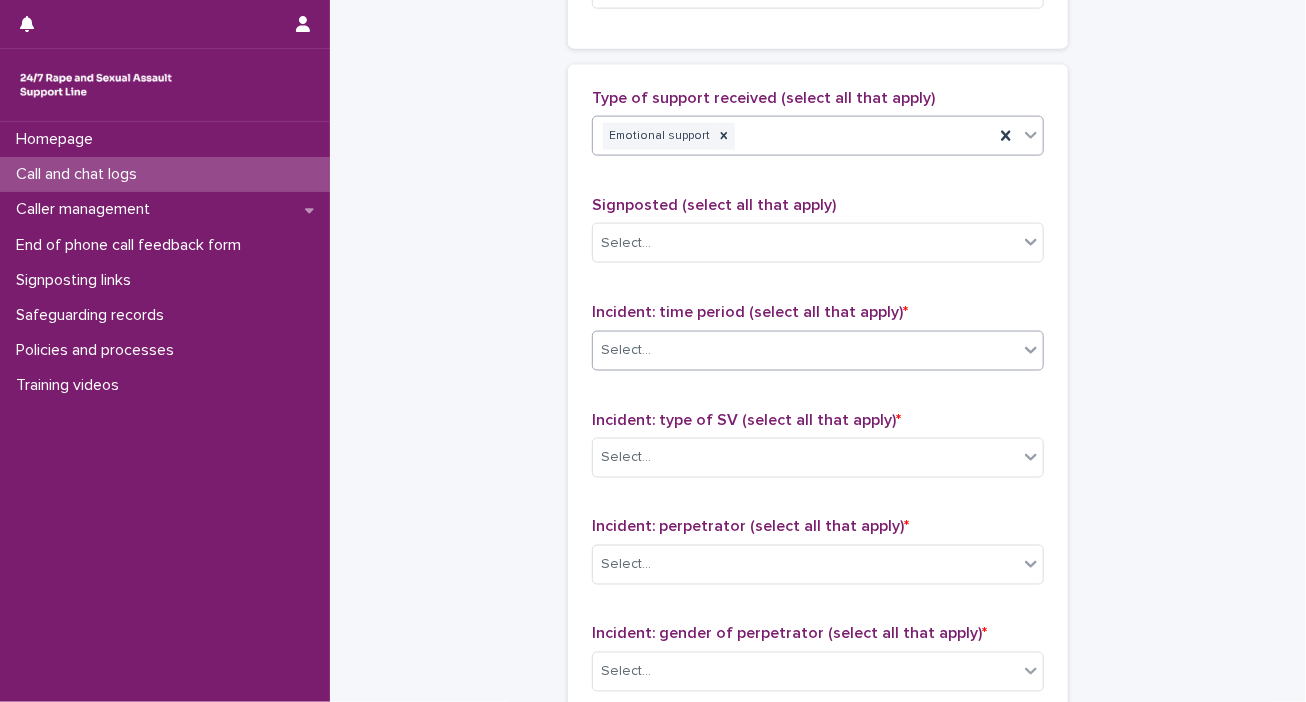 scroll, scrollTop: 1200, scrollLeft: 0, axis: vertical 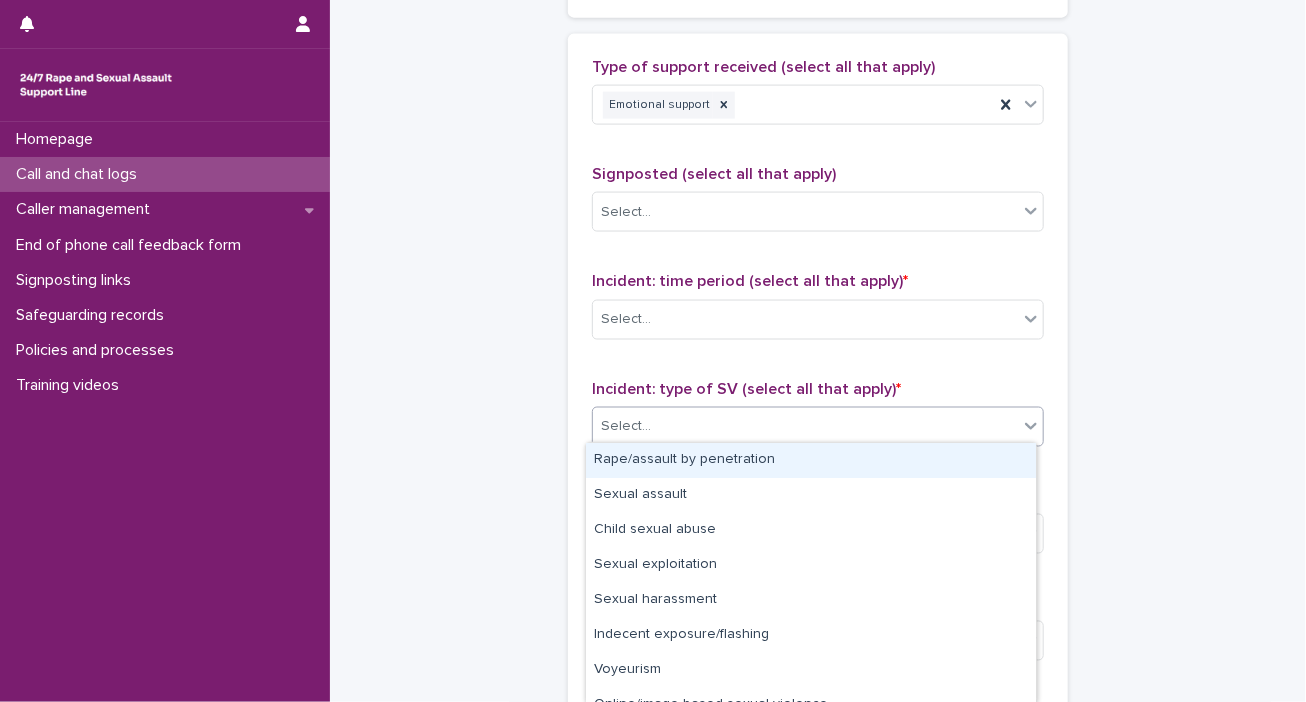 click 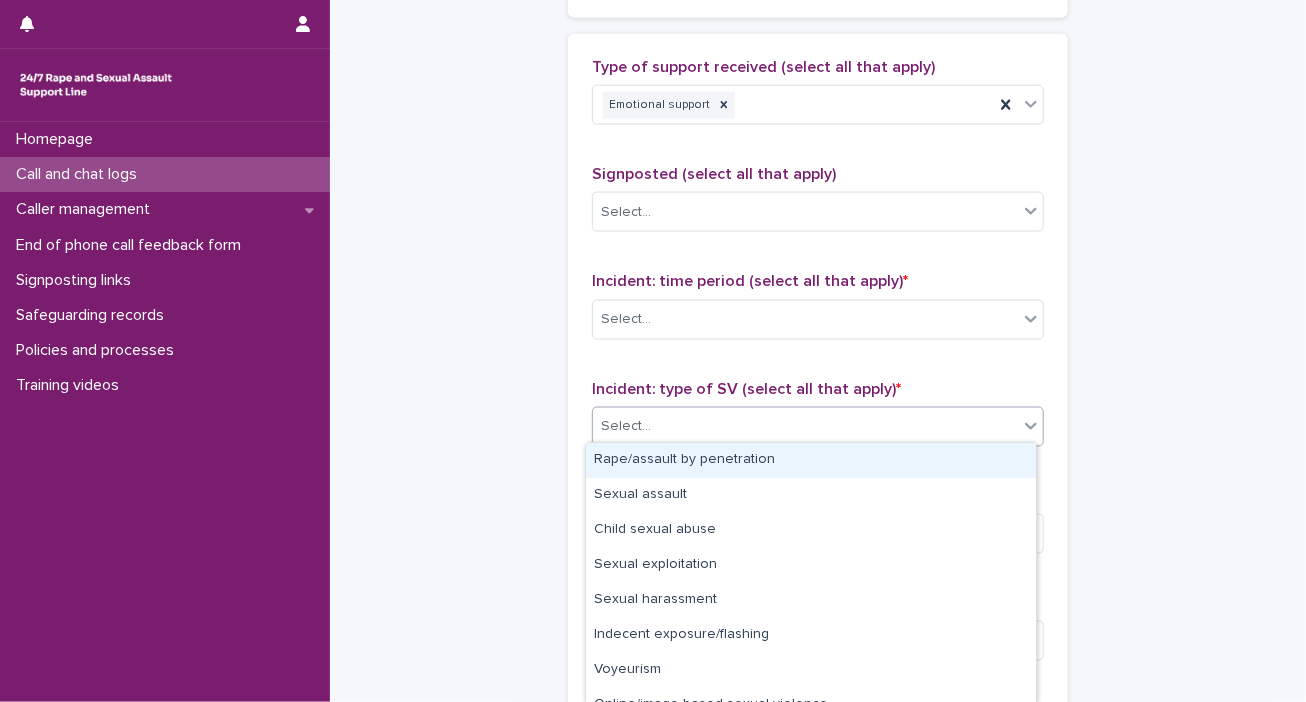 click on "Rape/assault by penetration" at bounding box center [811, 460] 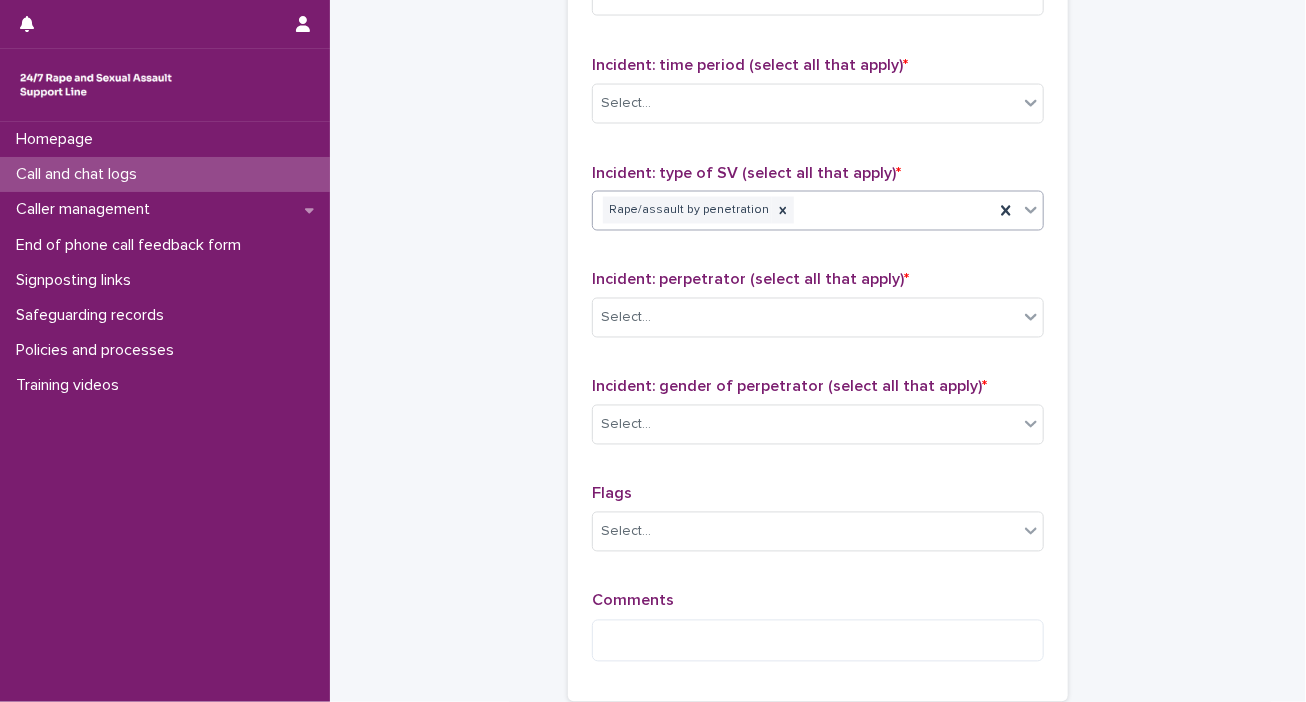 scroll, scrollTop: 1500, scrollLeft: 0, axis: vertical 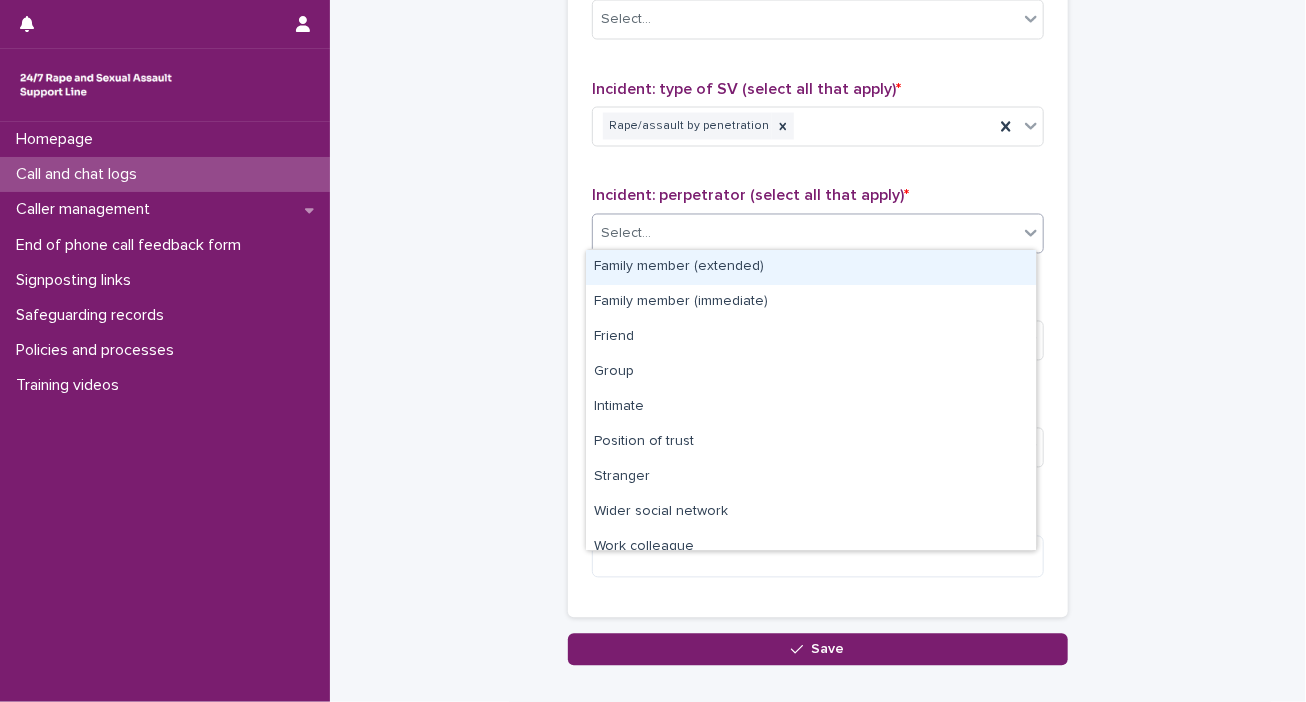 click 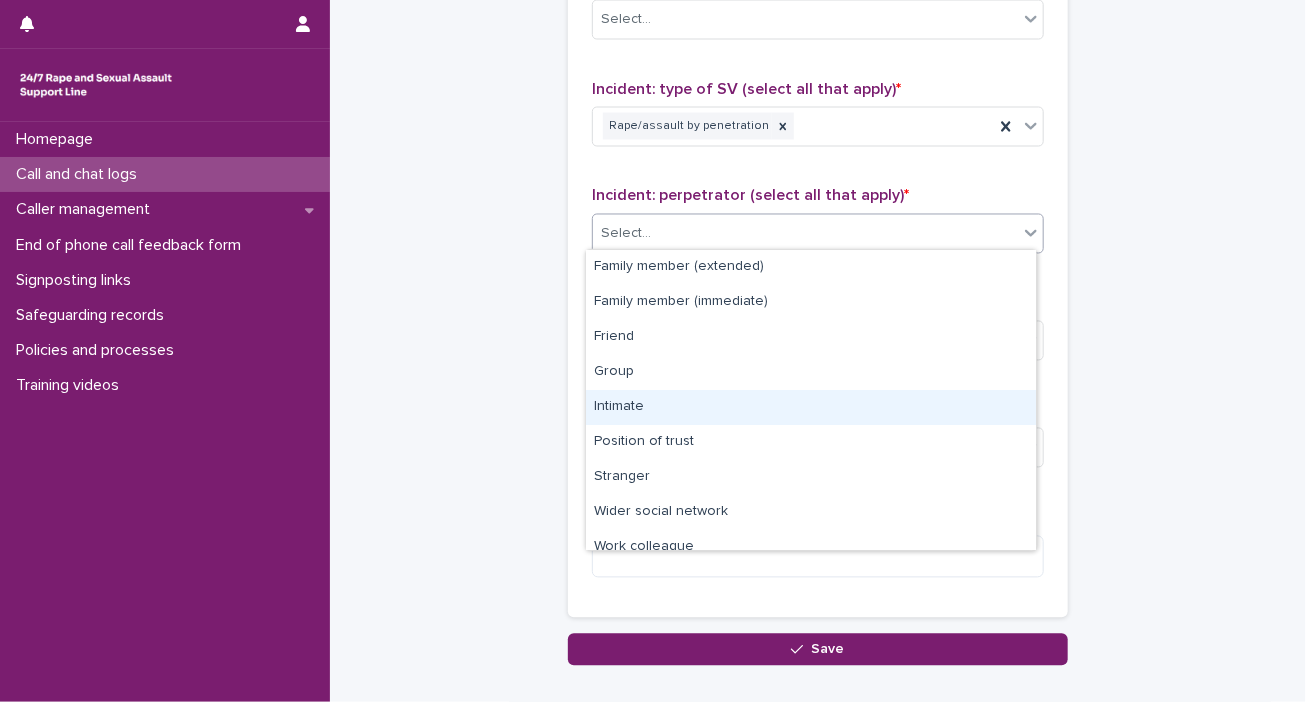 click on "Intimate" at bounding box center (811, 407) 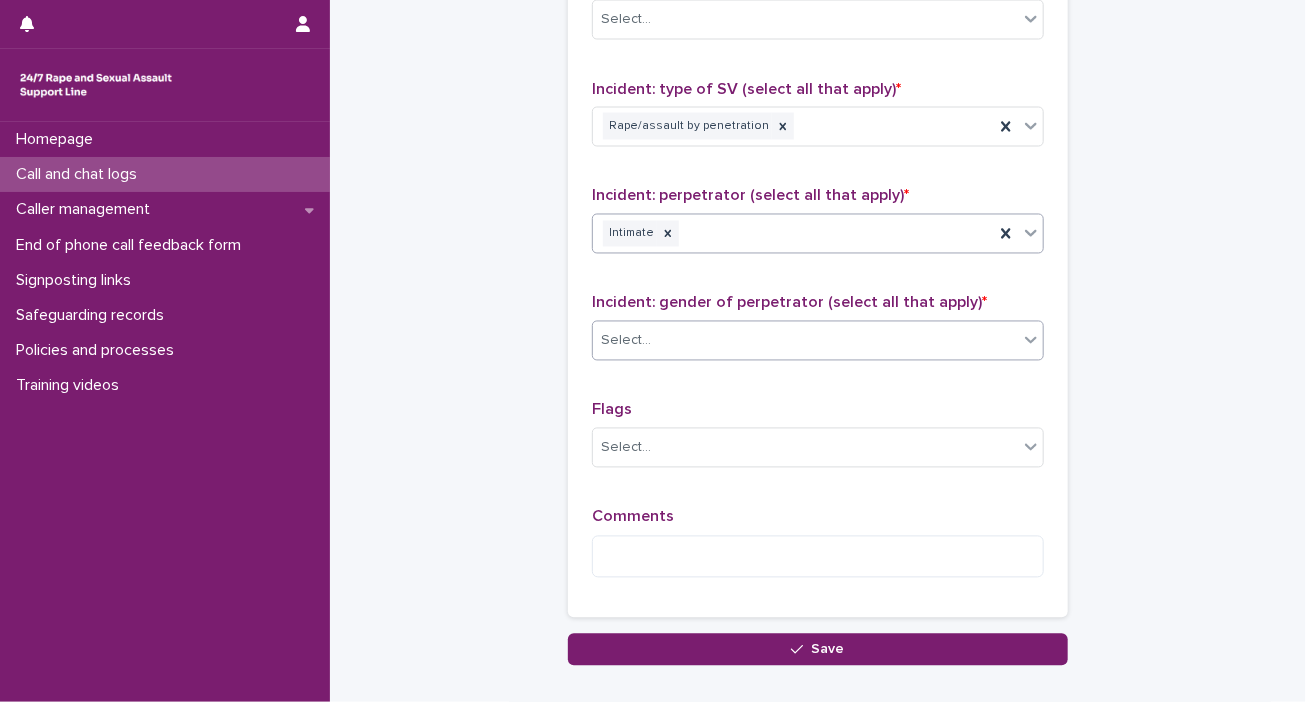 click 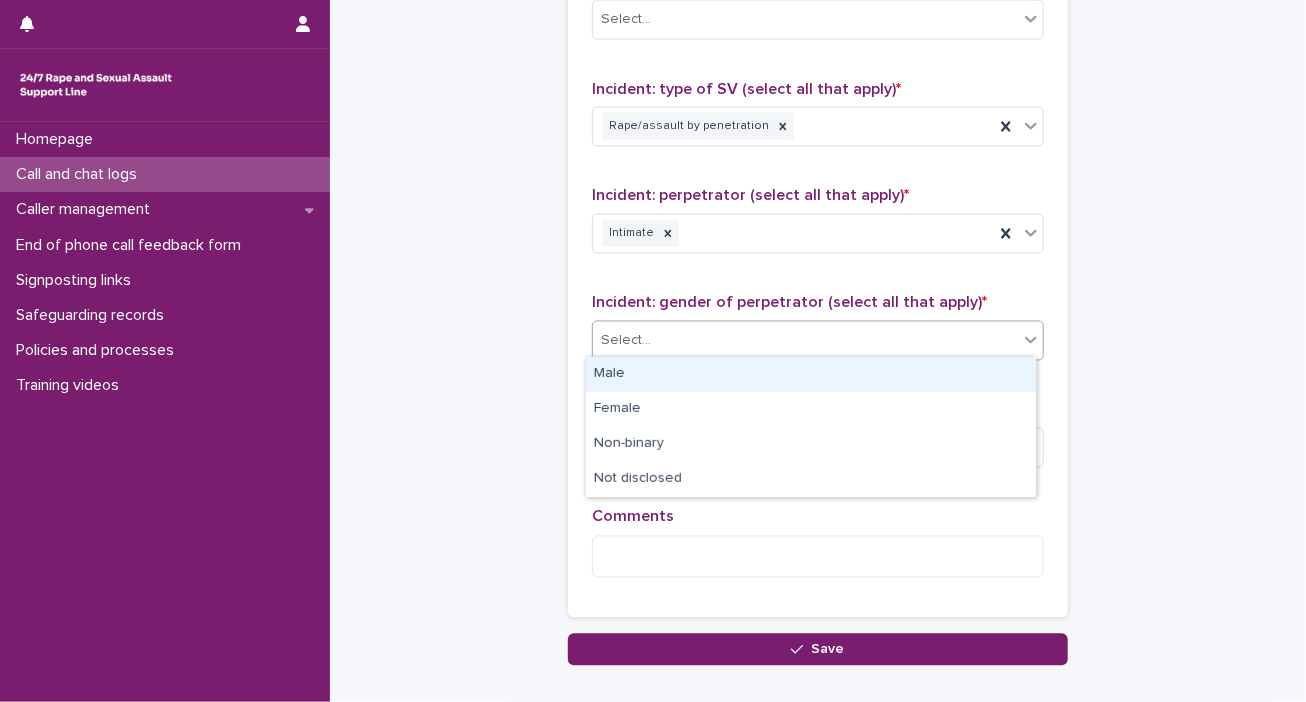 click on "Male" at bounding box center [811, 374] 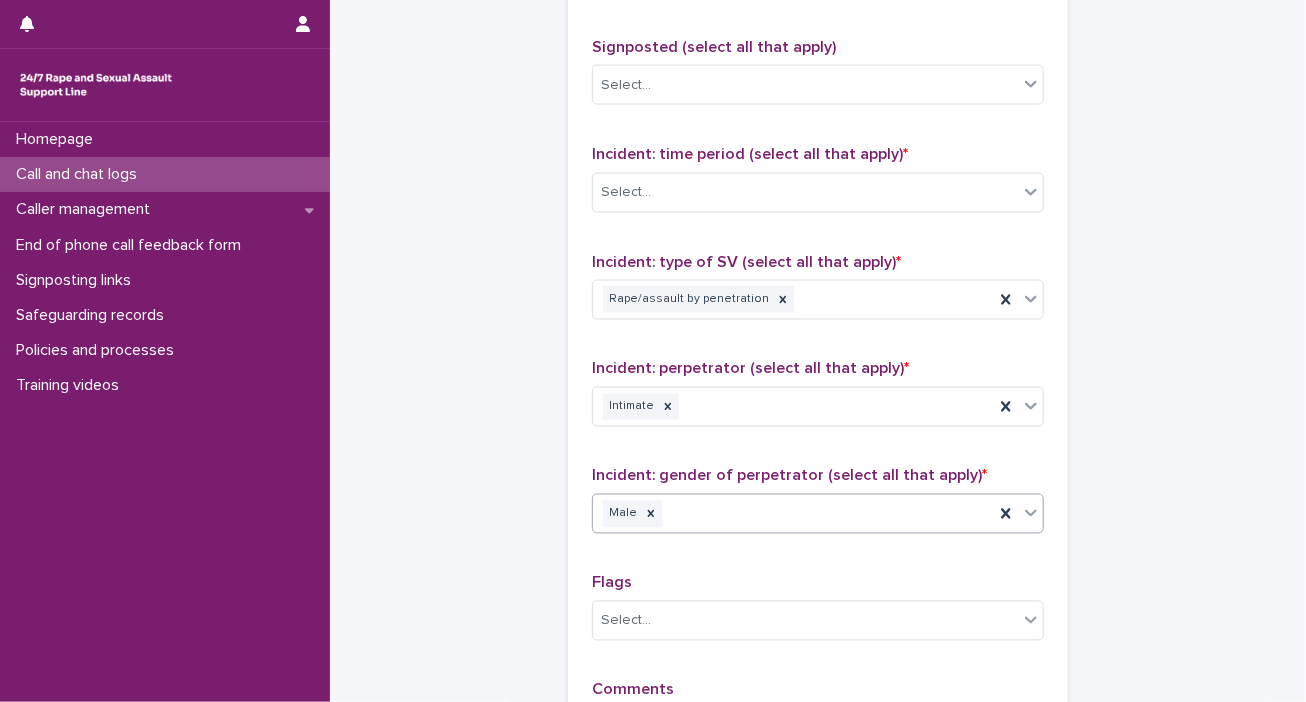 scroll, scrollTop: 1300, scrollLeft: 0, axis: vertical 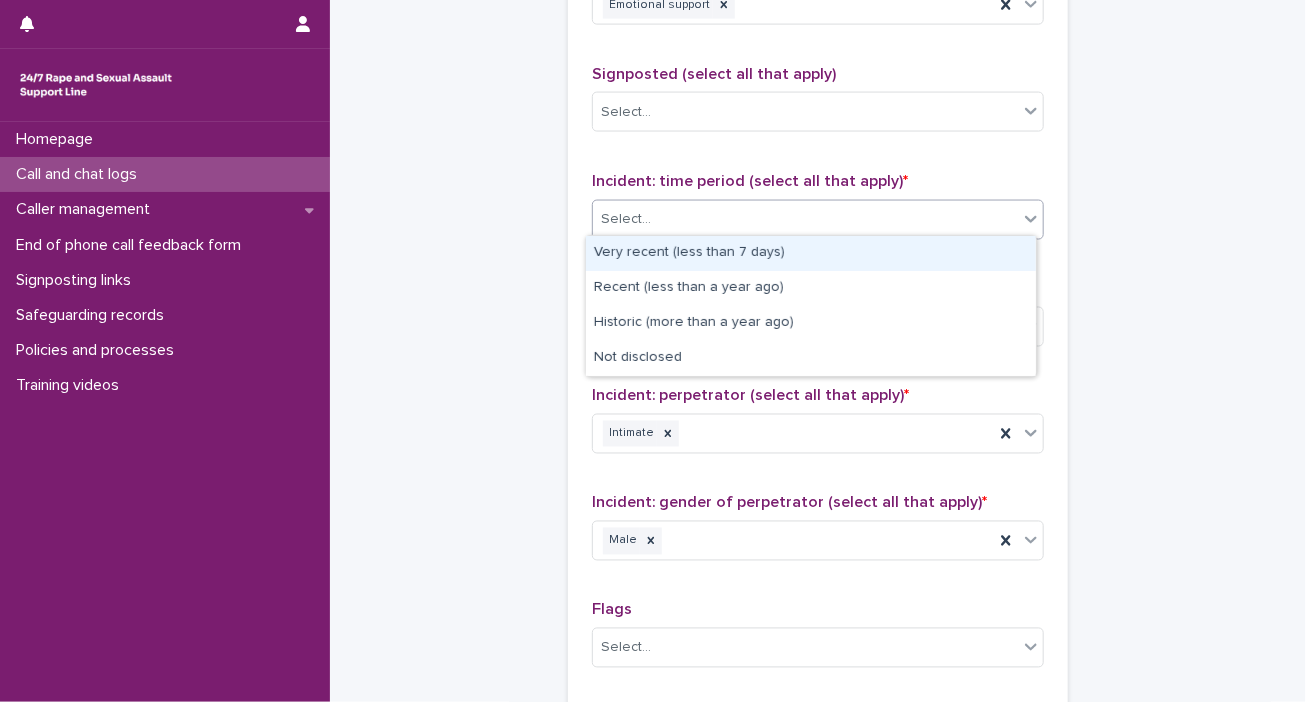 click 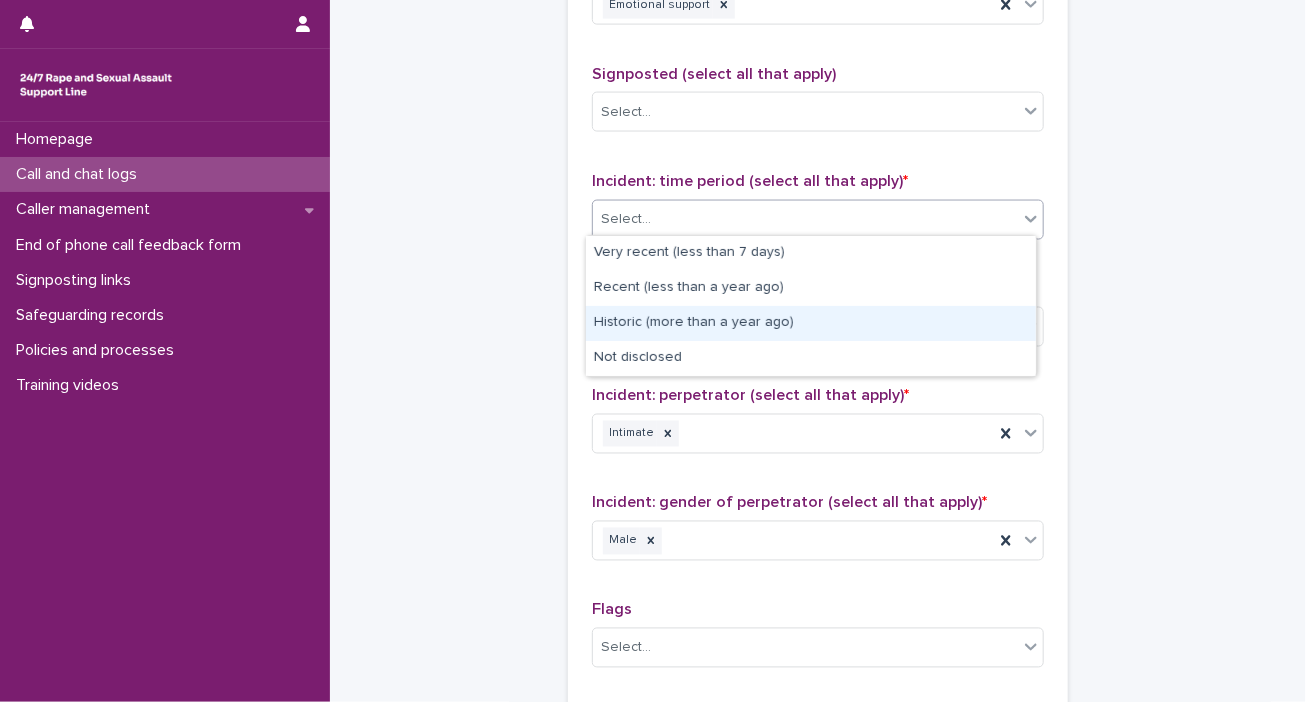 click on "Historic (more than a year ago)" at bounding box center (811, 323) 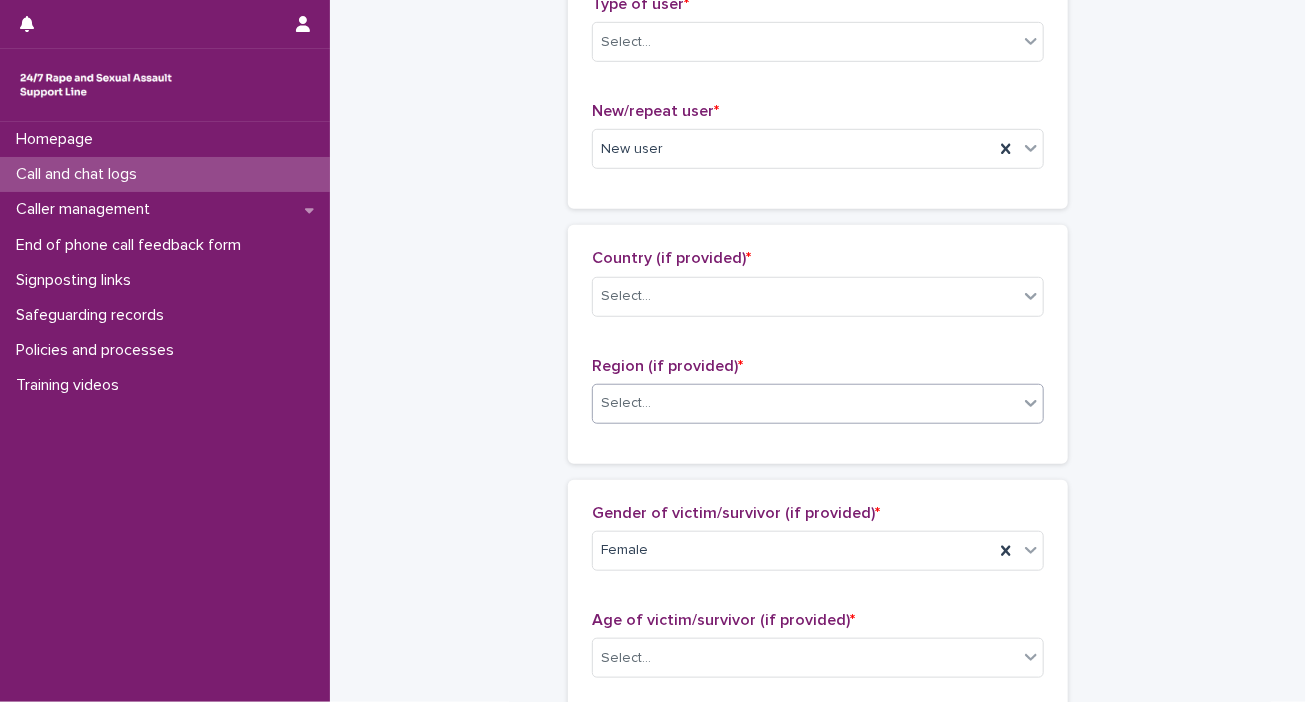 scroll, scrollTop: 300, scrollLeft: 0, axis: vertical 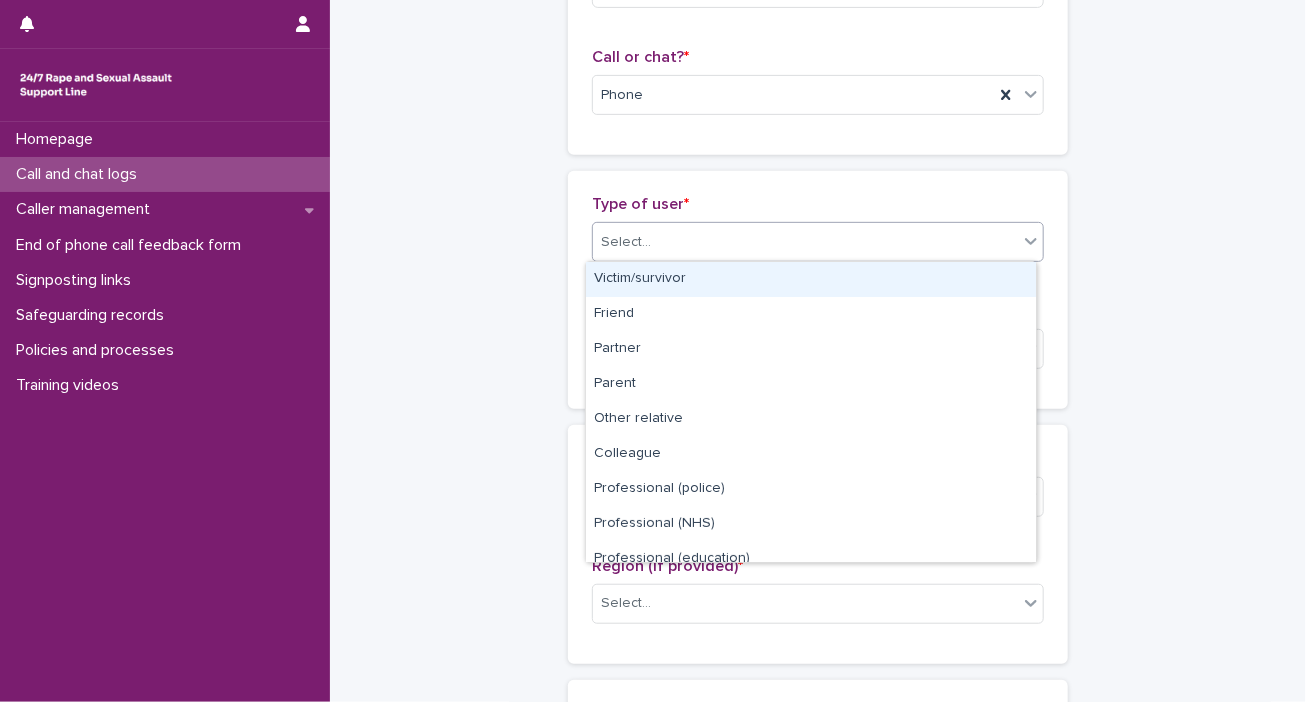 click 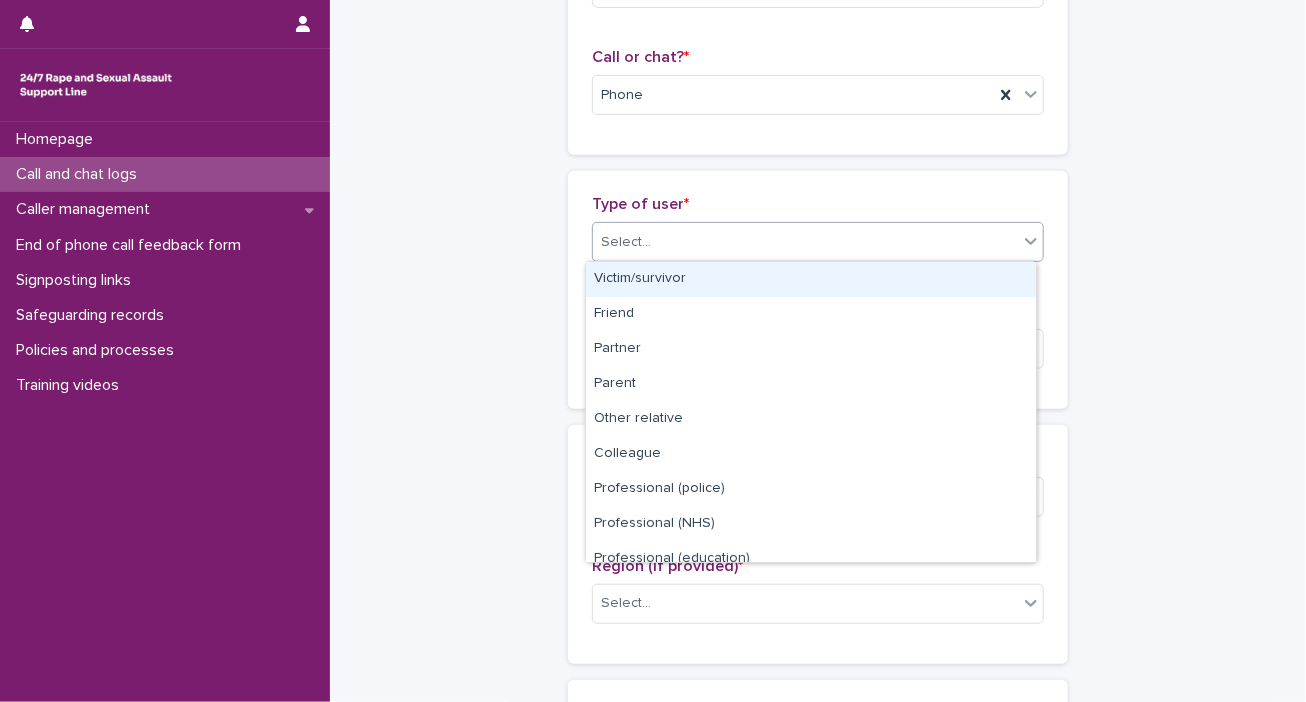 click on "Victim/survivor" at bounding box center [811, 279] 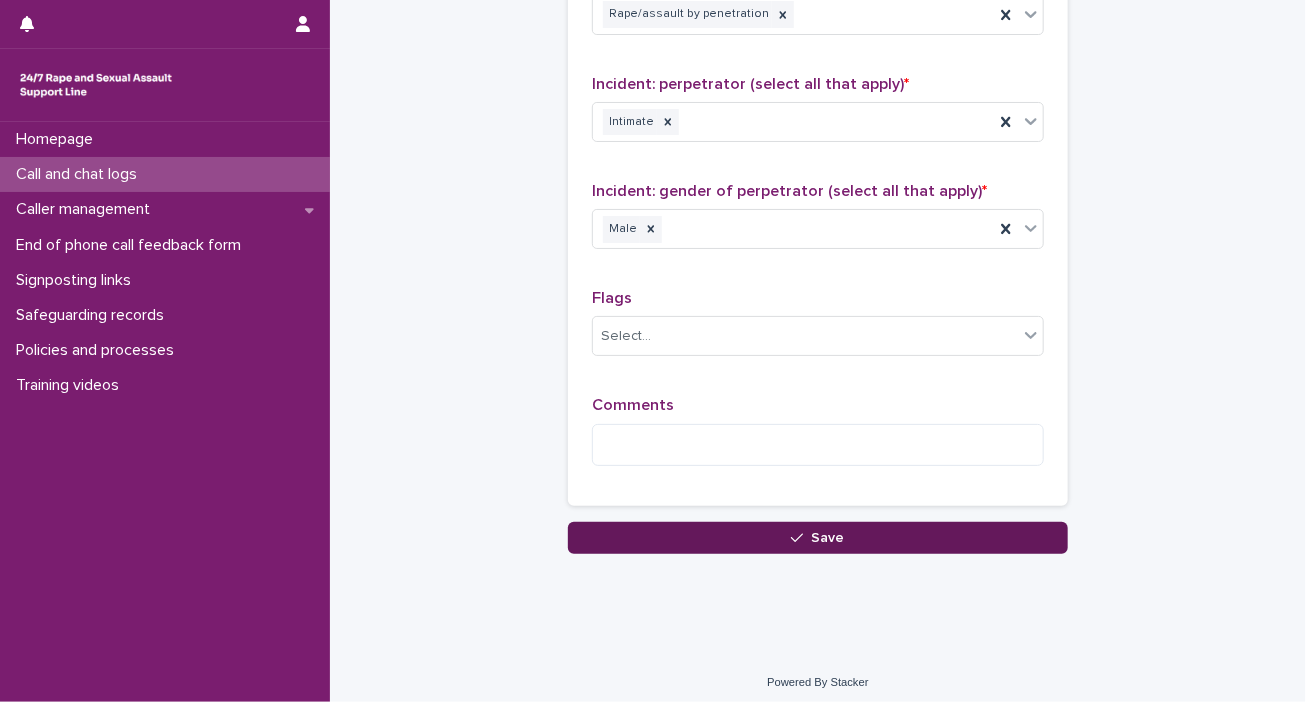 scroll, scrollTop: 1614, scrollLeft: 0, axis: vertical 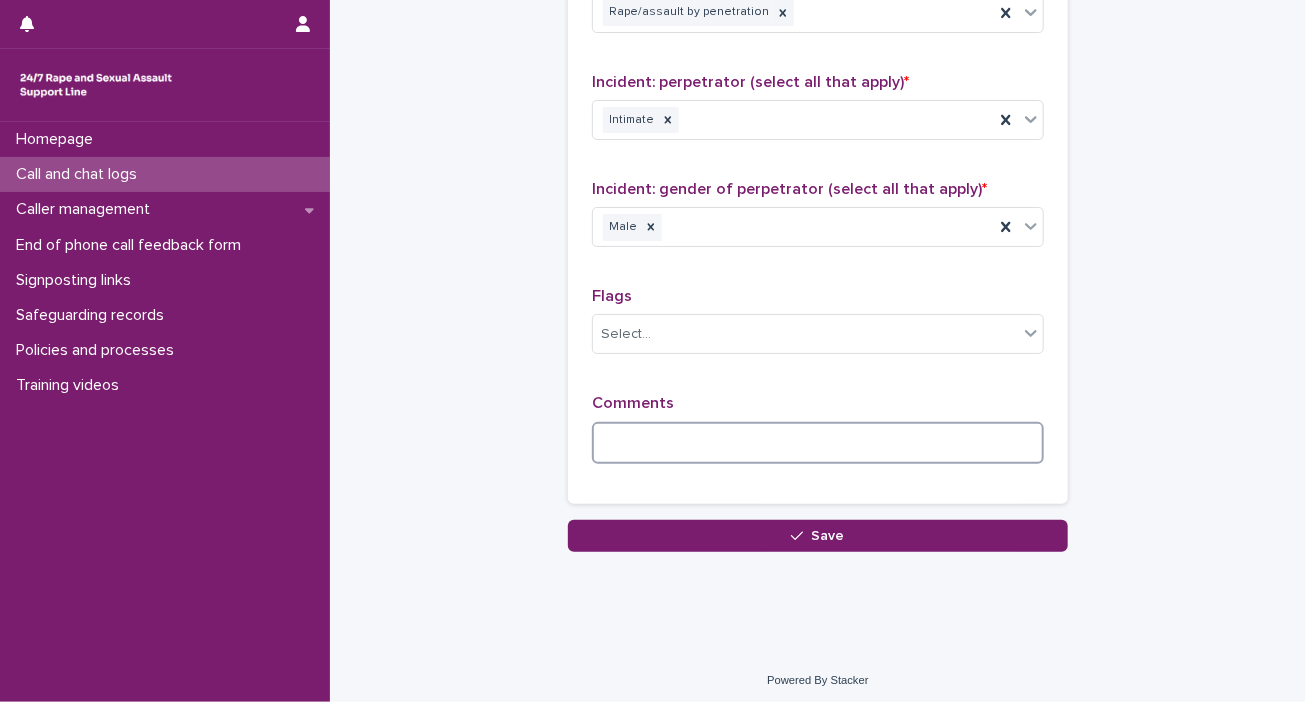 click at bounding box center (818, 443) 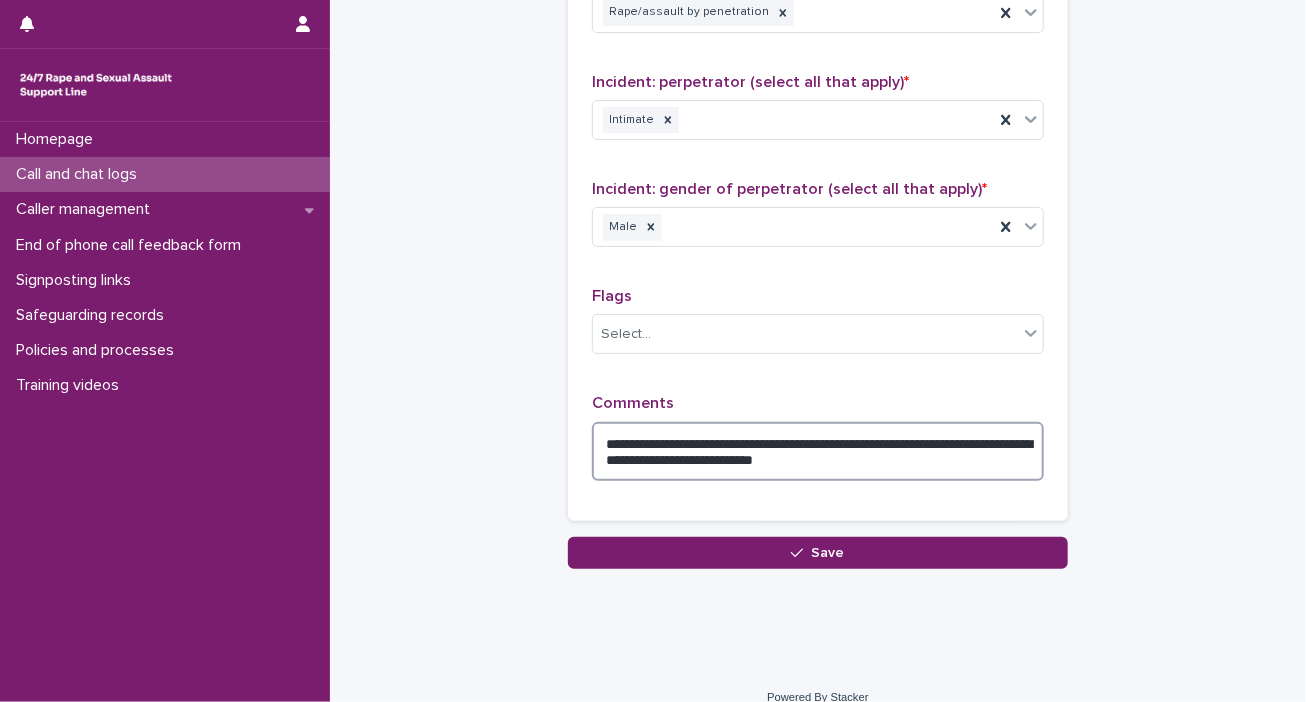 click on "**********" at bounding box center [818, 452] 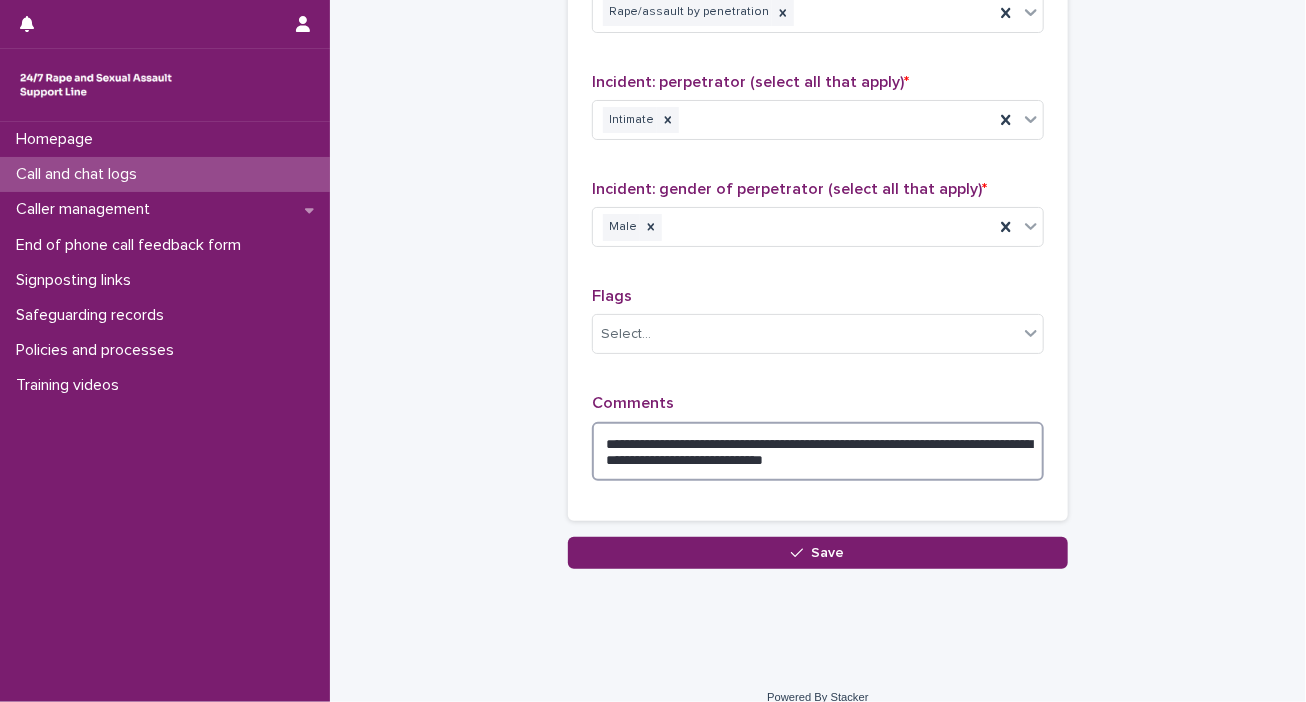 click on "**********" at bounding box center (818, 452) 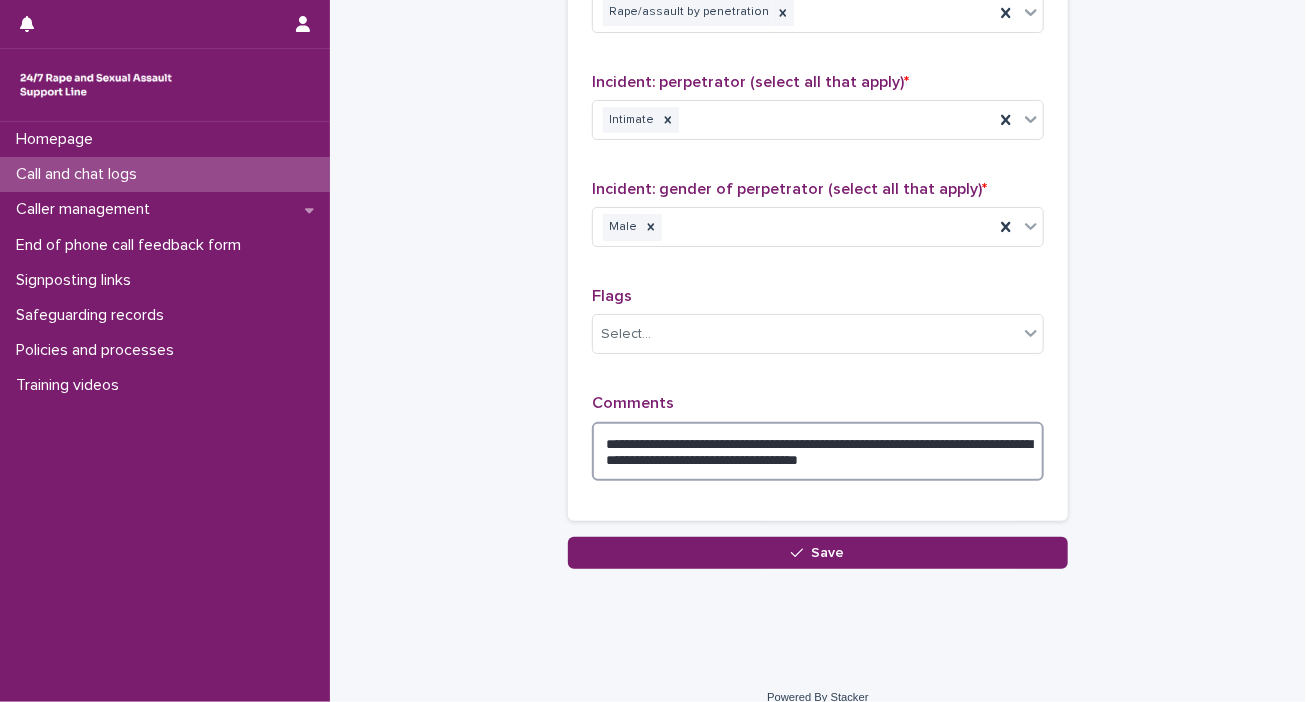 click on "**********" at bounding box center (818, 452) 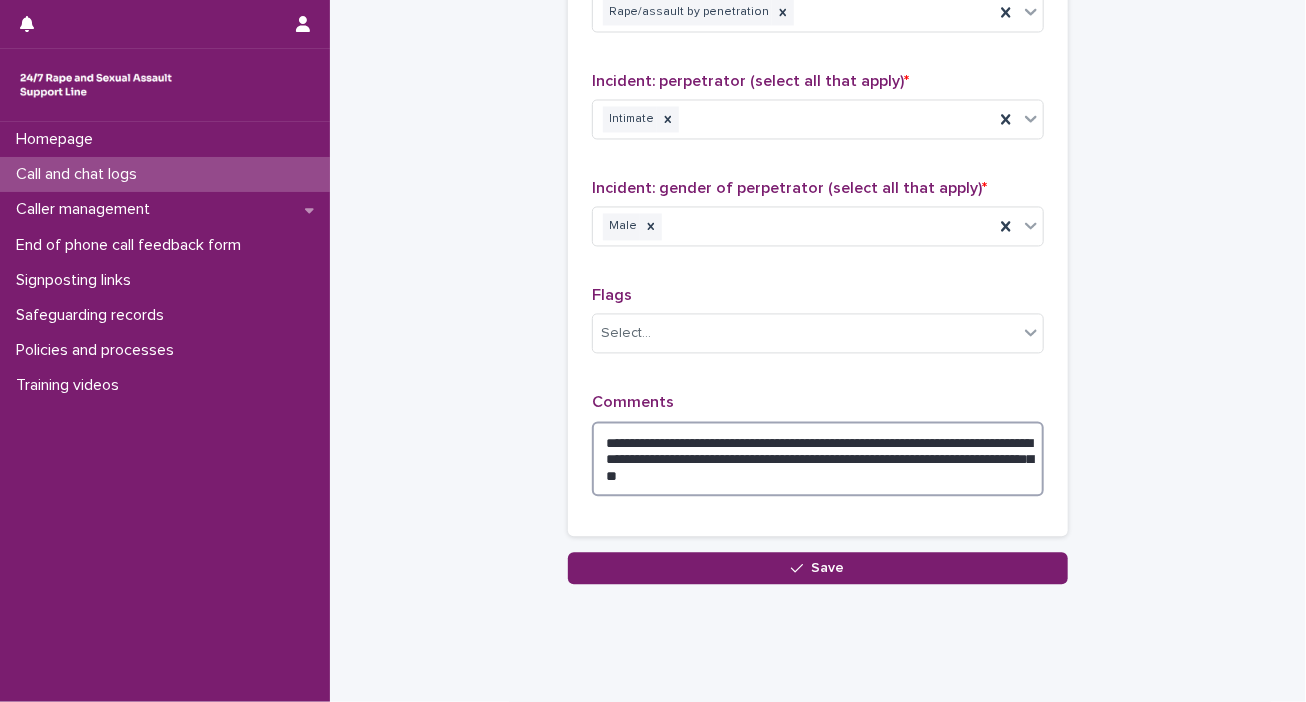click on "**********" at bounding box center [818, 460] 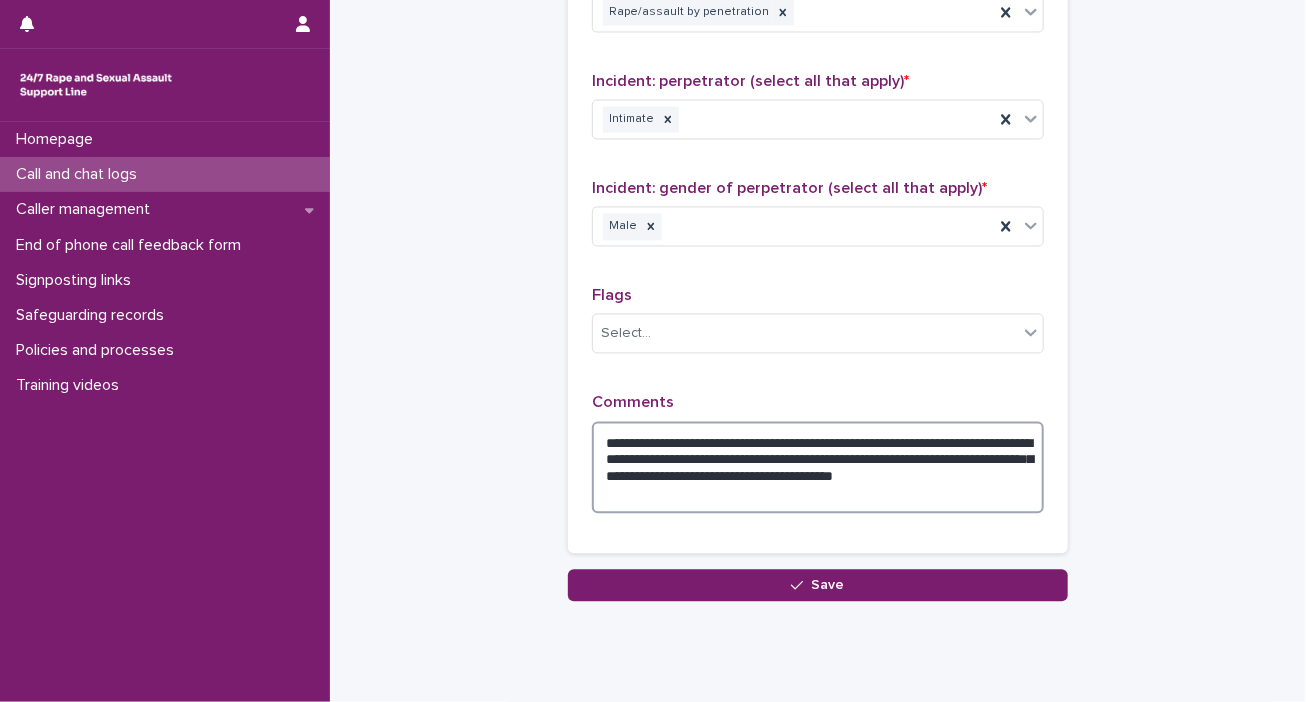 click on "**********" at bounding box center [818, 468] 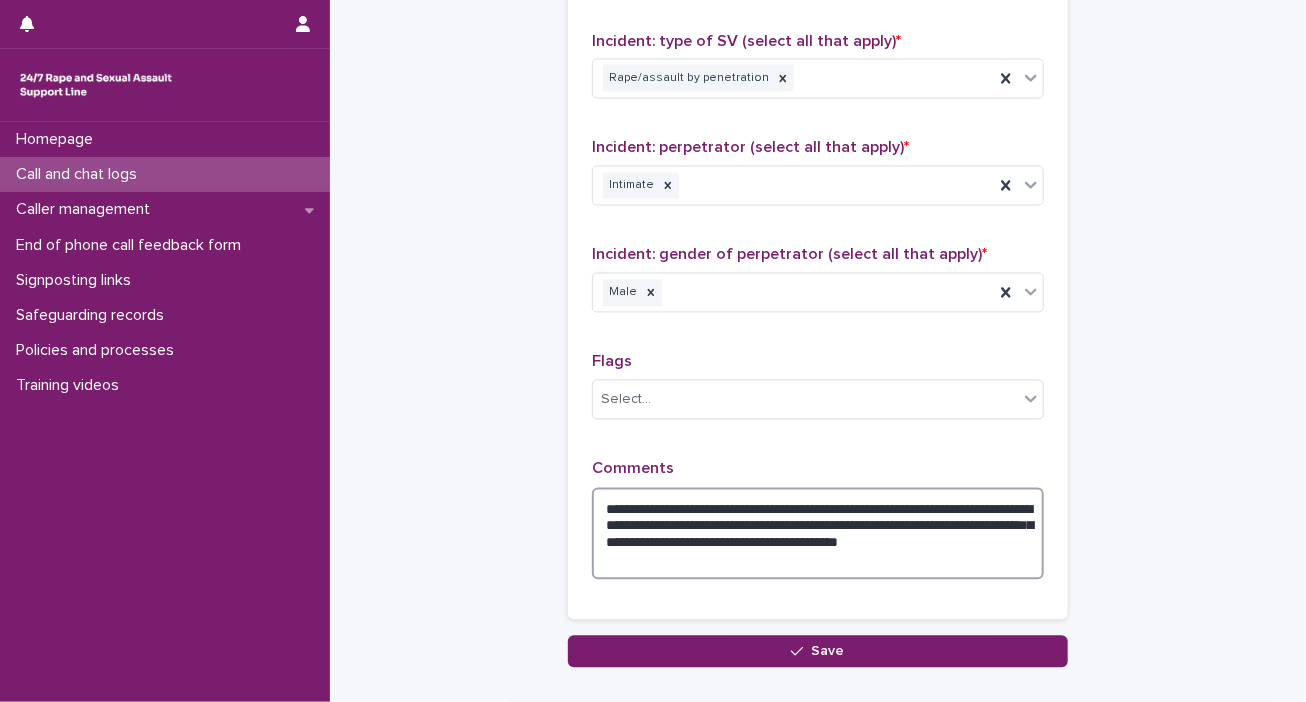scroll, scrollTop: 1514, scrollLeft: 0, axis: vertical 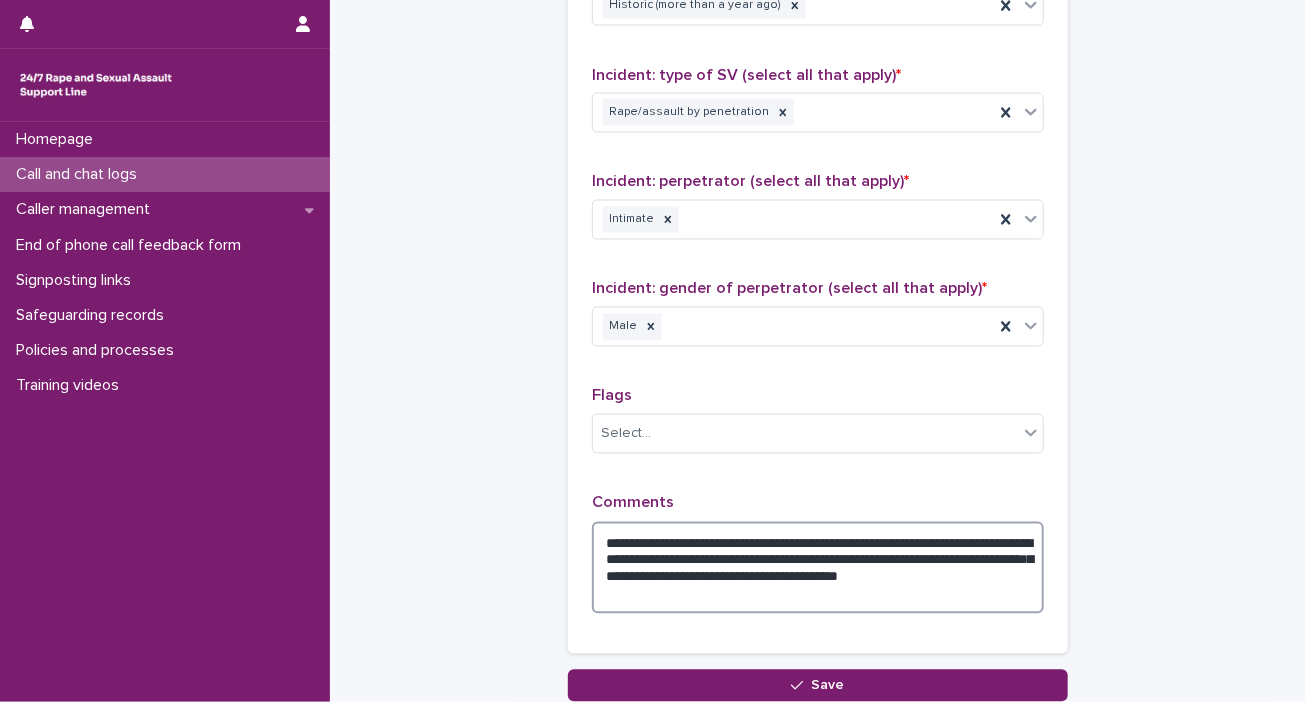 click on "**********" at bounding box center [818, 568] 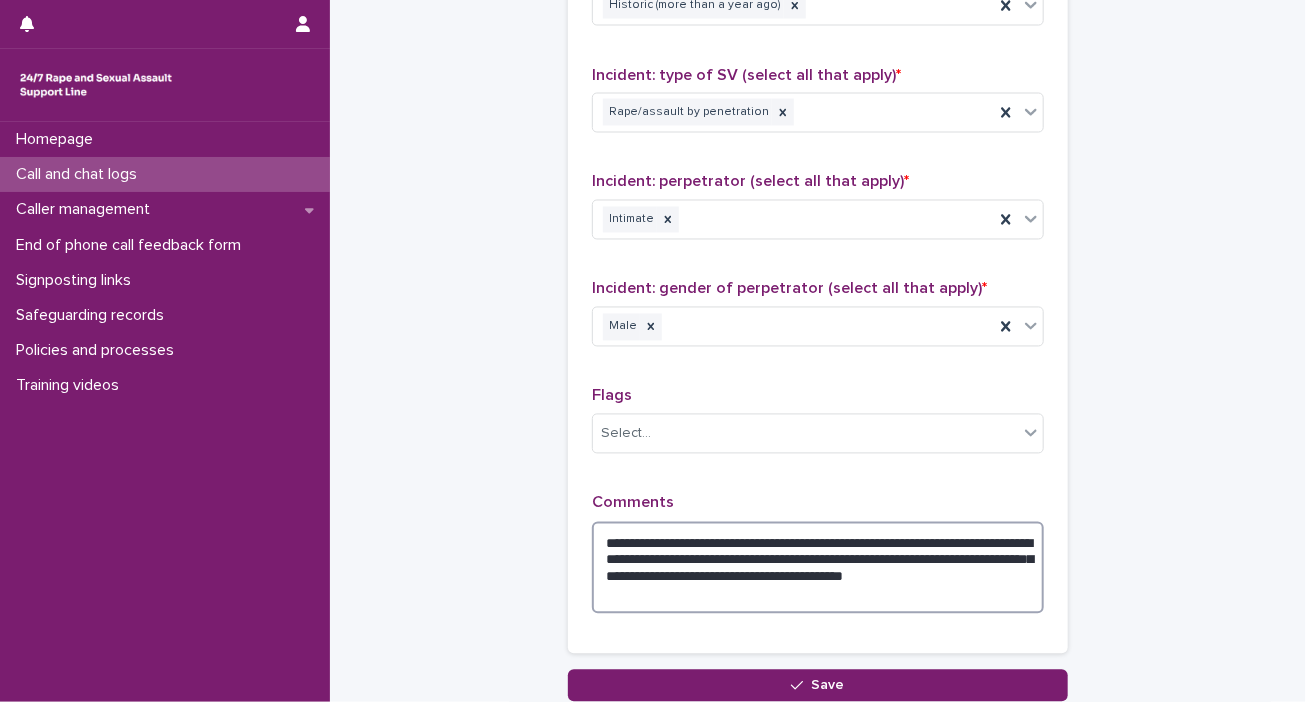 click on "**********" at bounding box center (818, 568) 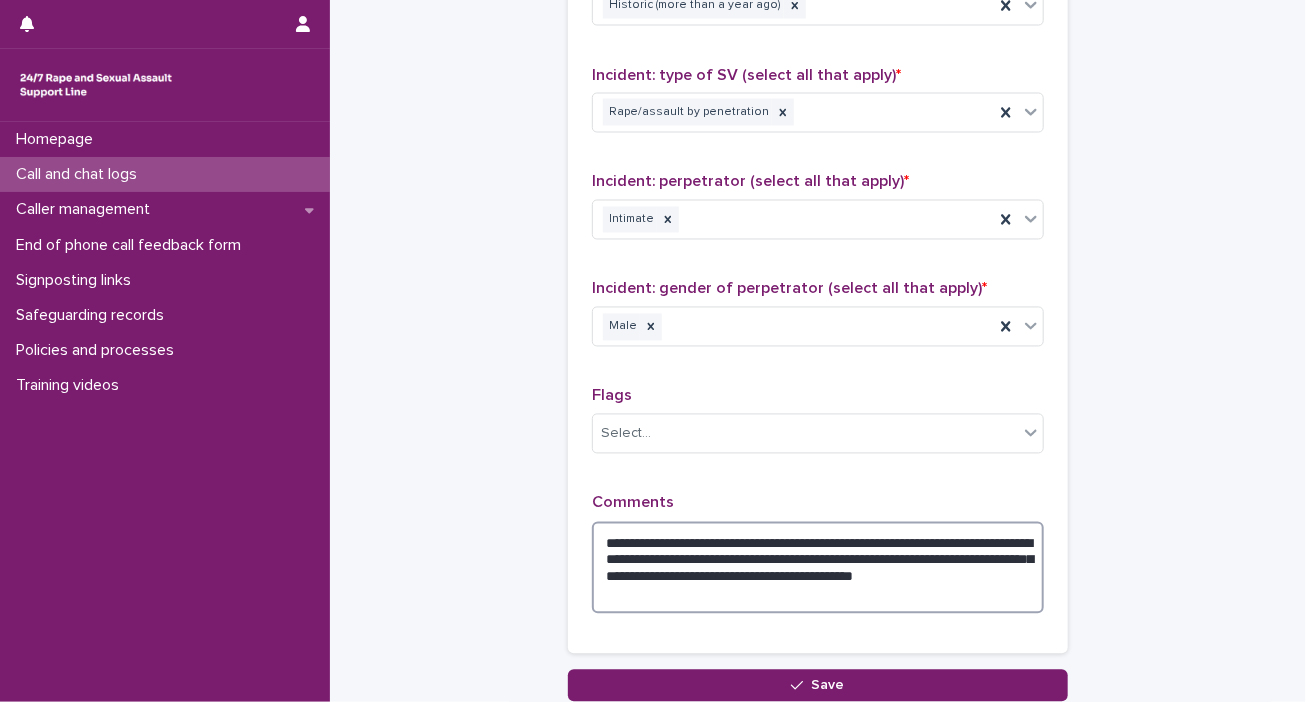 type on "**********" 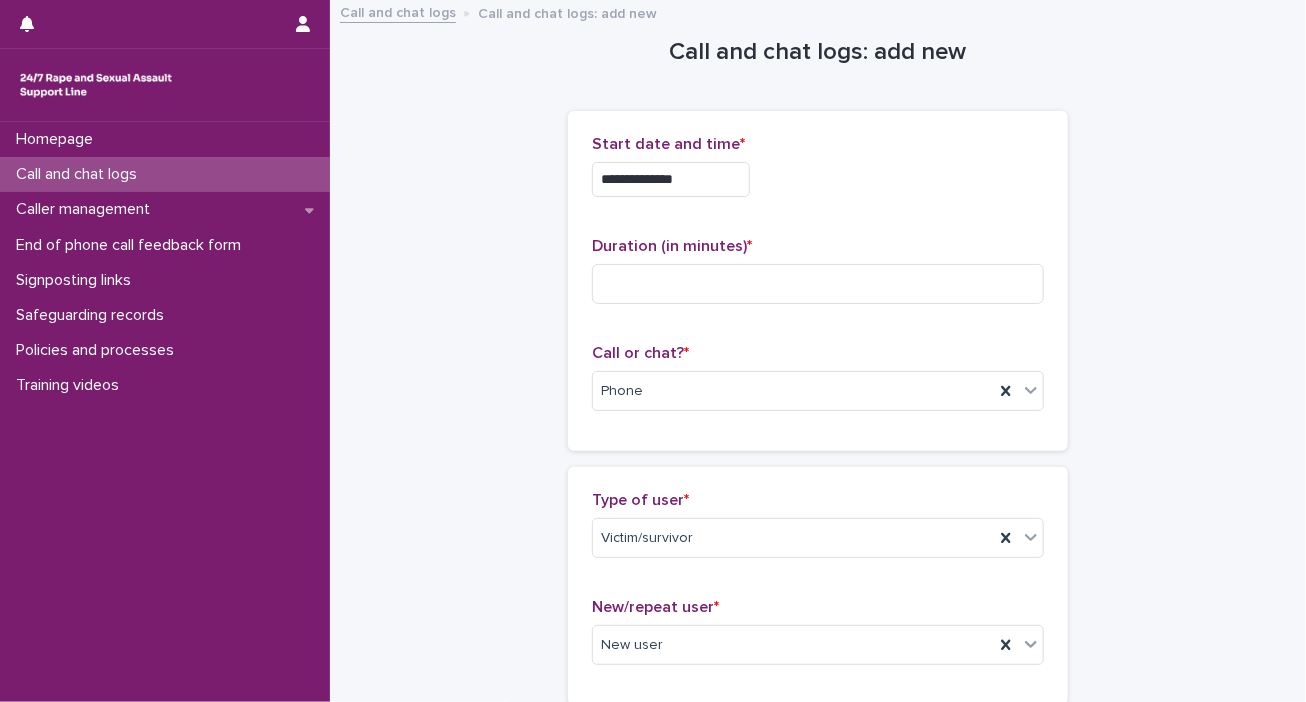 scroll, scrollTop: 0, scrollLeft: 0, axis: both 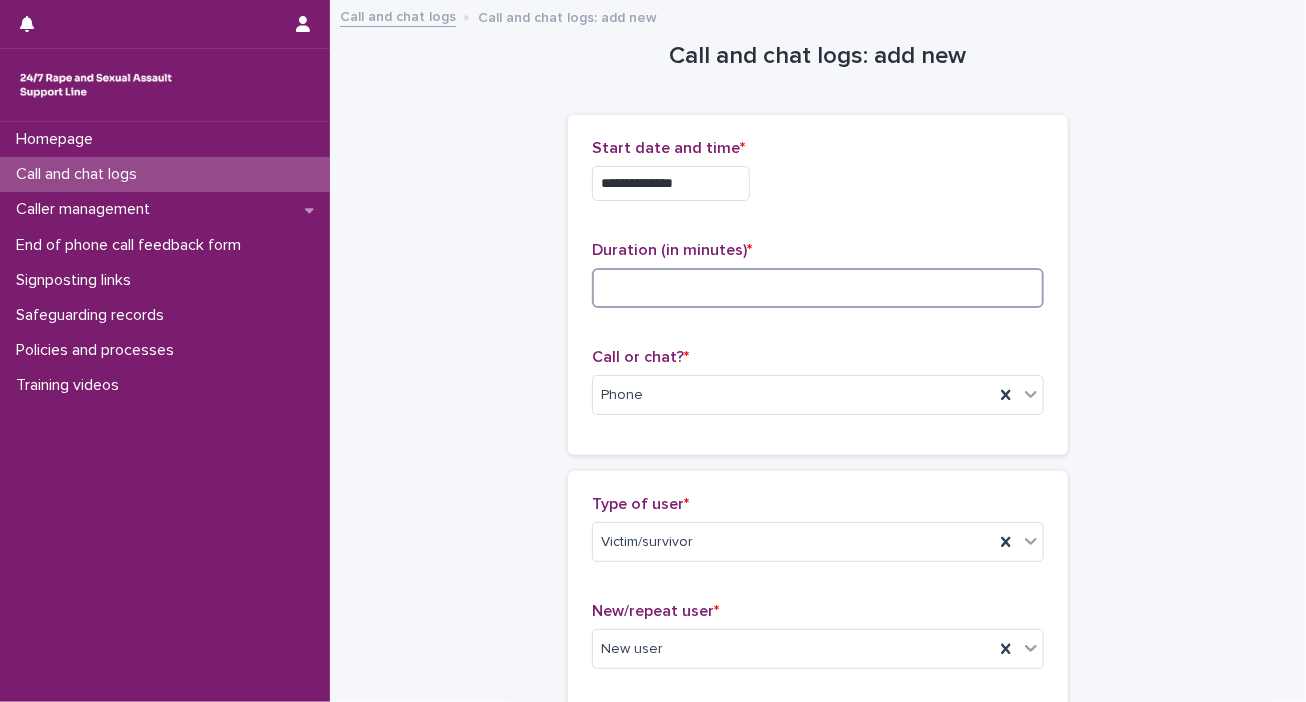 click at bounding box center [818, 288] 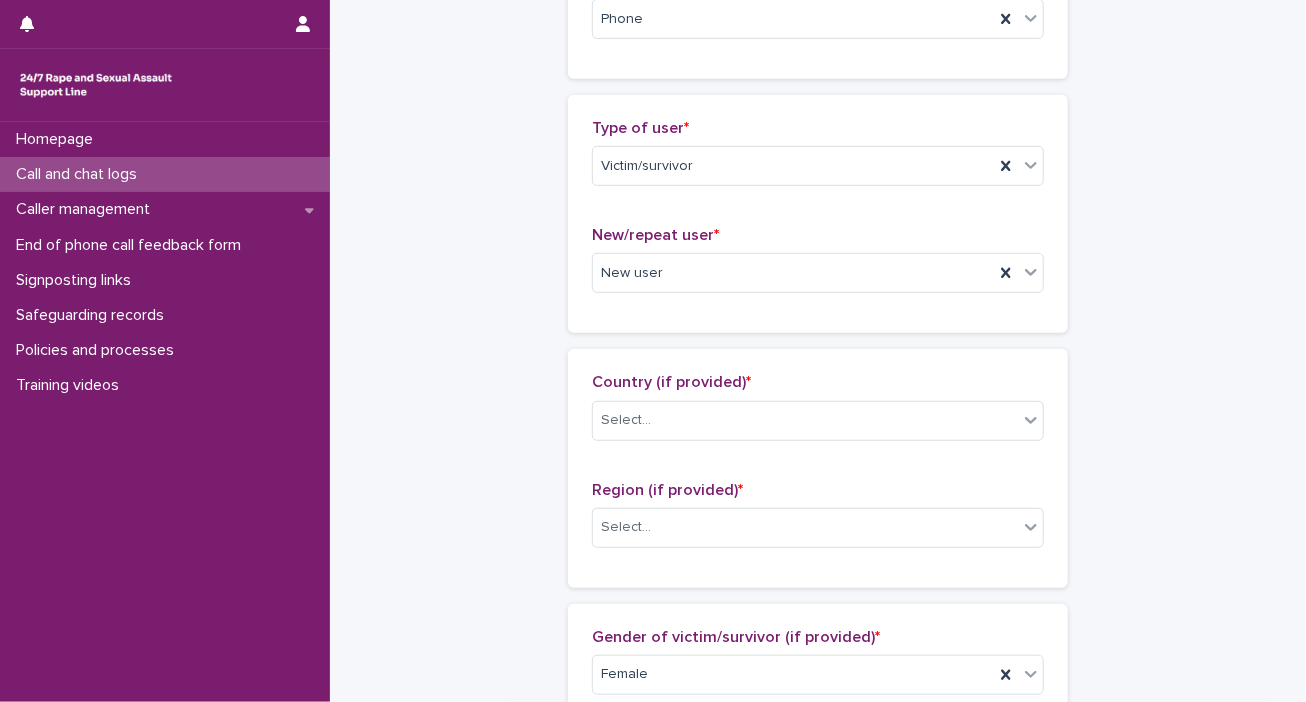 scroll, scrollTop: 500, scrollLeft: 0, axis: vertical 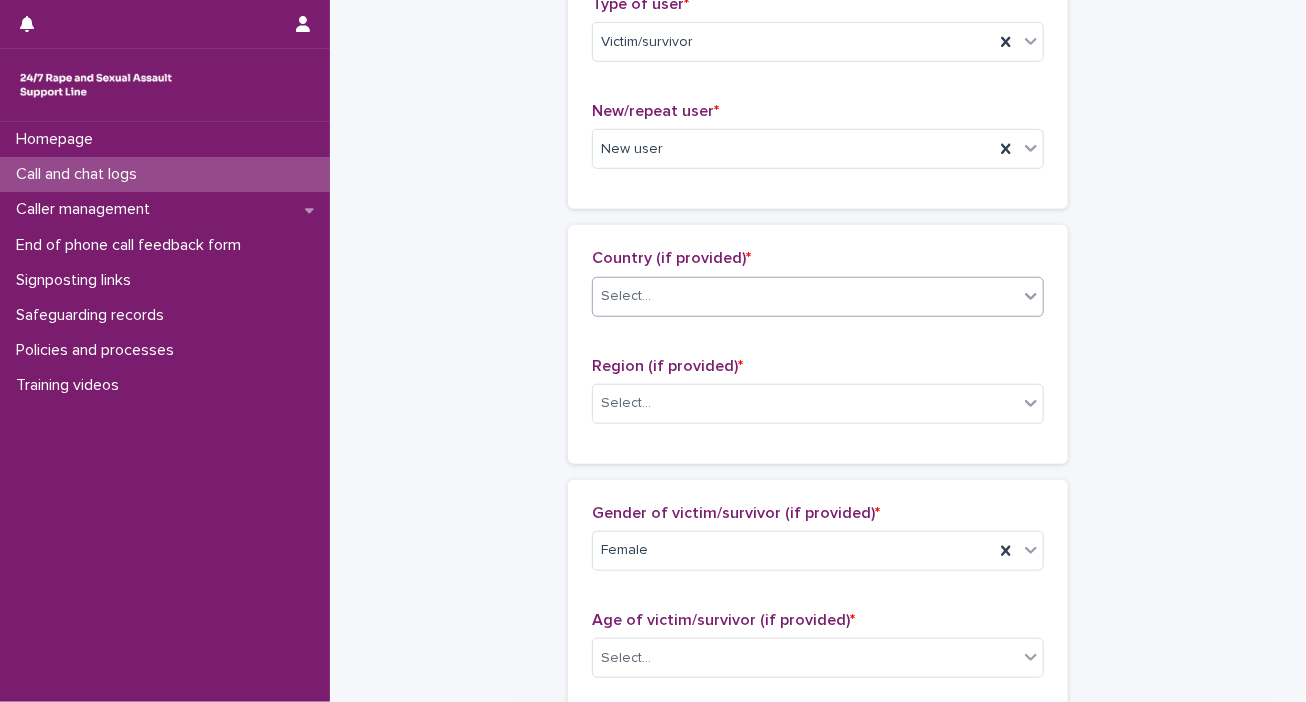 type on "**" 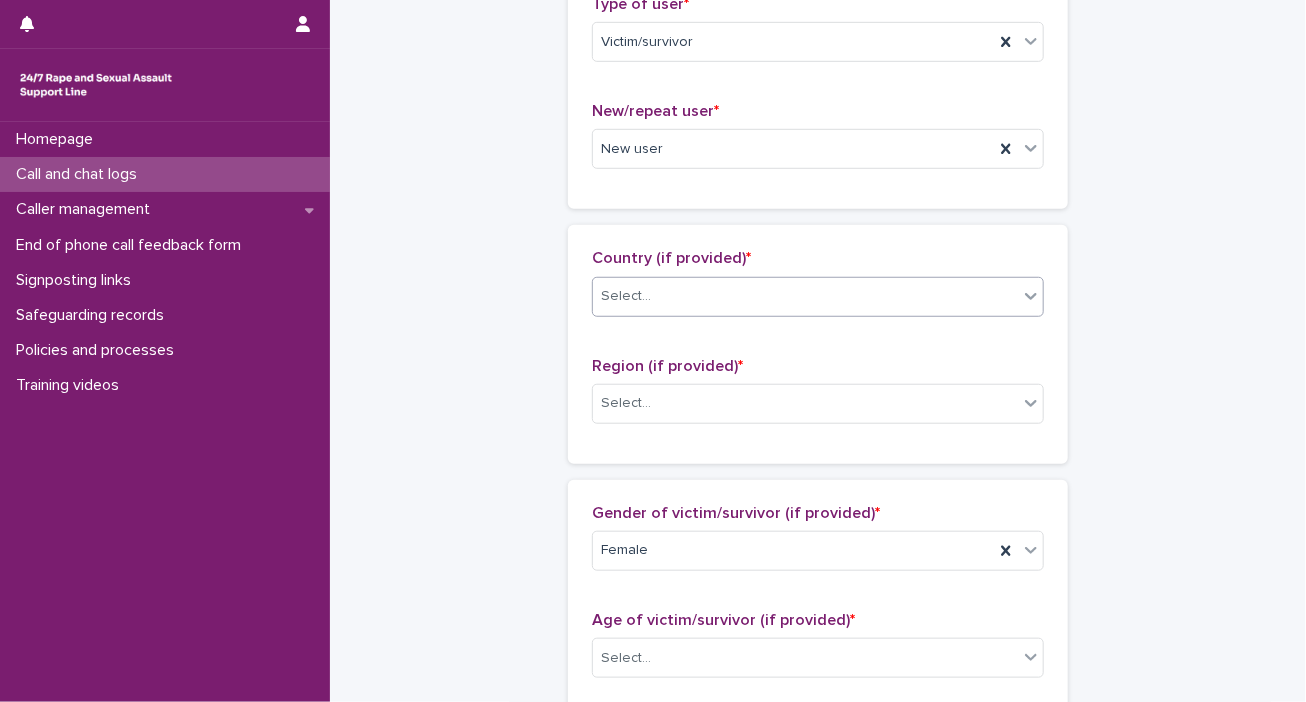 click 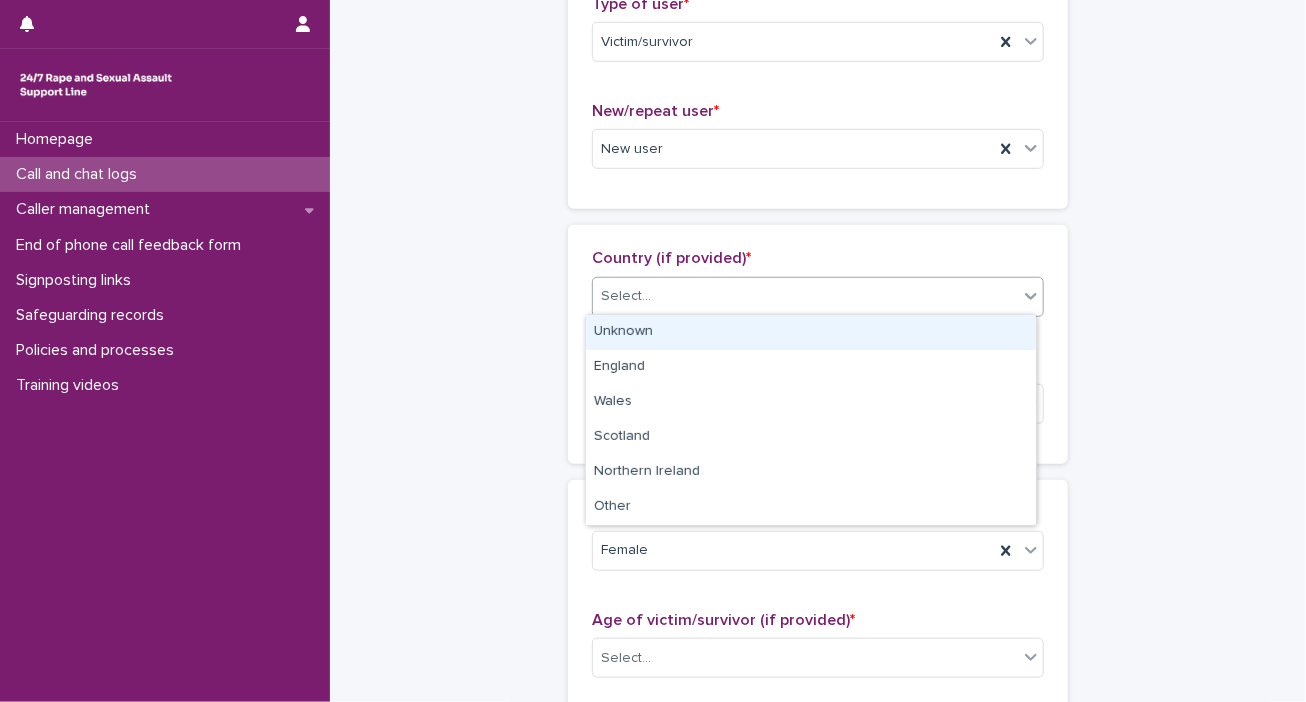 click on "Unknown" at bounding box center [811, 332] 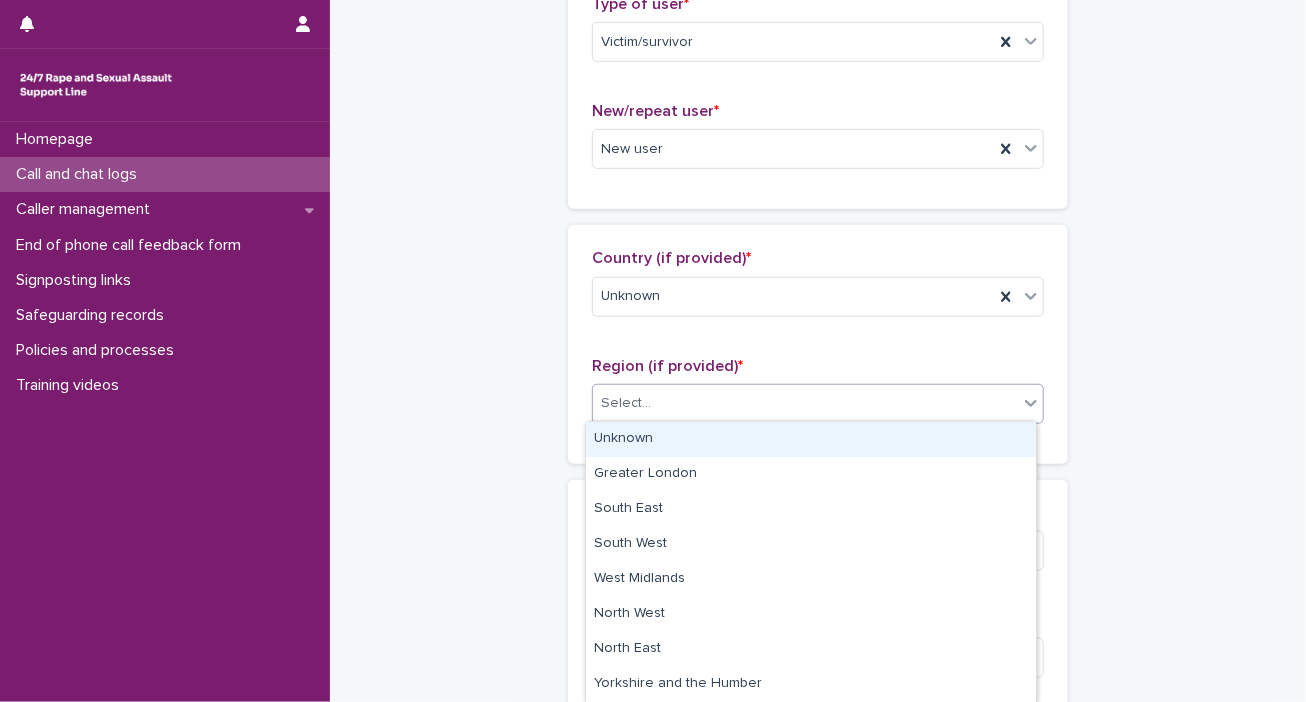 click 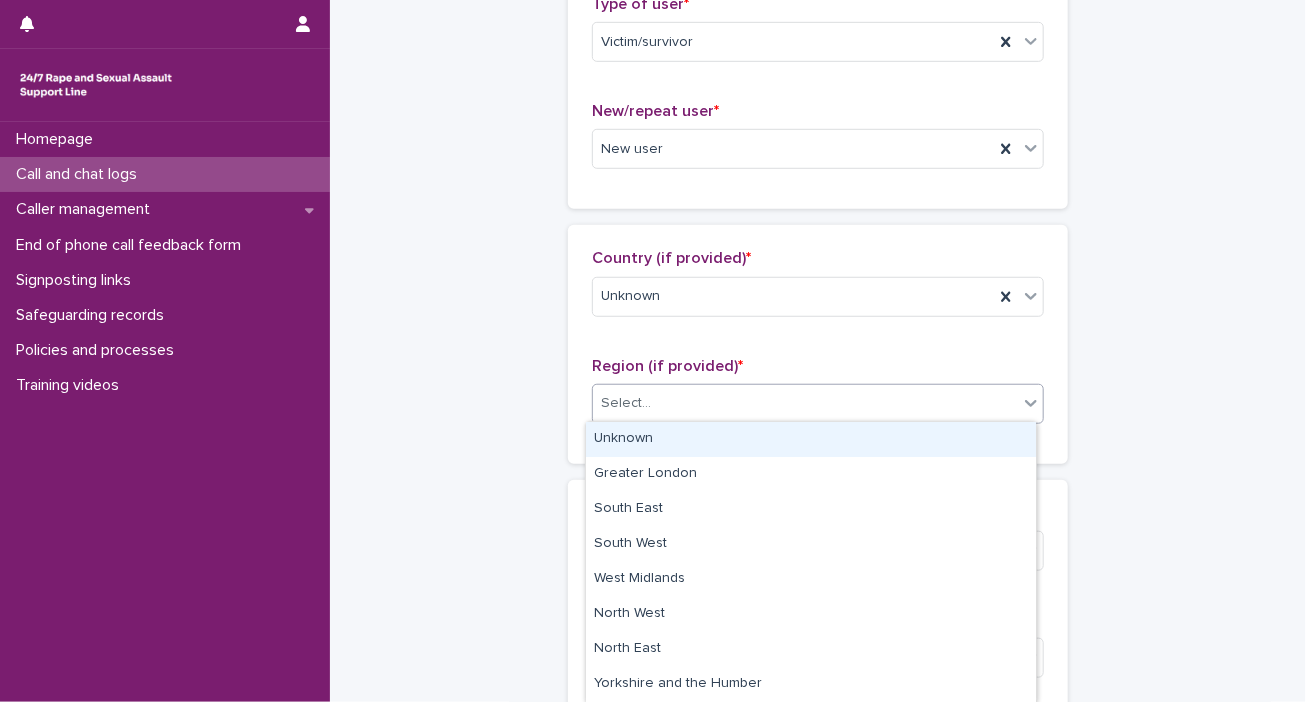 click on "Unknown" at bounding box center (811, 439) 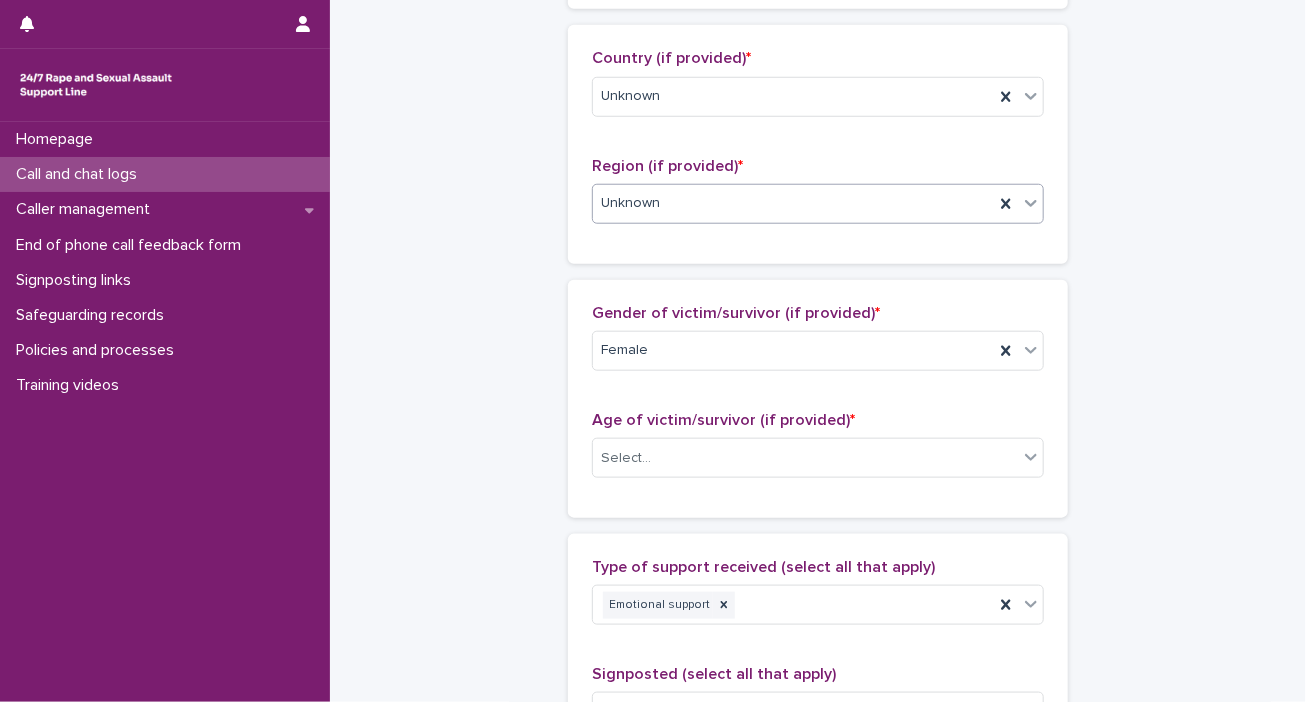 scroll, scrollTop: 800, scrollLeft: 0, axis: vertical 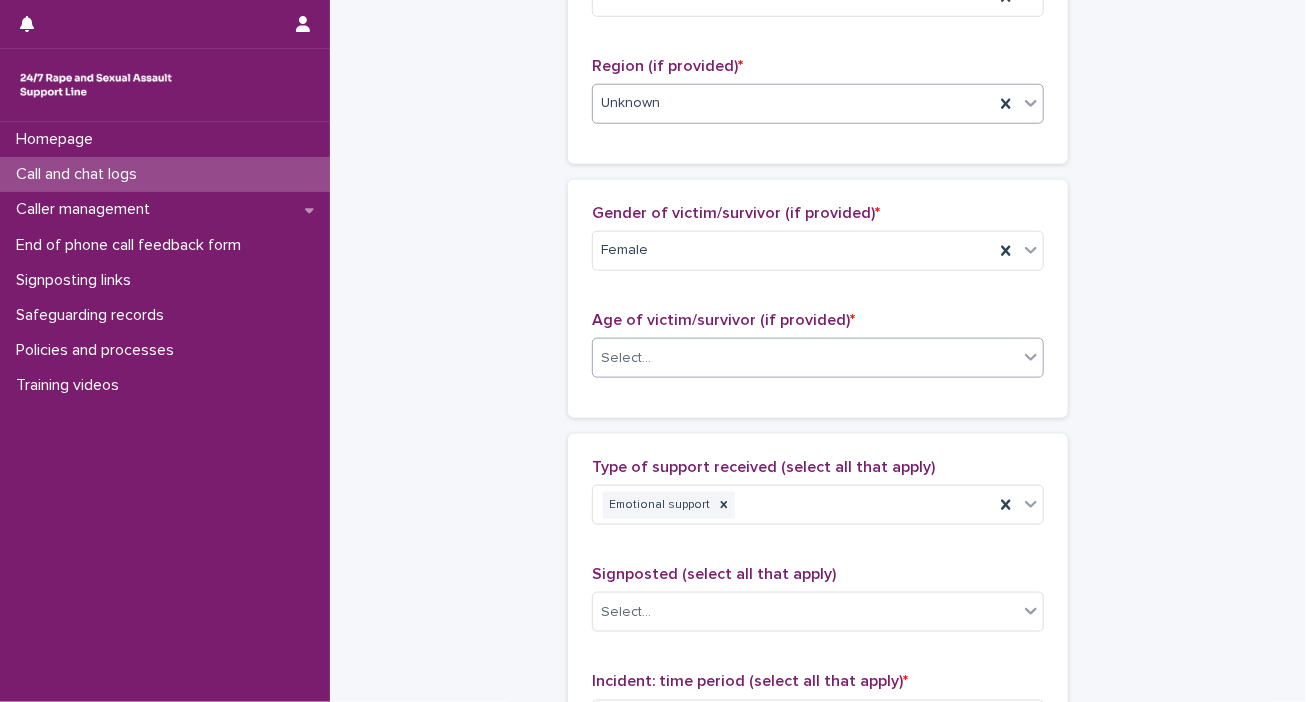 click 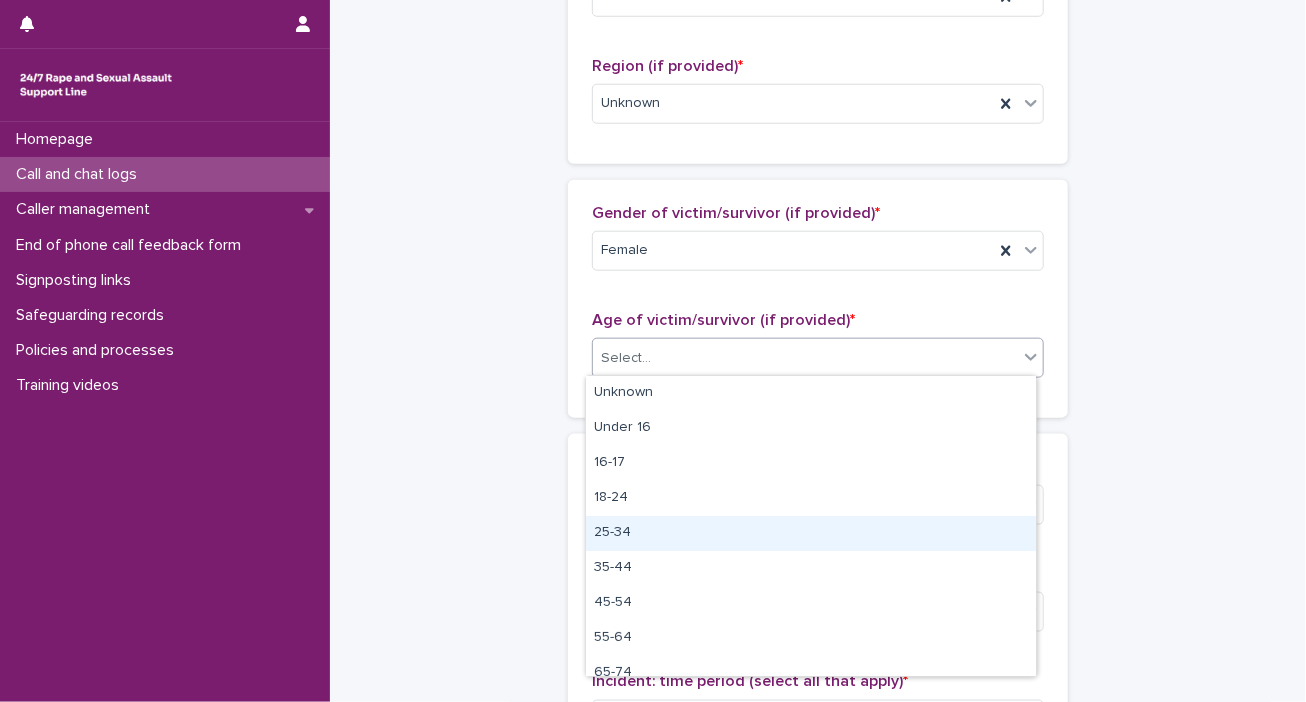 click on "25-34" at bounding box center (811, 533) 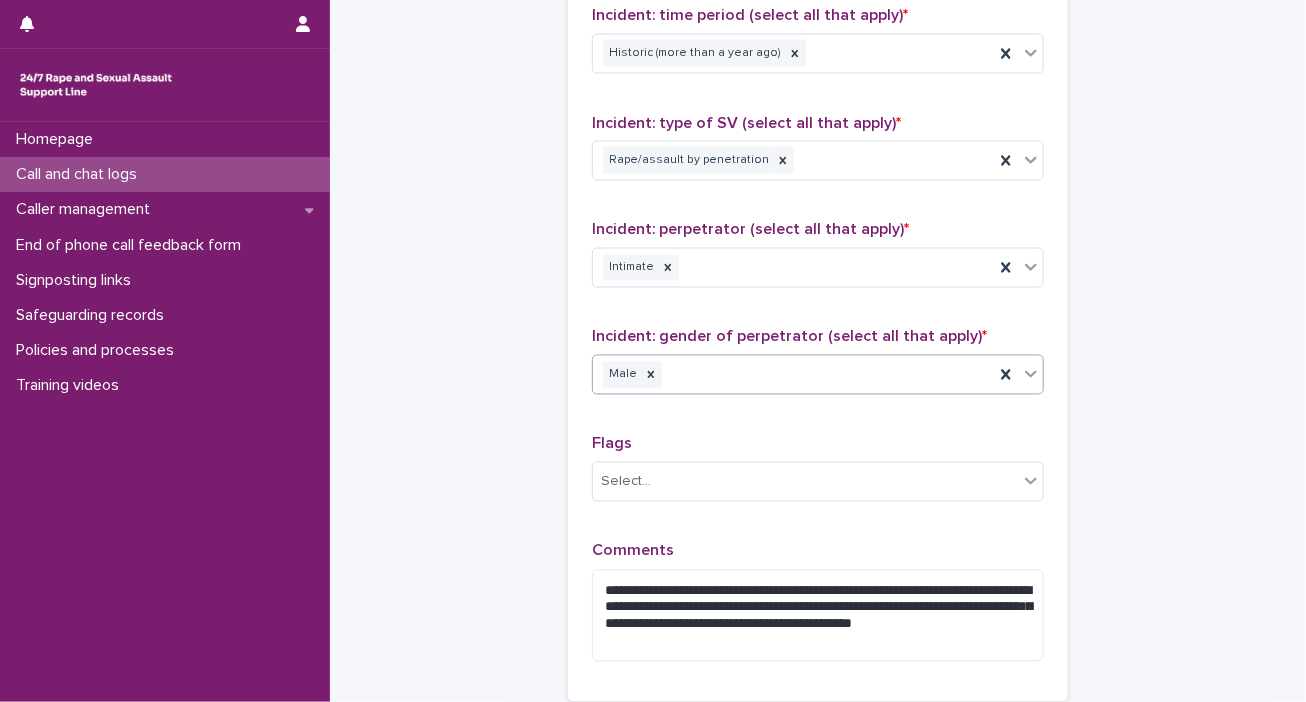 scroll, scrollTop: 1500, scrollLeft: 0, axis: vertical 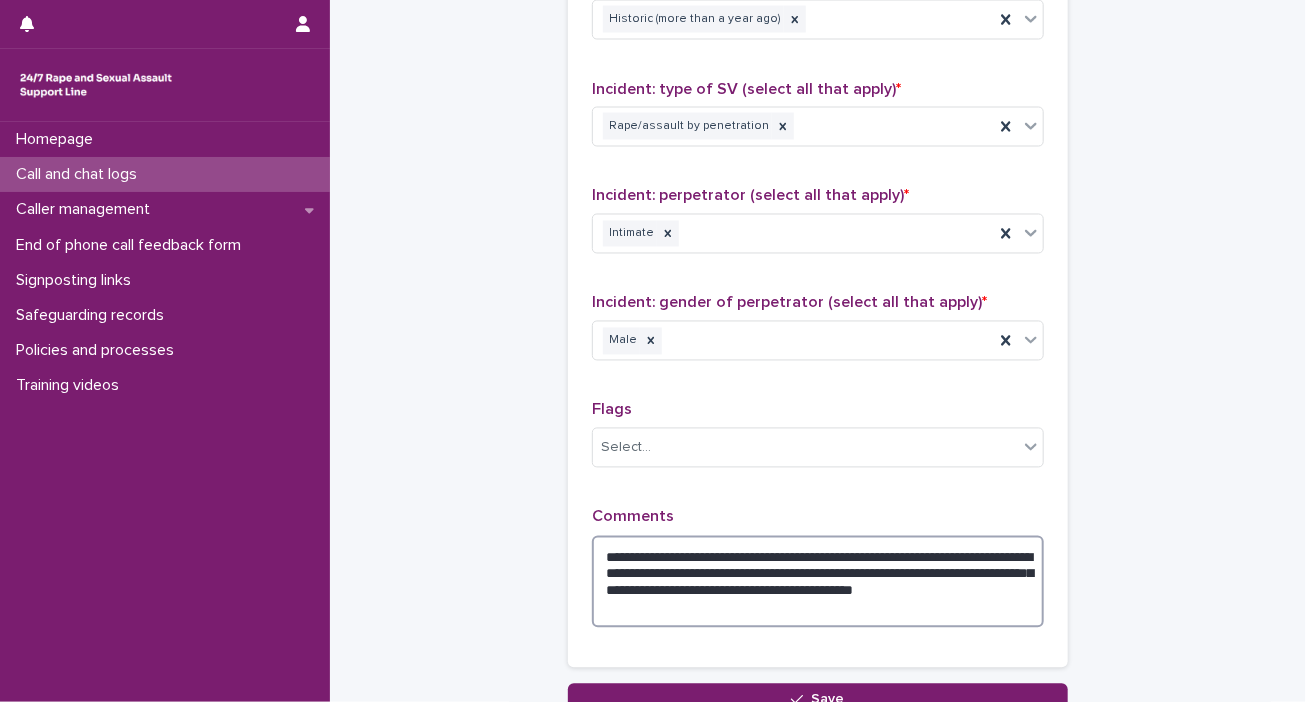 click on "**********" at bounding box center (818, 582) 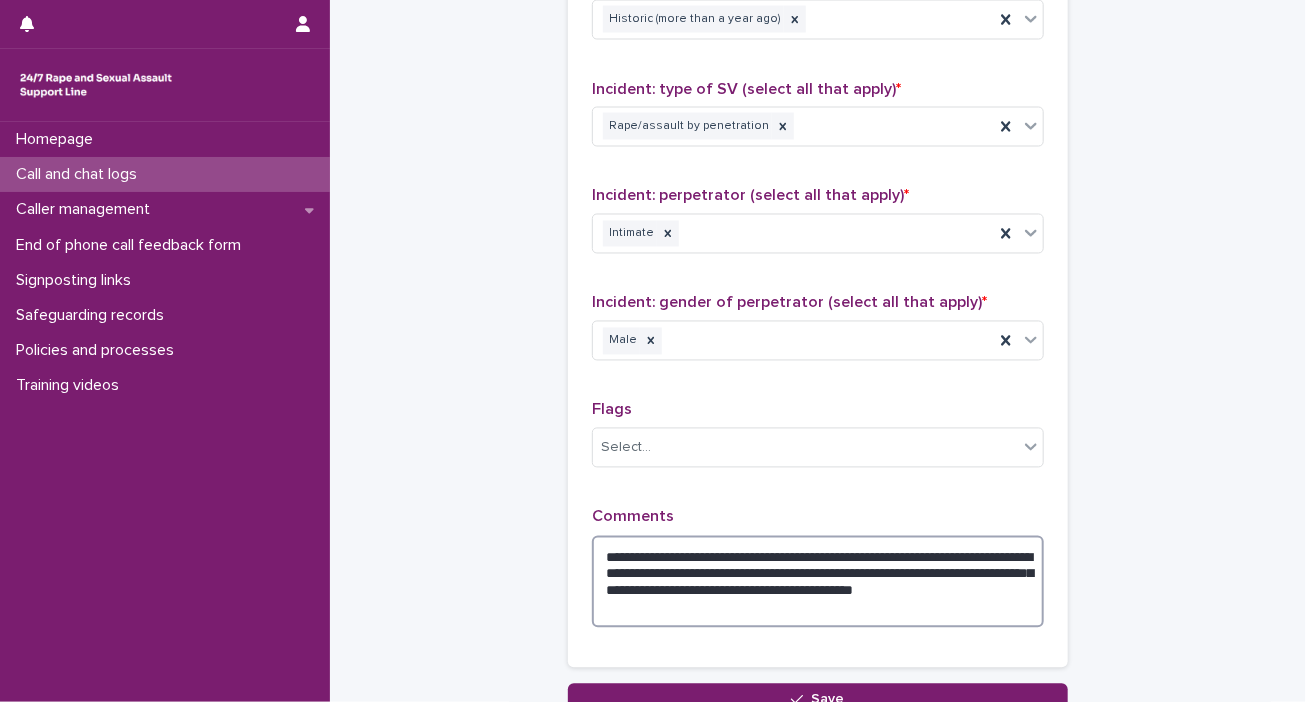 drag, startPoint x: 850, startPoint y: 581, endPoint x: 867, endPoint y: 605, distance: 29.410883 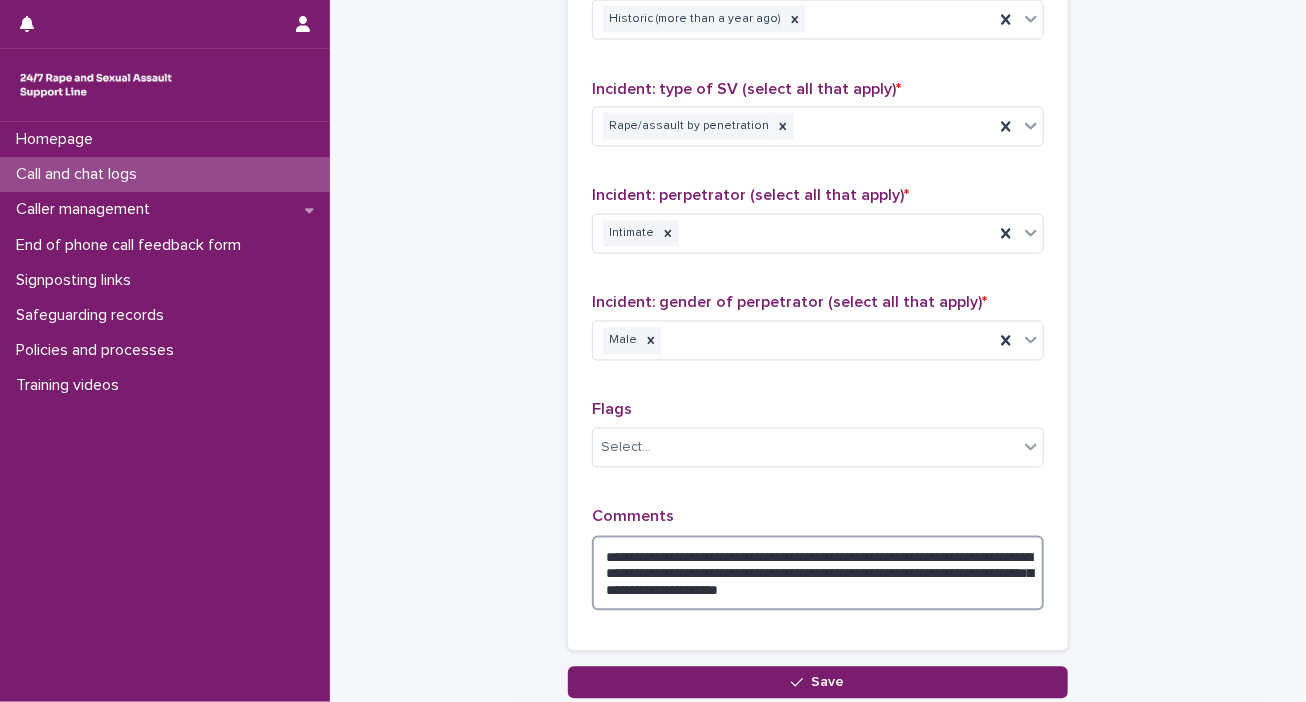 click on "**********" at bounding box center (818, 574) 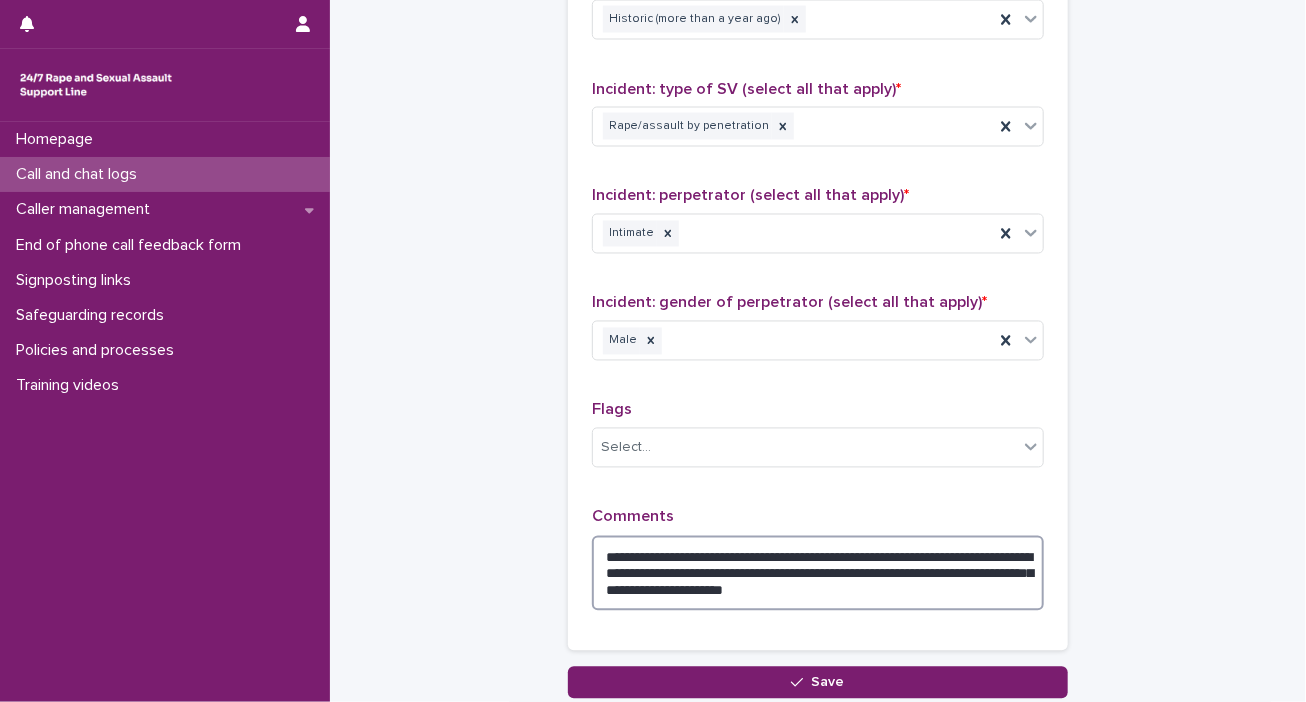 click on "**********" at bounding box center [818, 574] 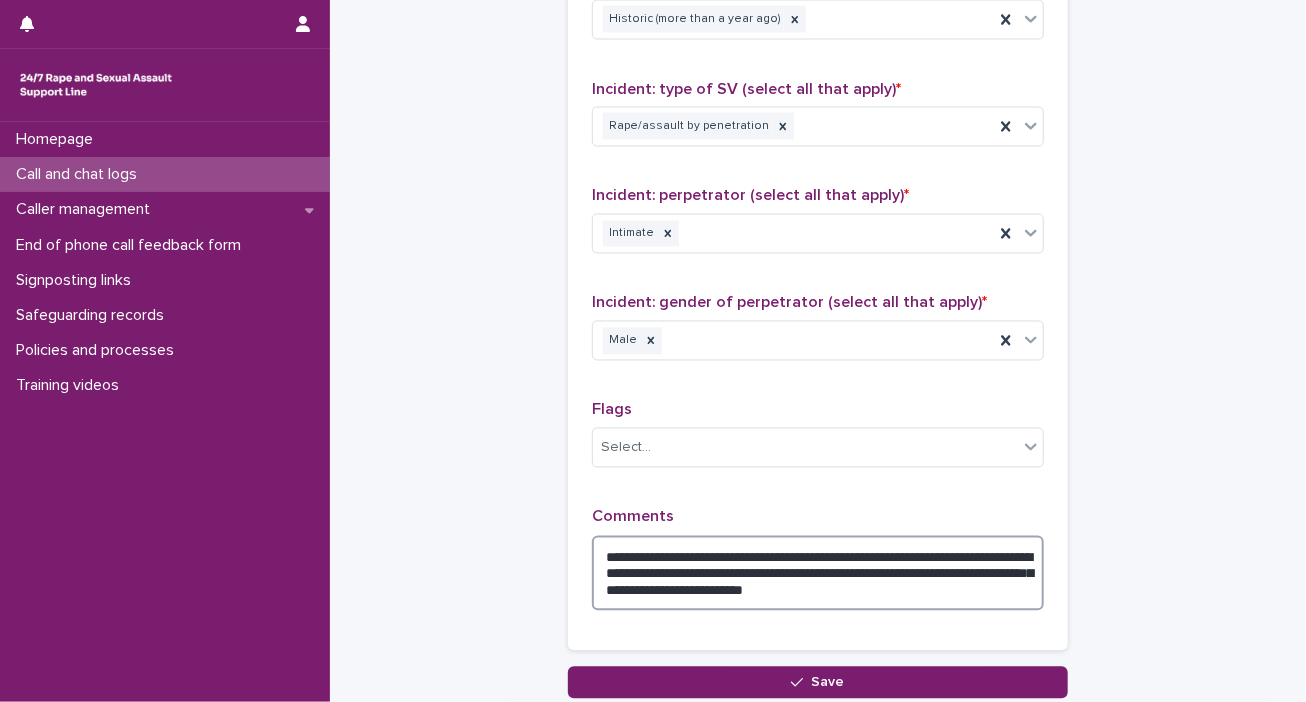 click on "**********" at bounding box center (818, 574) 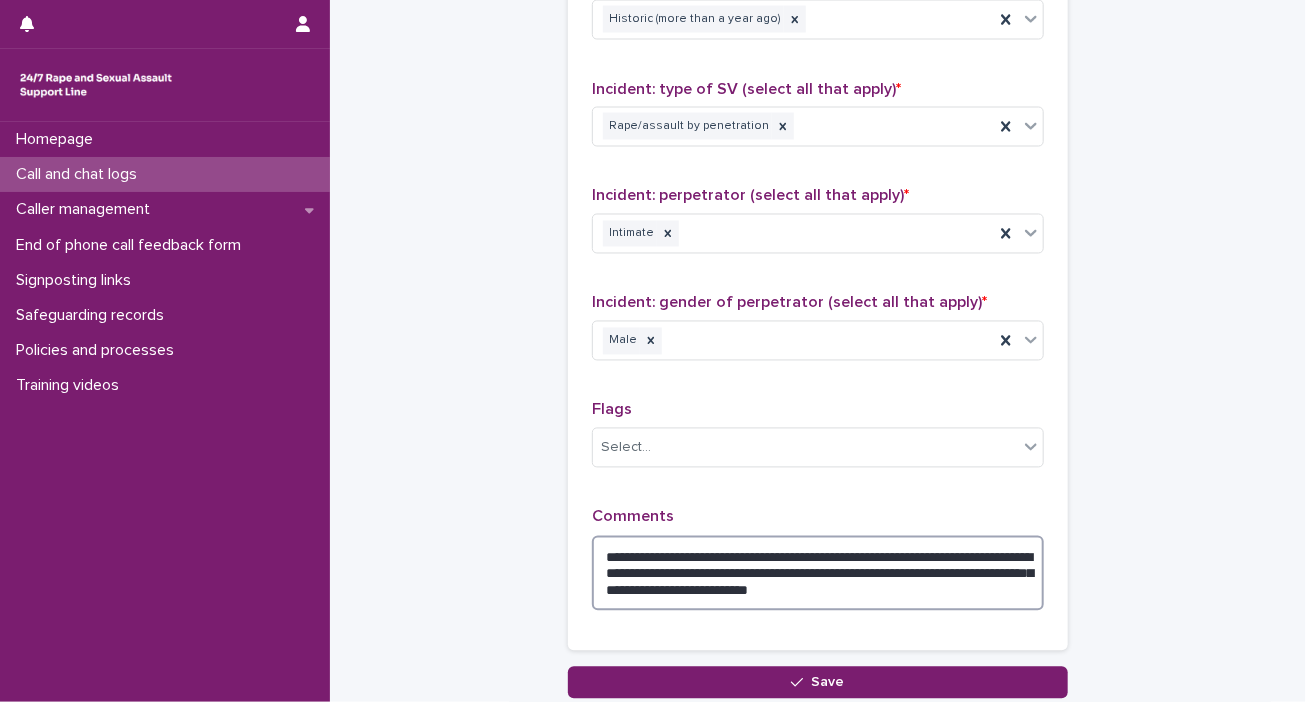 click on "**********" at bounding box center (818, 574) 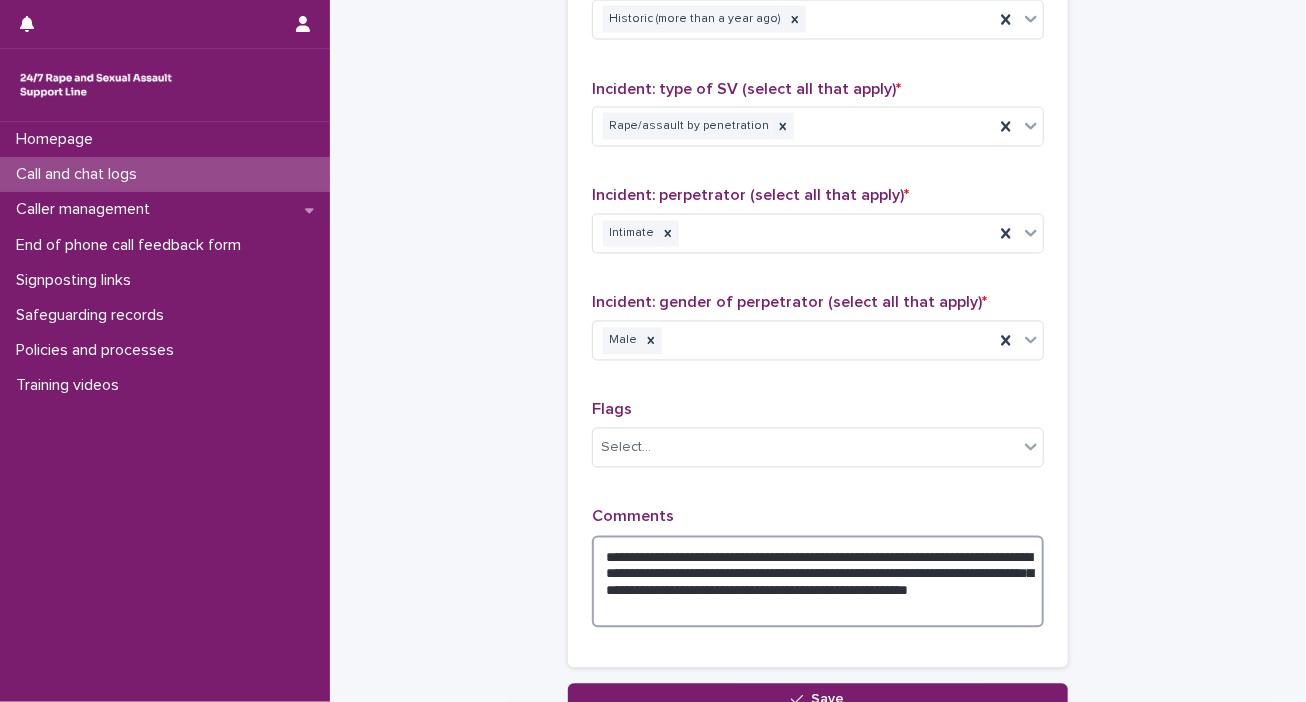 click on "**********" at bounding box center [818, 582] 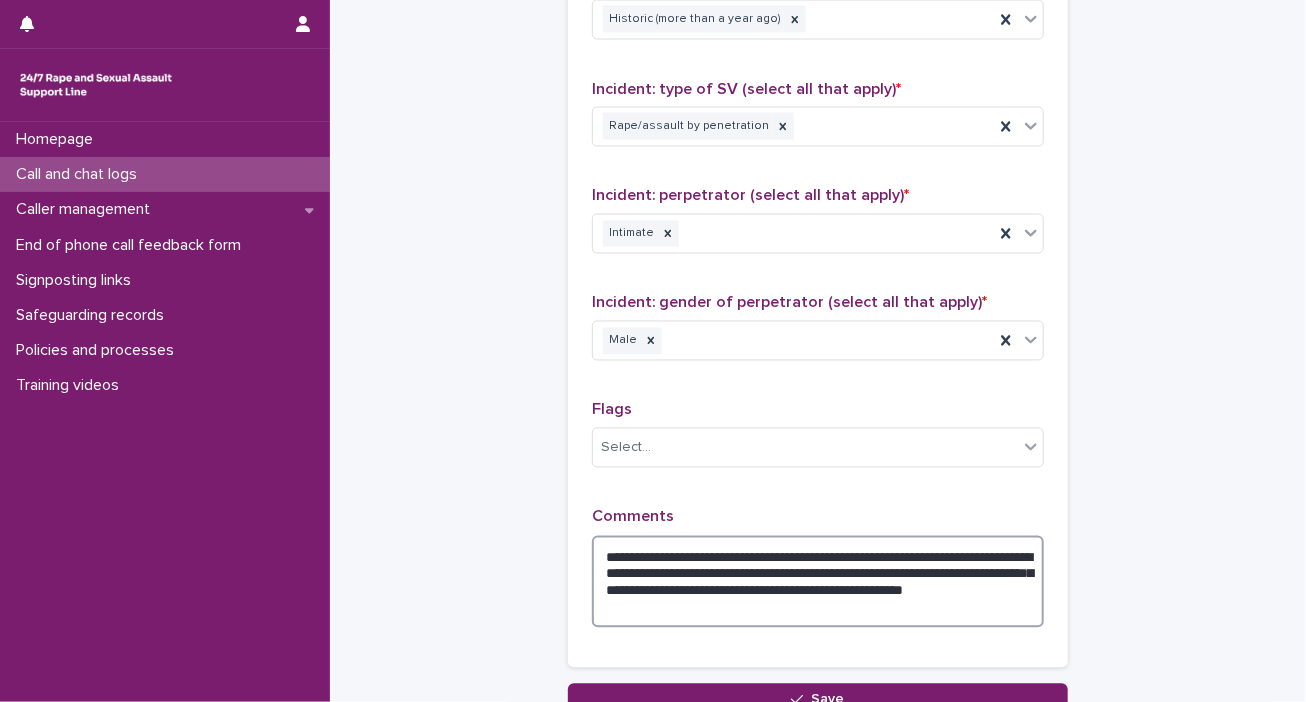 click on "**********" at bounding box center [818, 582] 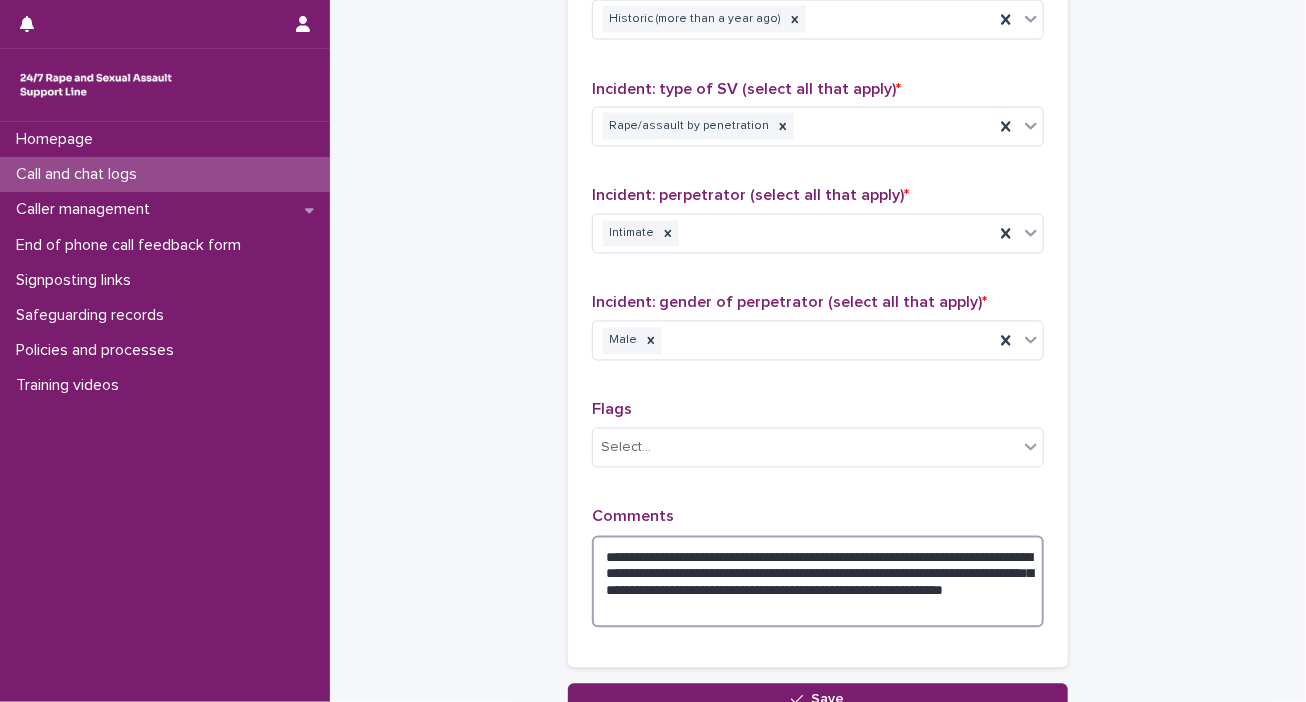 click on "**********" at bounding box center (818, 582) 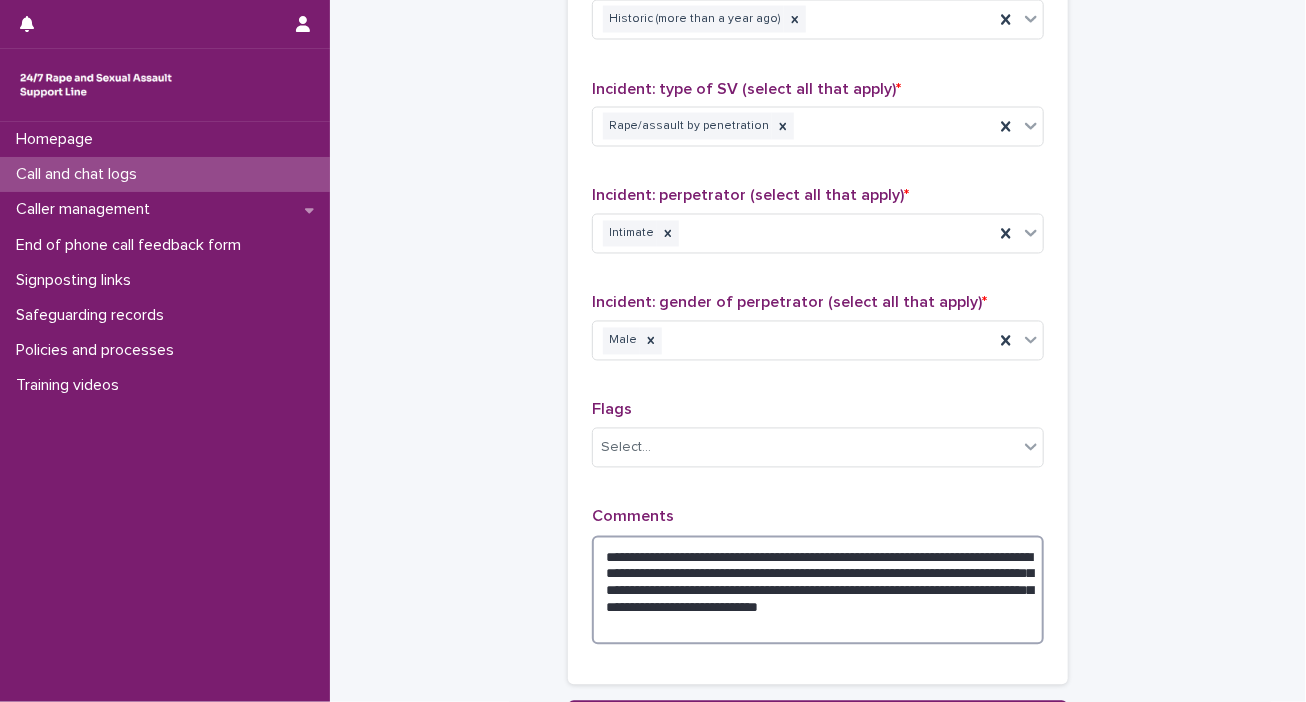 click on "**********" at bounding box center [818, 591] 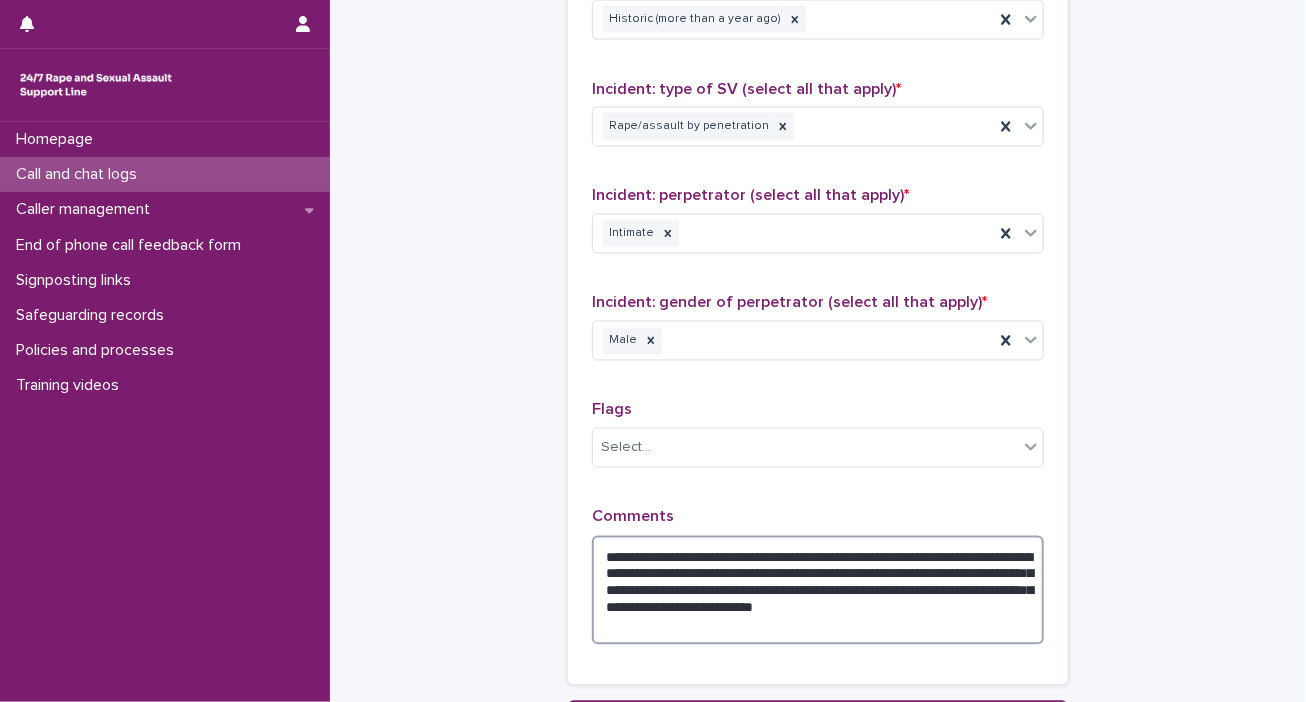 click on "**********" at bounding box center [818, 591] 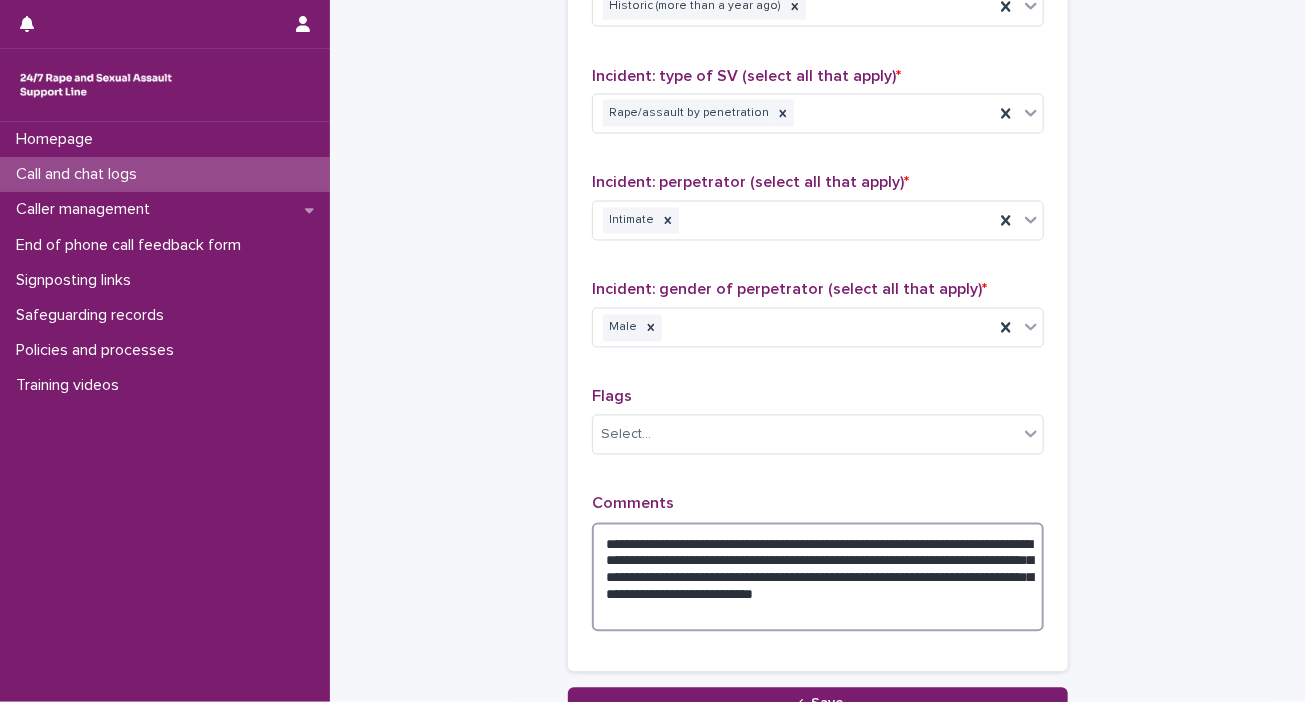 scroll, scrollTop: 1681, scrollLeft: 0, axis: vertical 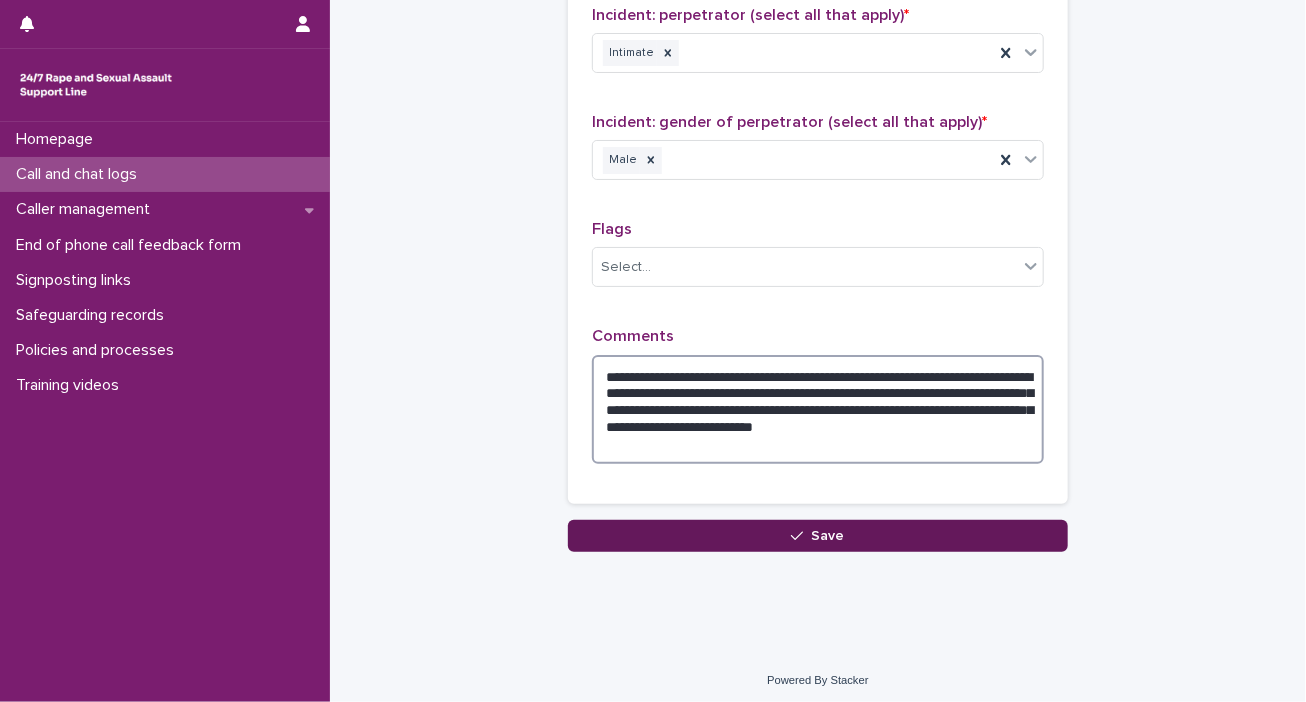 type on "**********" 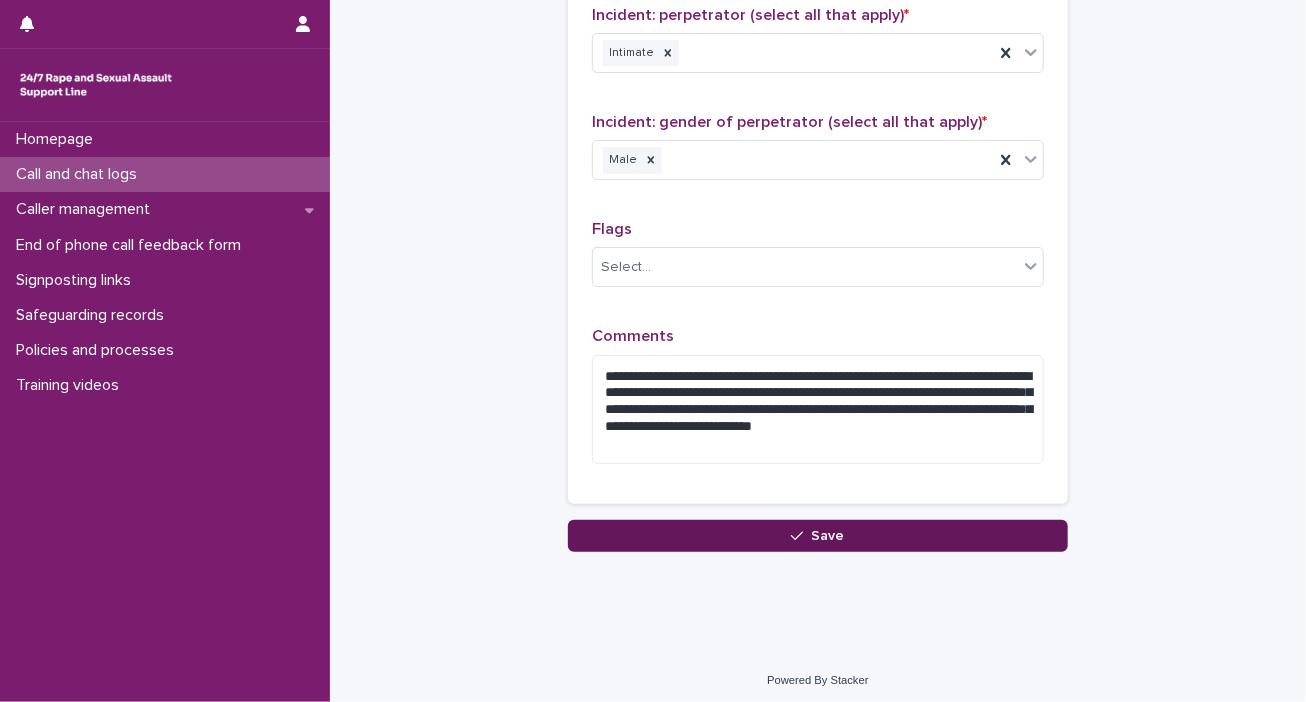 click on "Save" at bounding box center [828, 536] 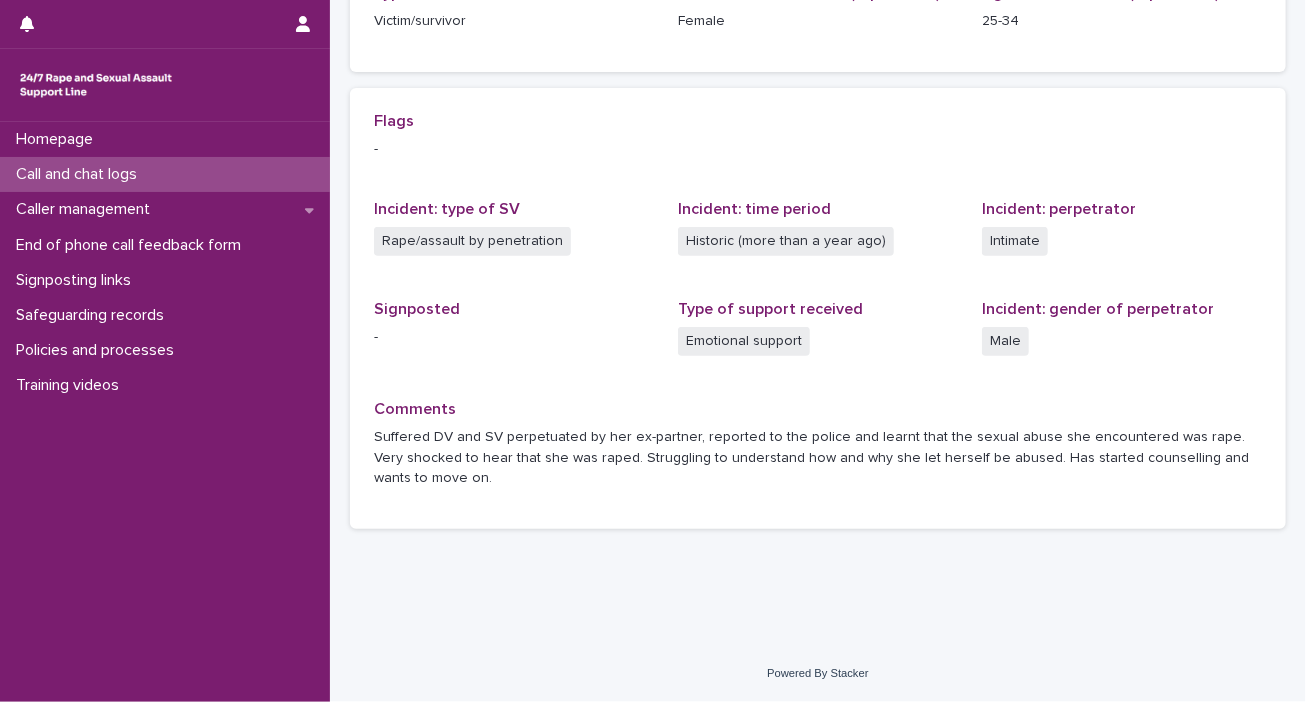 scroll, scrollTop: 0, scrollLeft: 0, axis: both 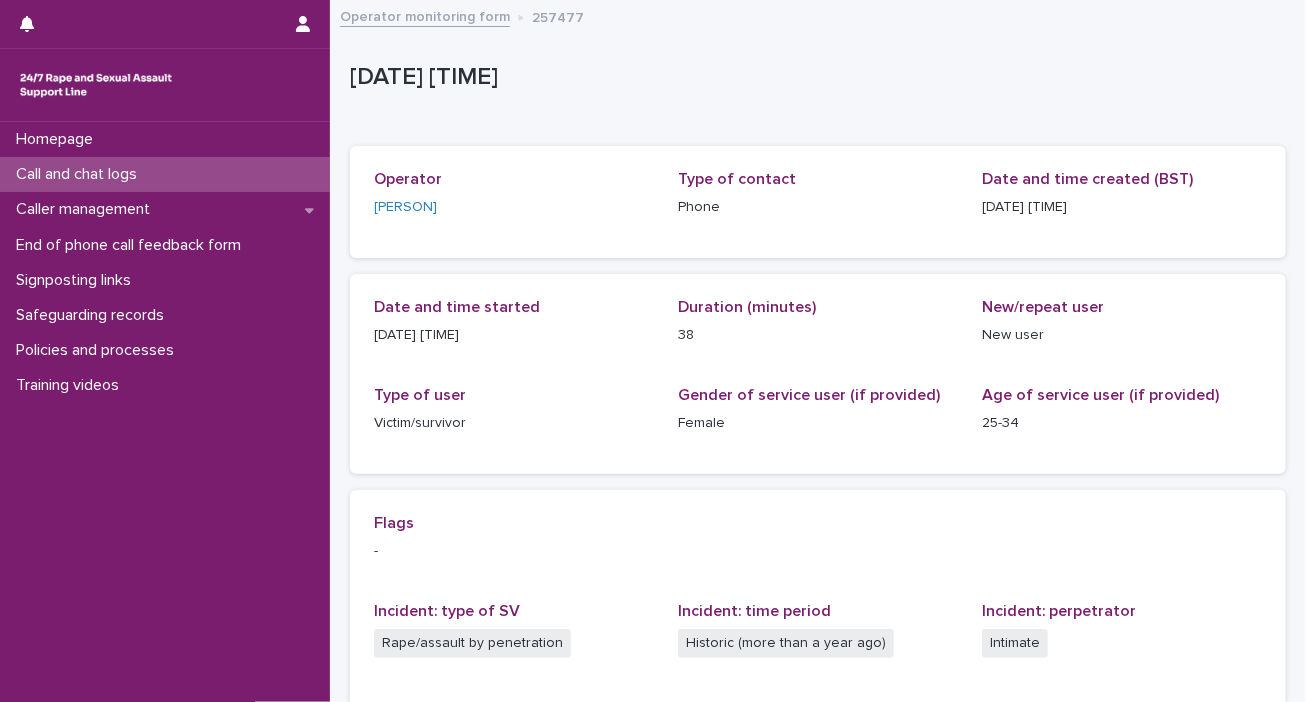 click on "Call and chat logs" at bounding box center [80, 174] 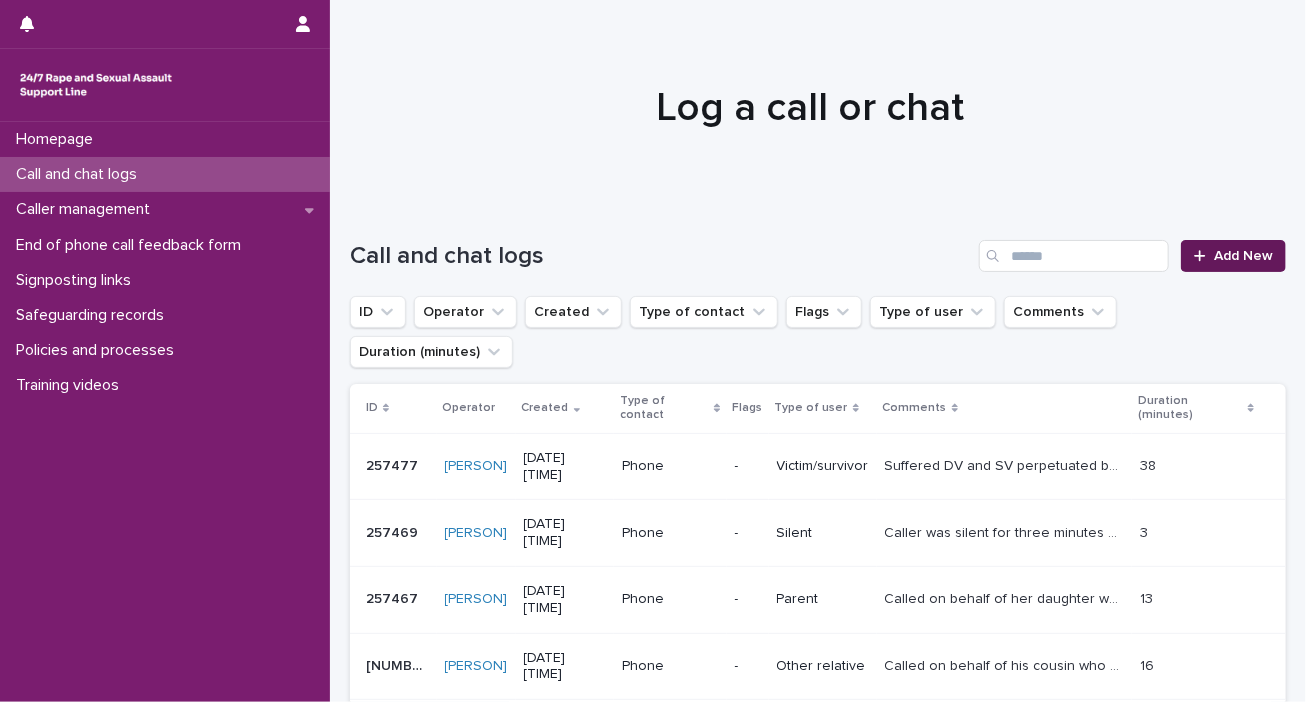 click on "Add New" at bounding box center (1243, 256) 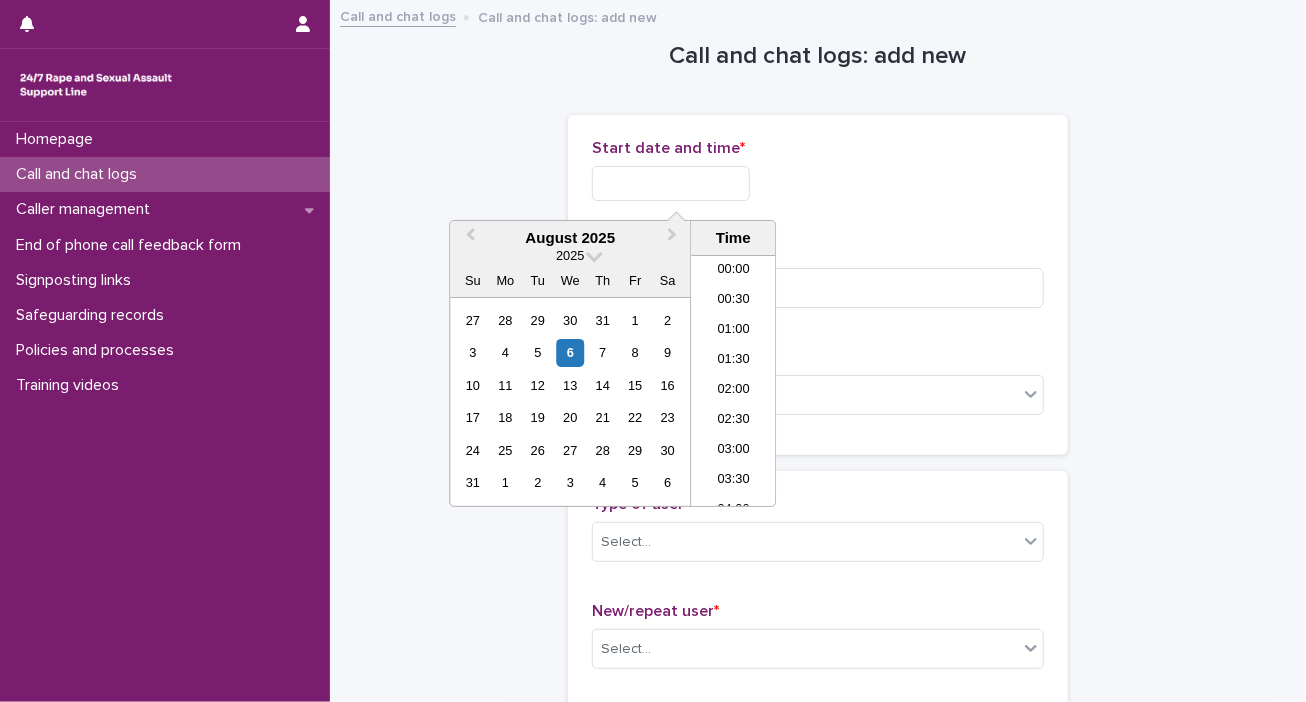 click at bounding box center (671, 183) 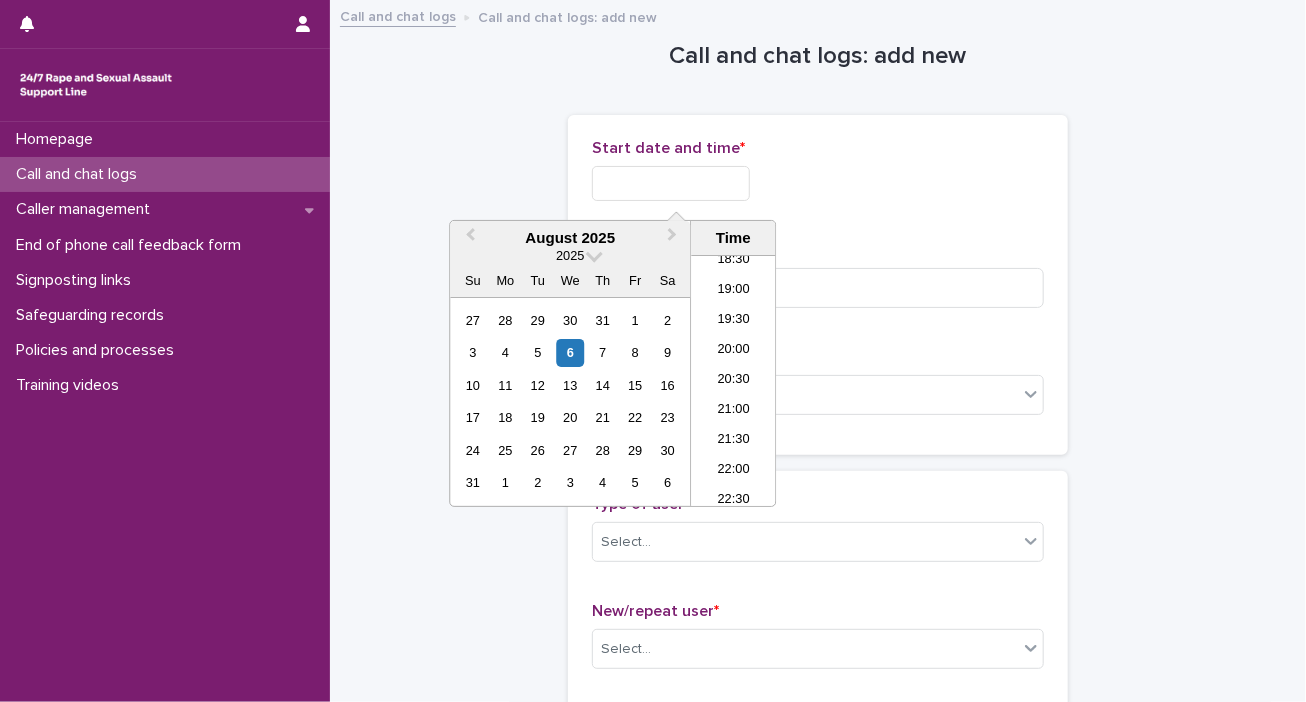 drag, startPoint x: 735, startPoint y: 381, endPoint x: 720, endPoint y: 350, distance: 34.43835 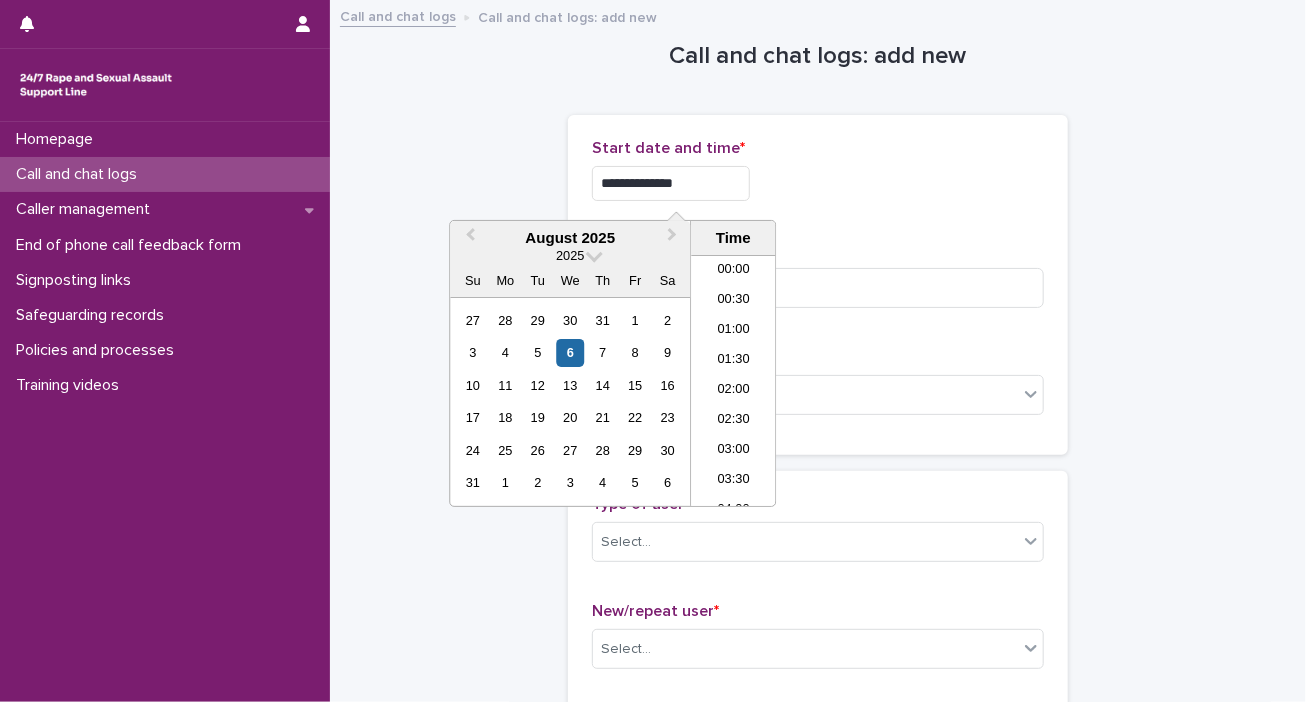 scroll, scrollTop: 1120, scrollLeft: 0, axis: vertical 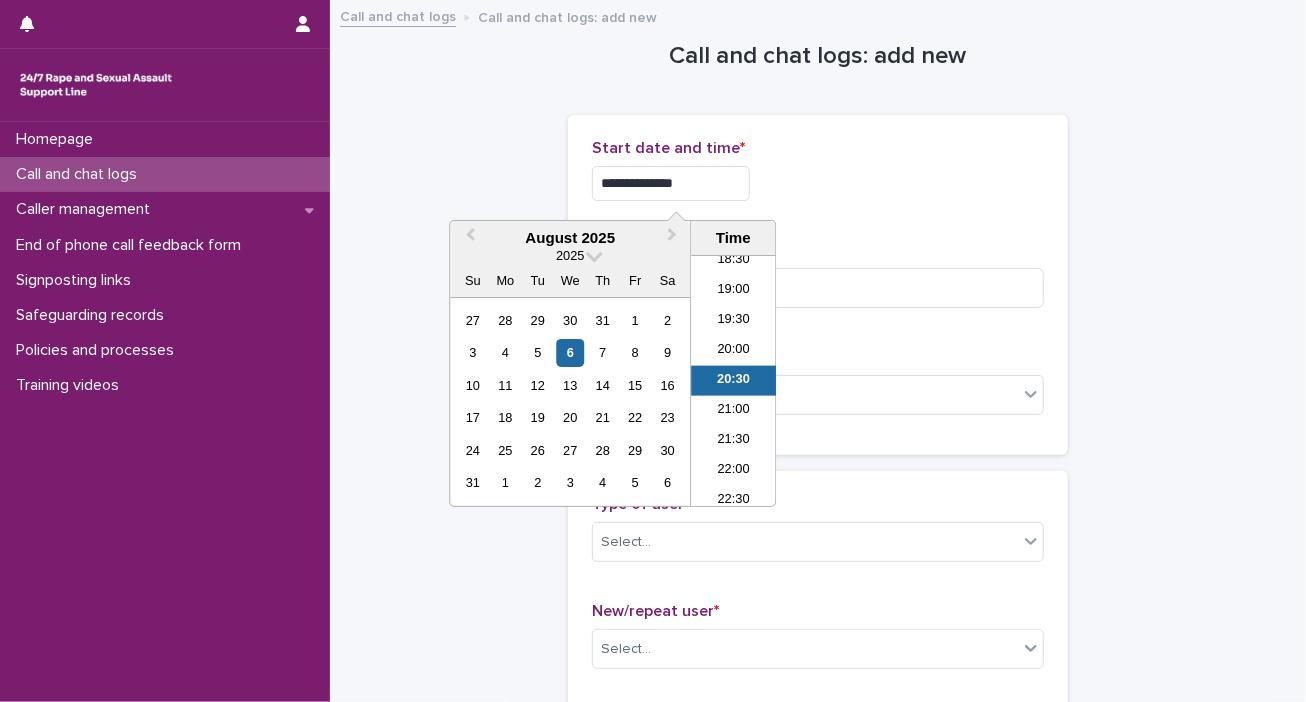click on "**********" at bounding box center (671, 183) 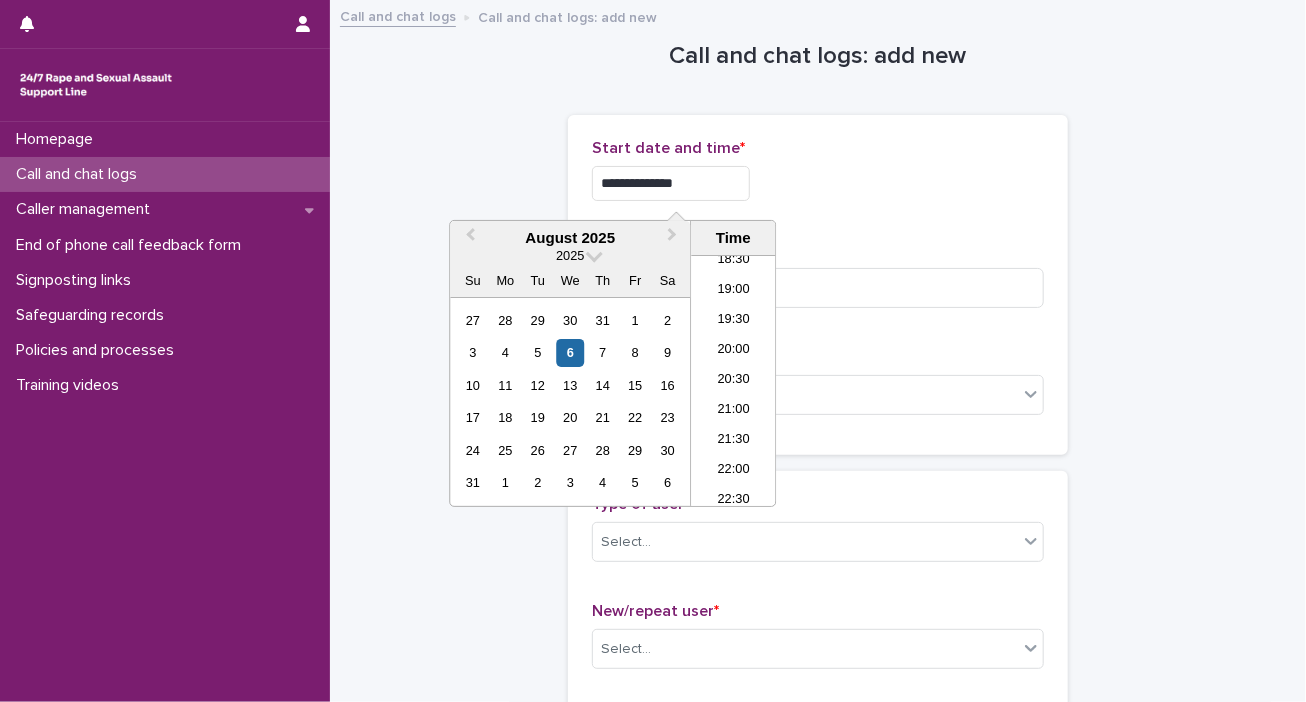 type on "**********" 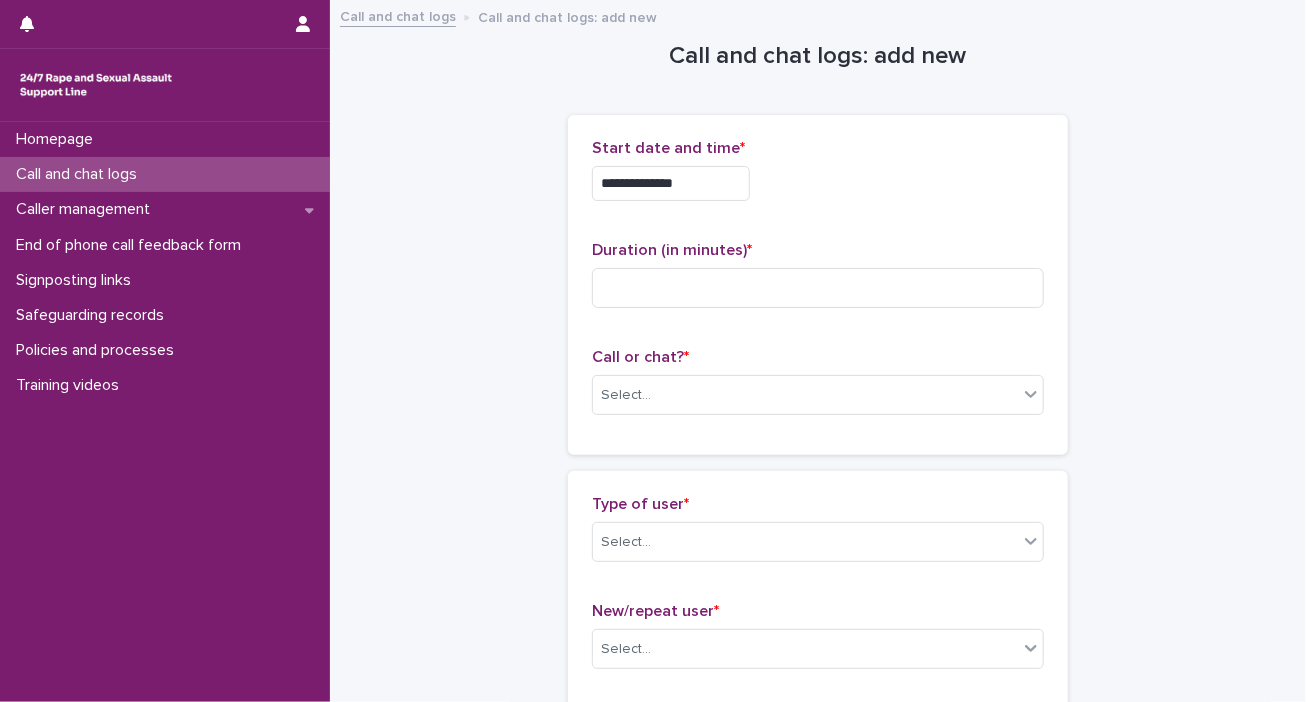 click on "Duration (in minutes) *" at bounding box center [818, 250] 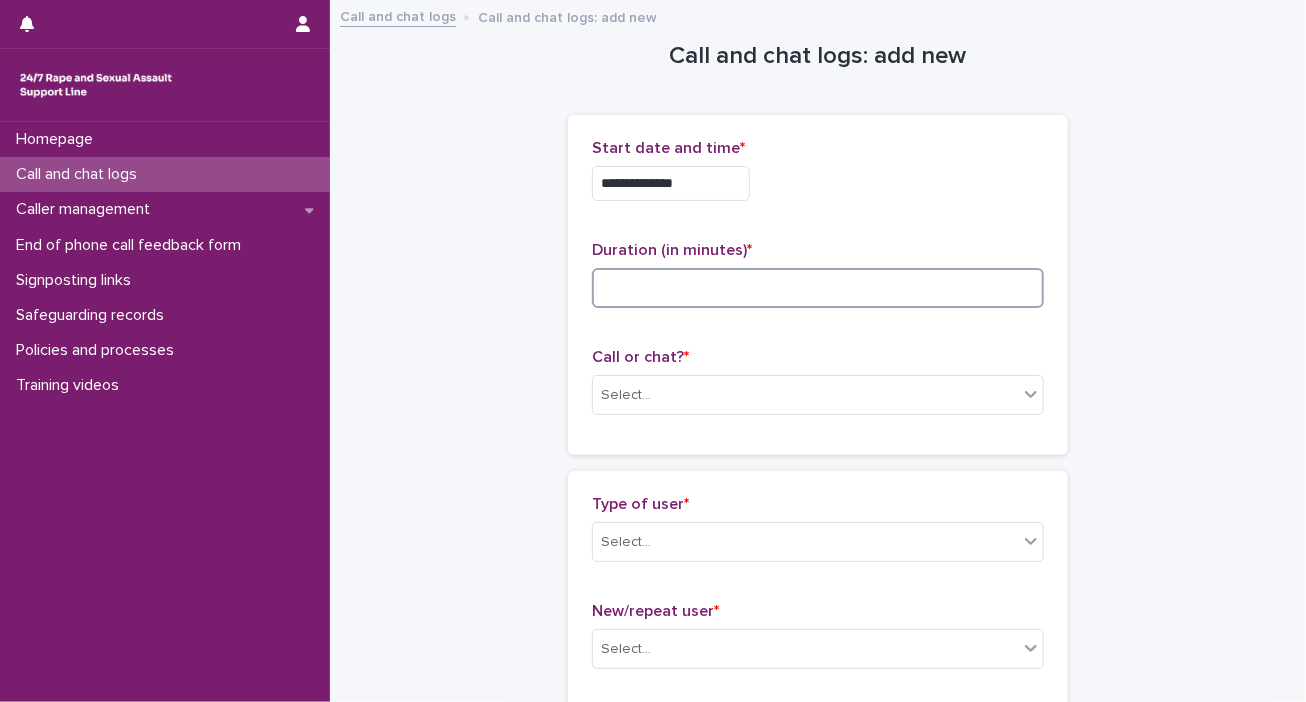 click at bounding box center [818, 288] 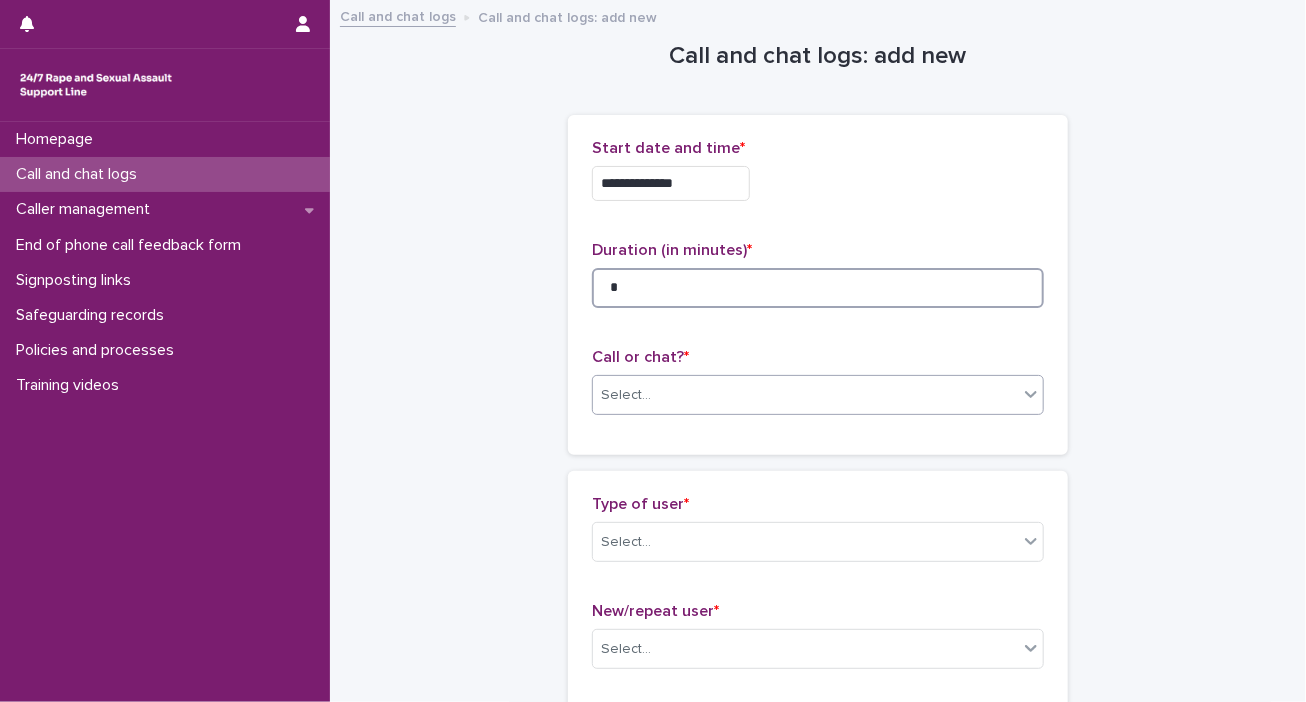 type on "*" 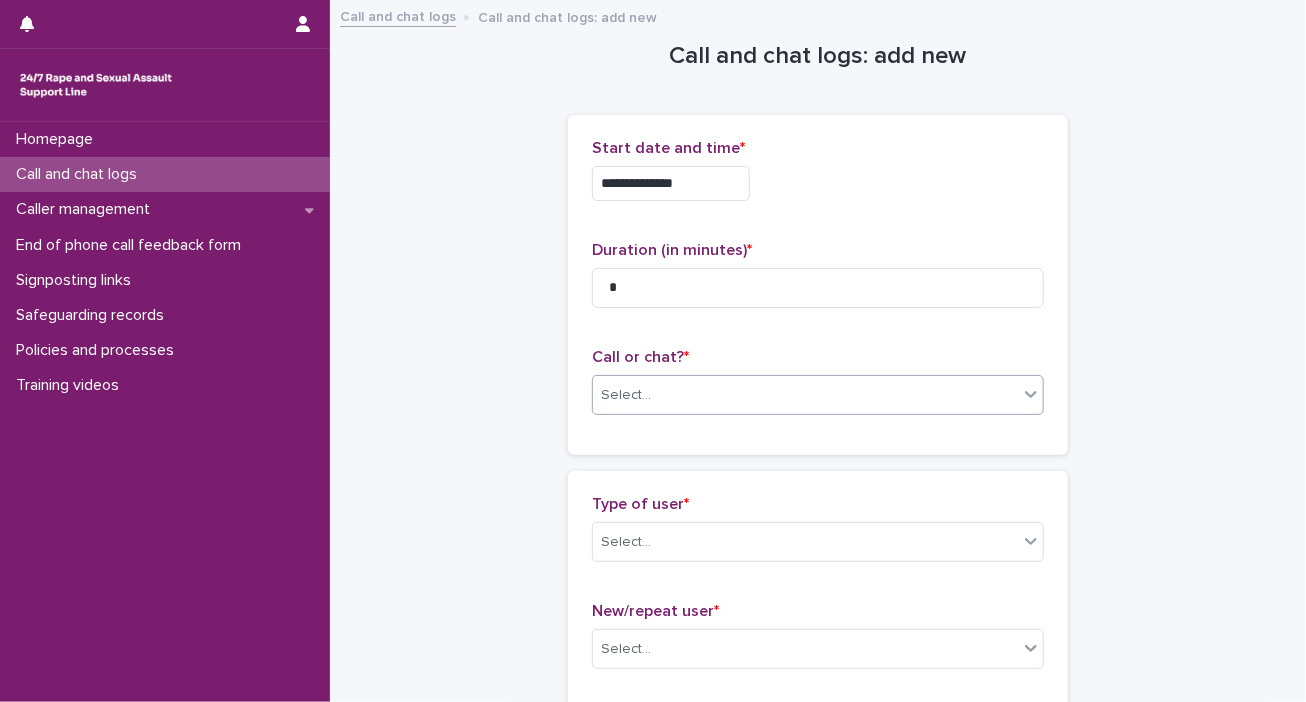 click 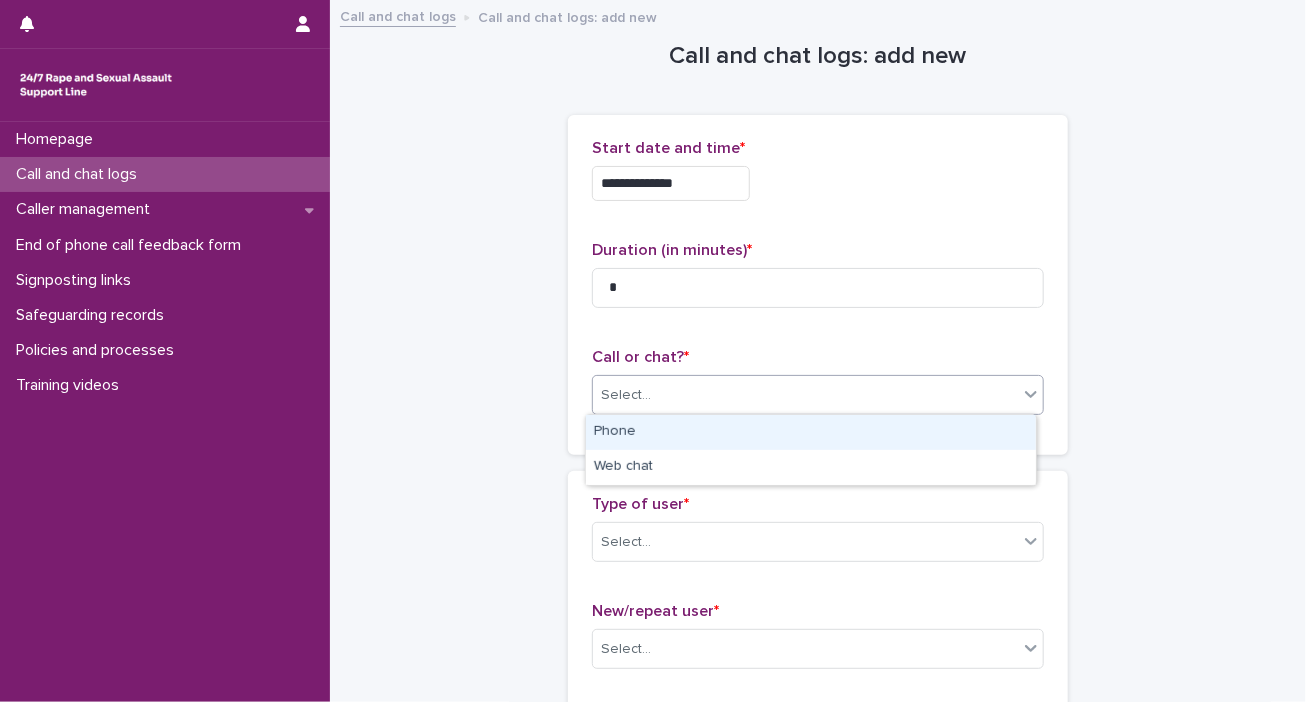 click on "Phone" at bounding box center [811, 432] 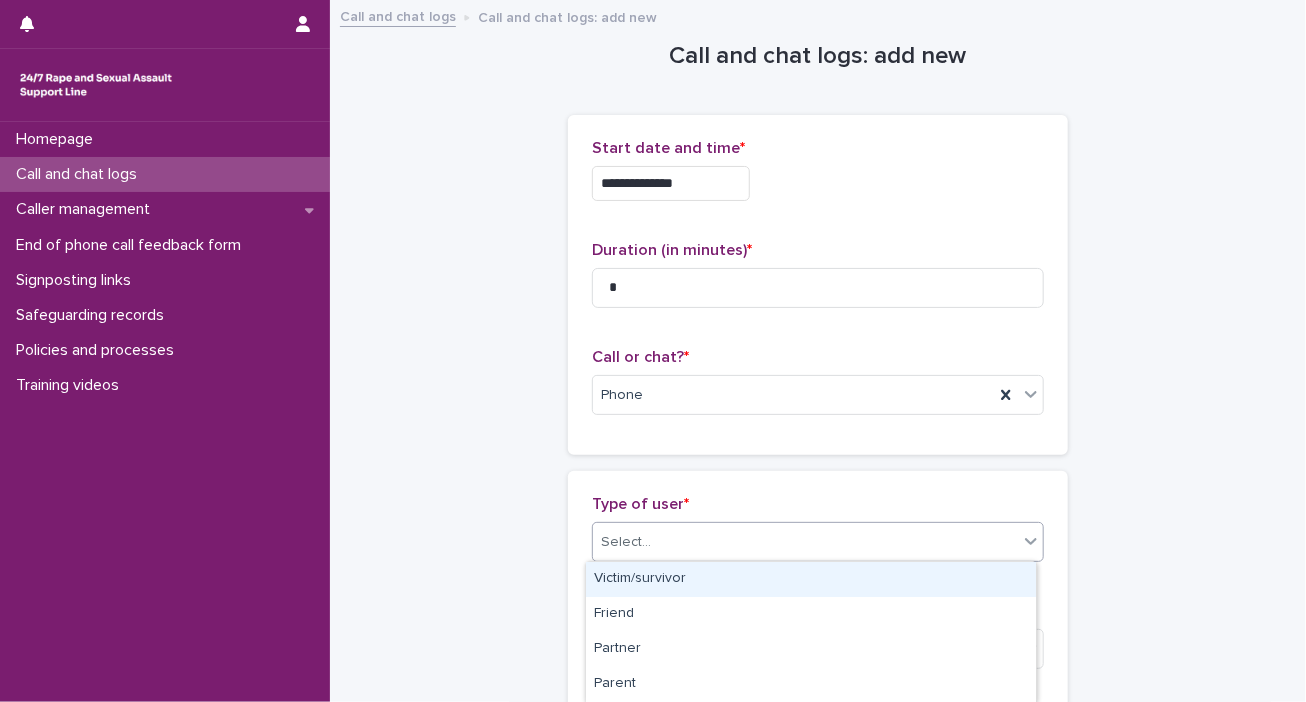 click 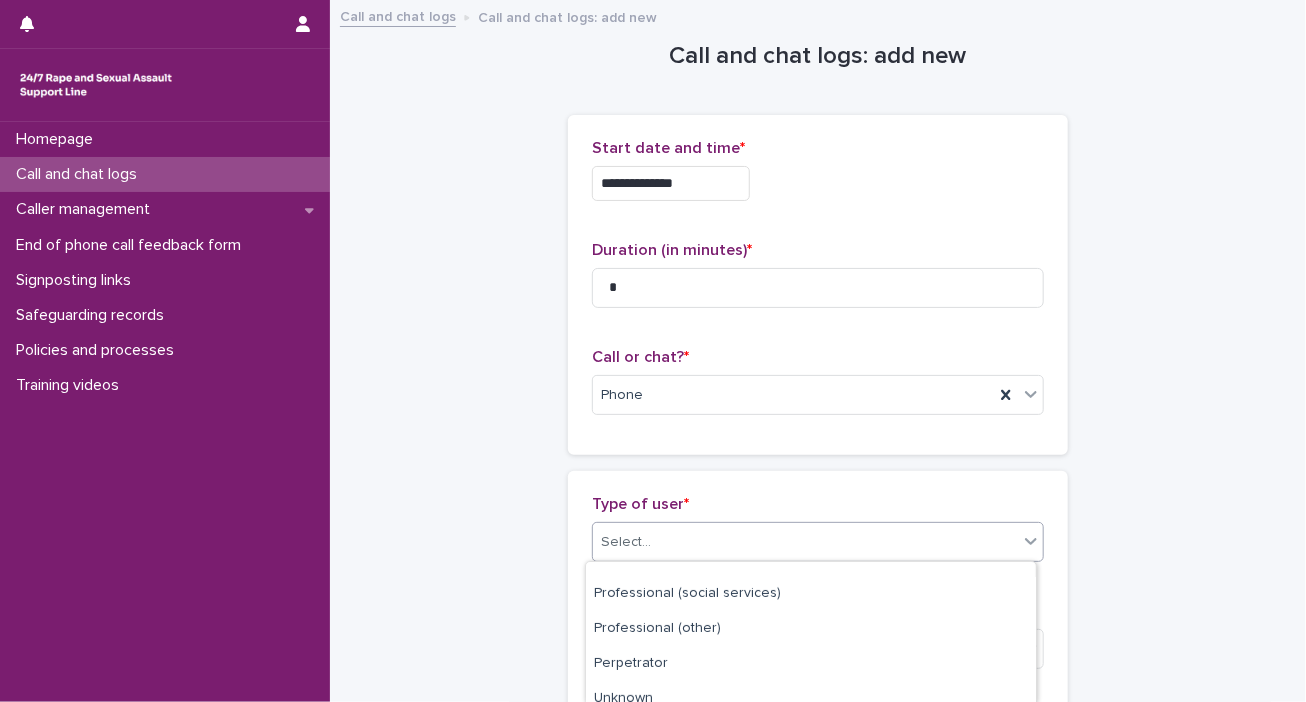 scroll, scrollTop: 383, scrollLeft: 0, axis: vertical 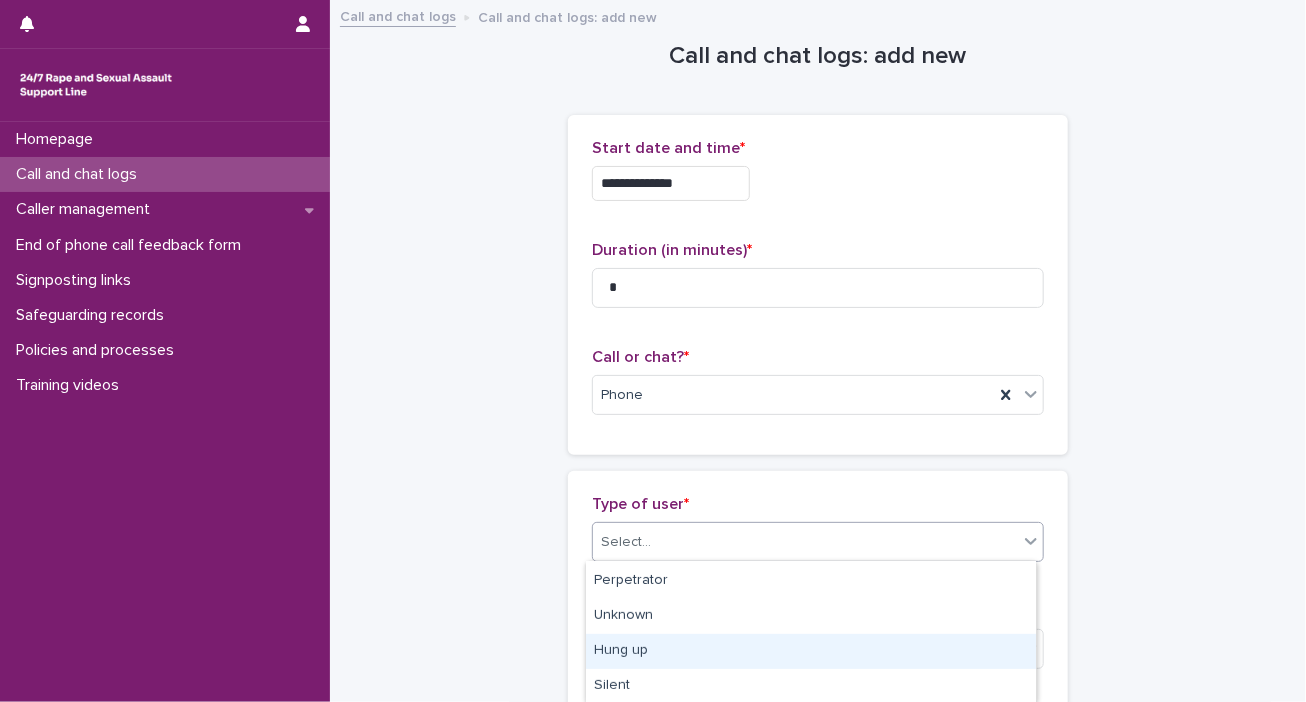 click on "Hung up" at bounding box center (811, 651) 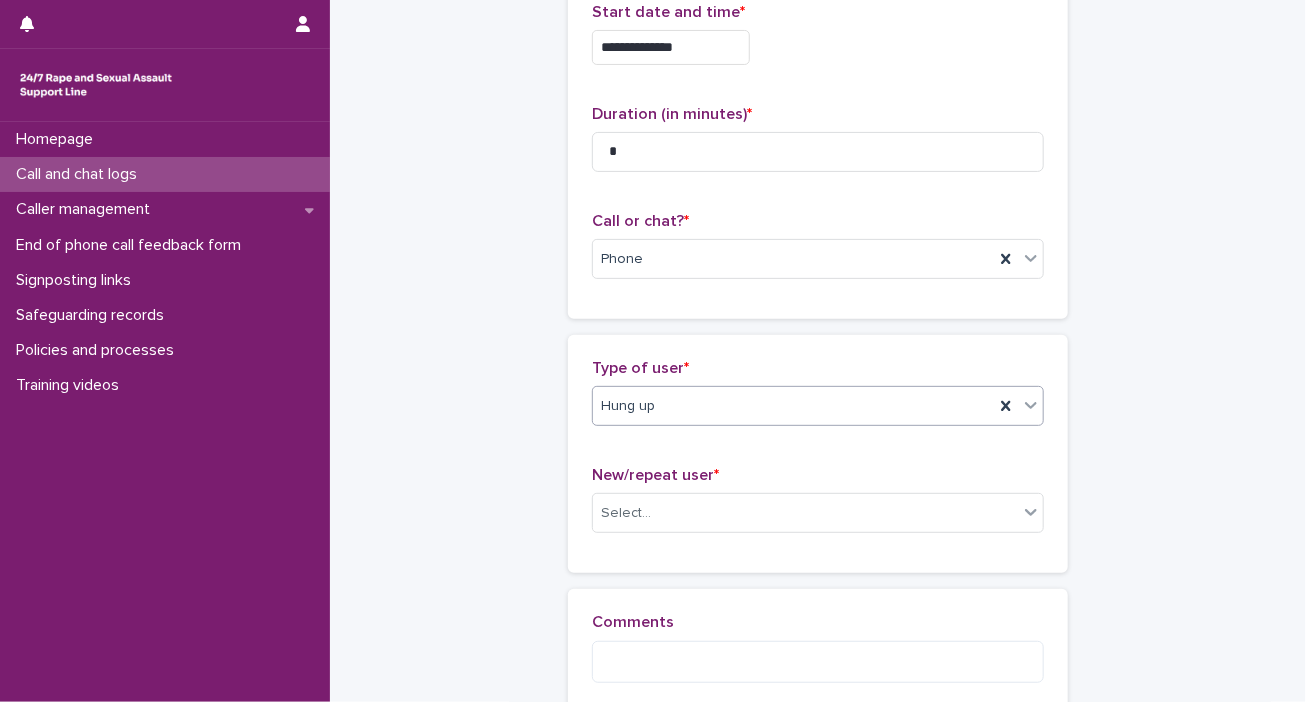 scroll, scrollTop: 300, scrollLeft: 0, axis: vertical 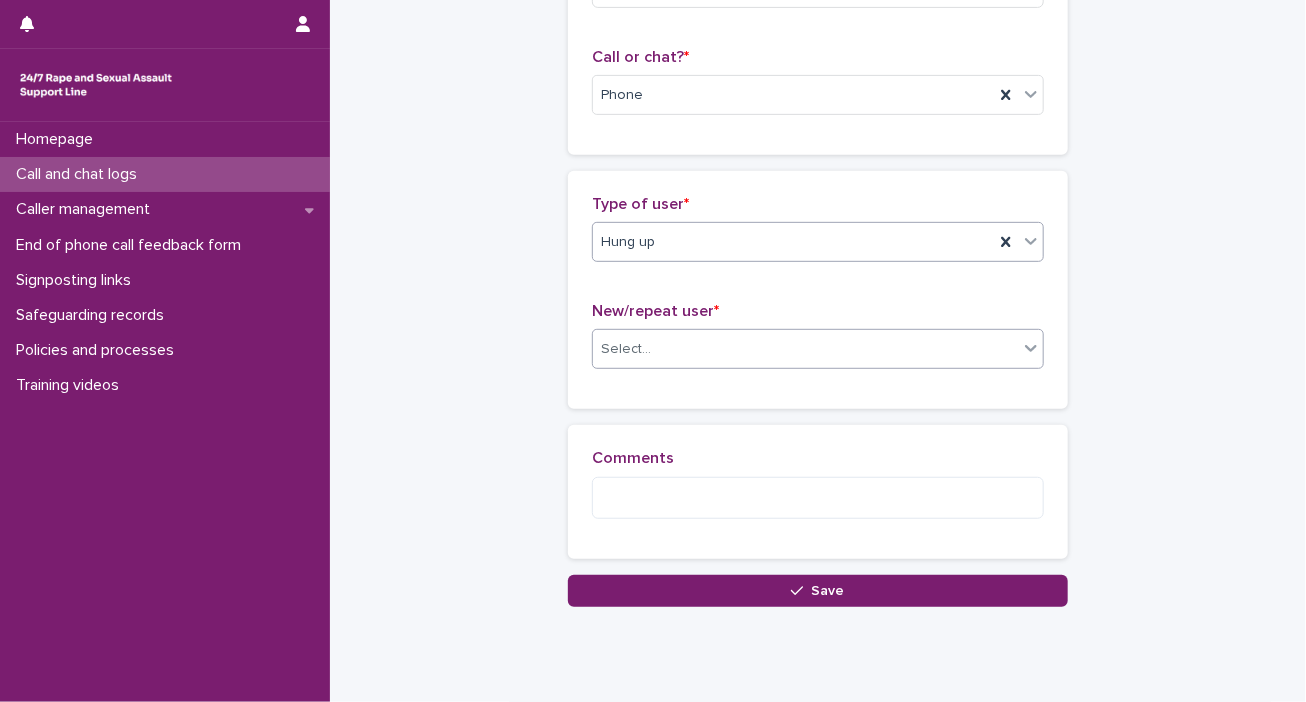 click 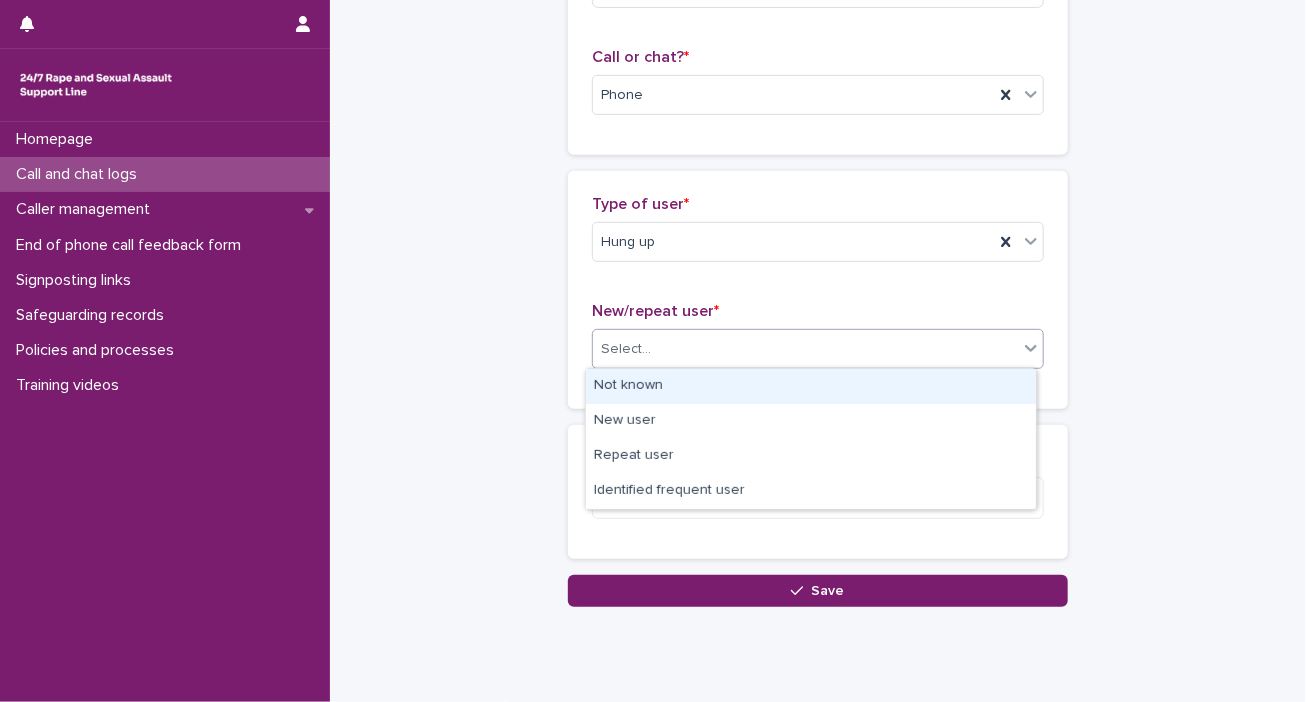 click on "Not known" at bounding box center (811, 386) 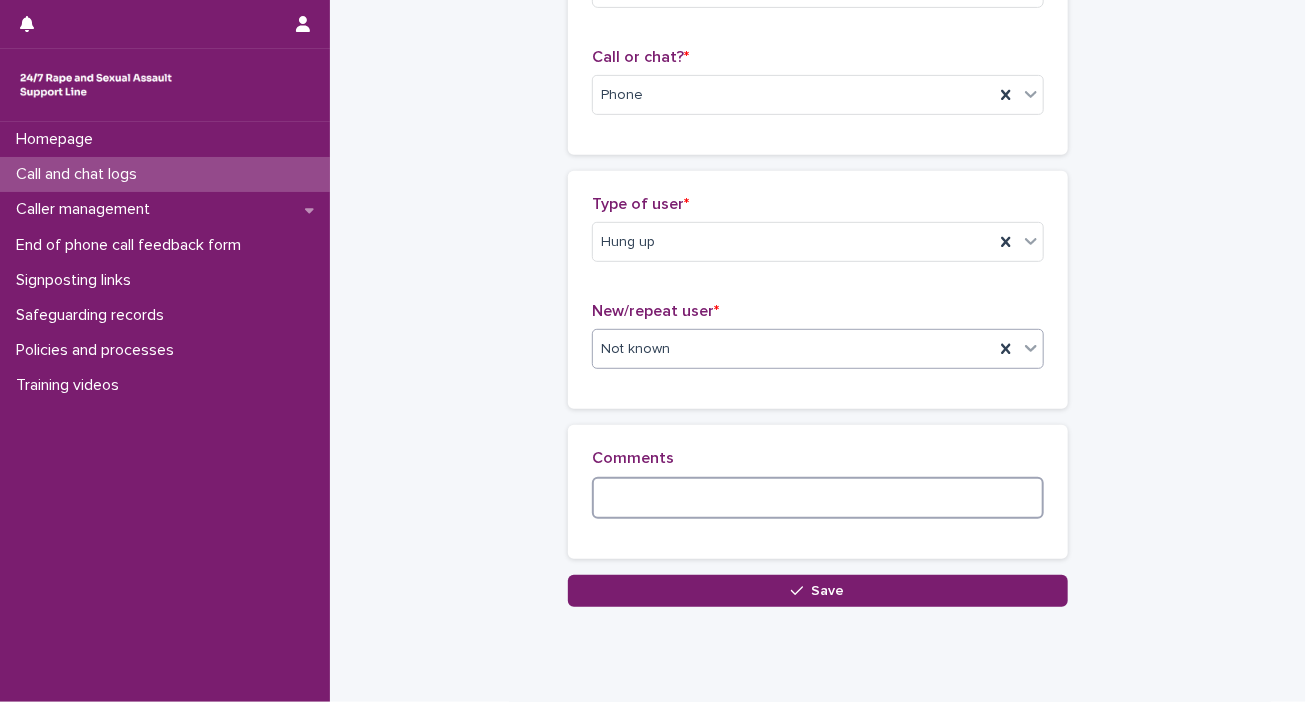 click at bounding box center (818, 498) 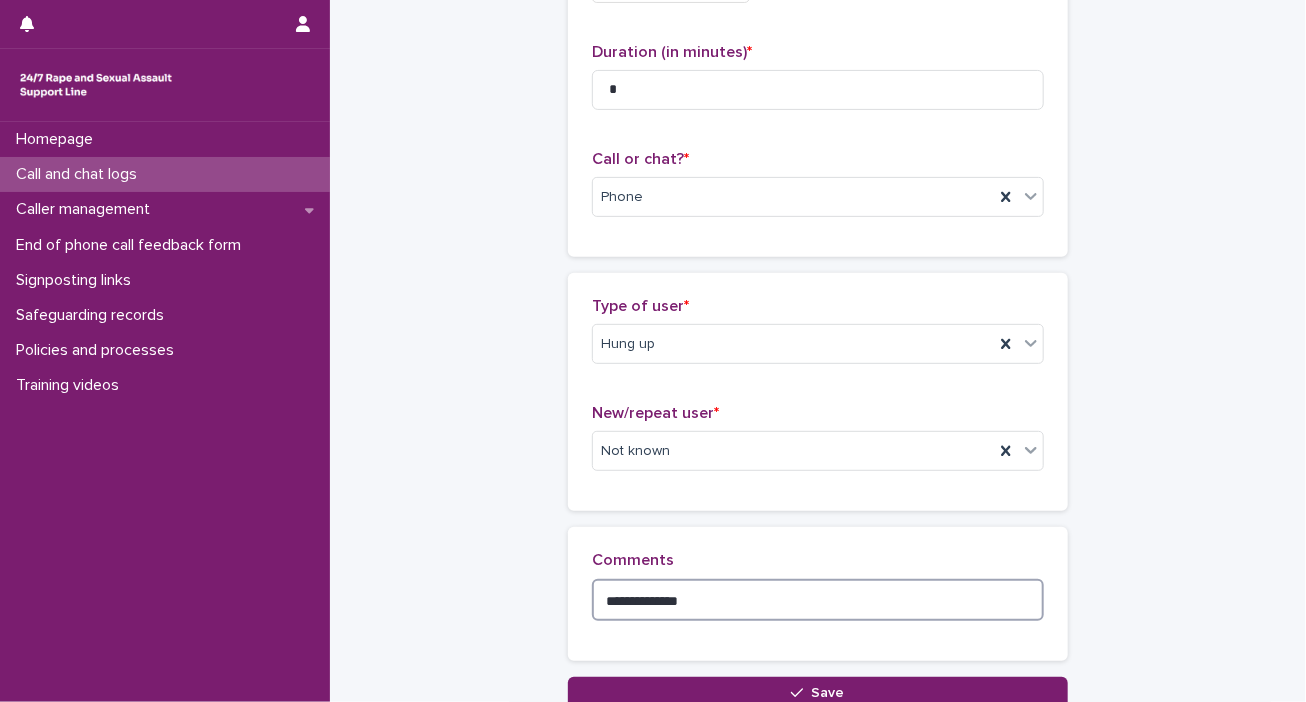 scroll, scrollTop: 0, scrollLeft: 0, axis: both 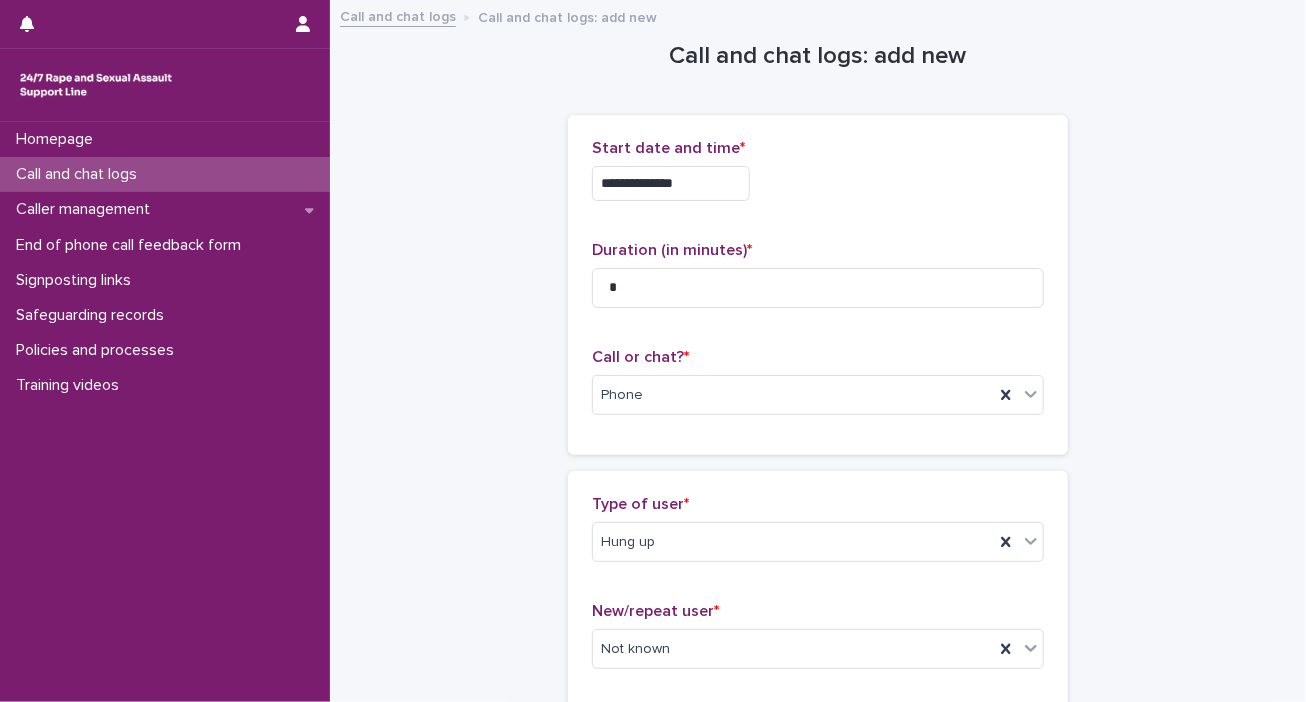 type on "**********" 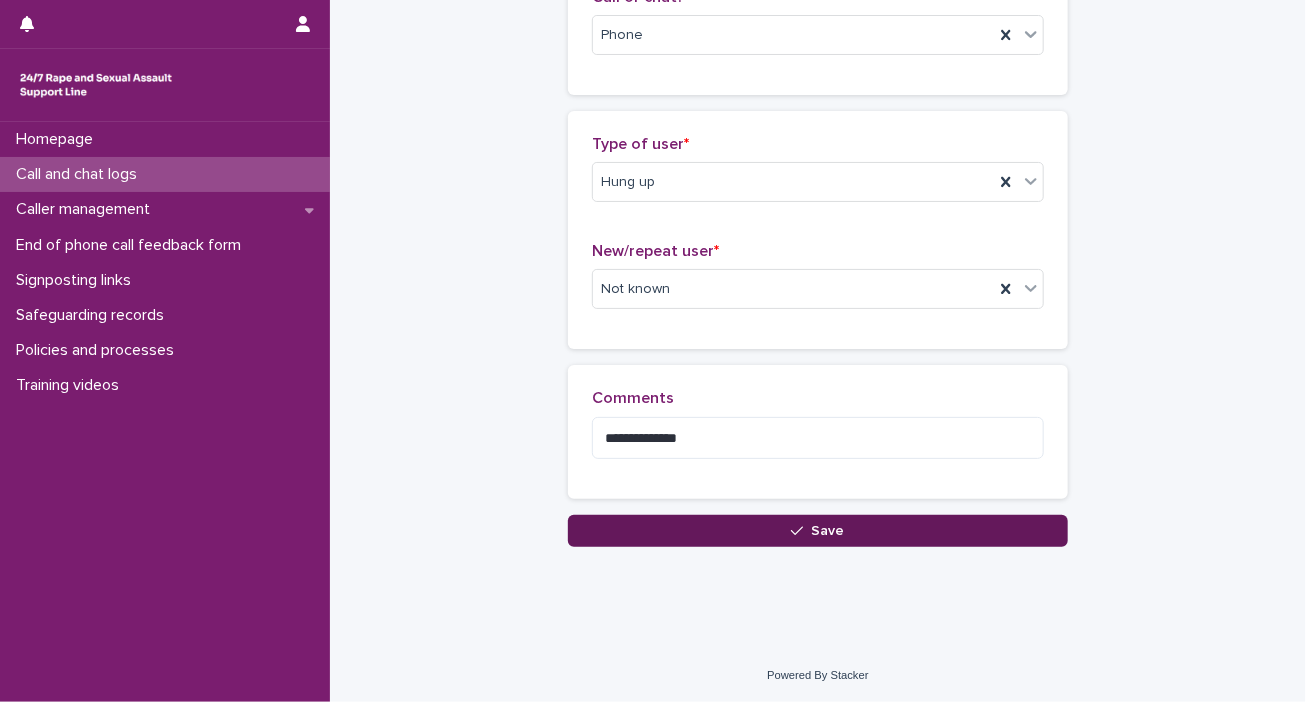 click on "Save" at bounding box center [828, 531] 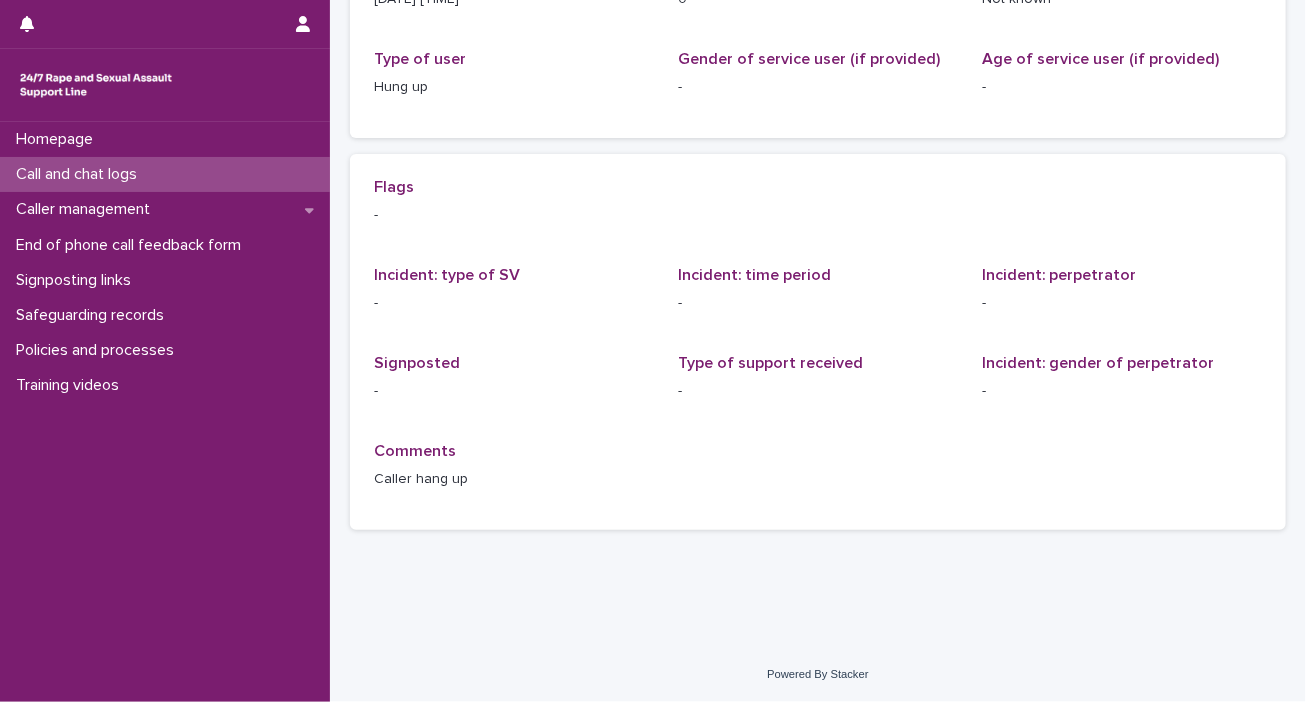 scroll, scrollTop: 0, scrollLeft: 0, axis: both 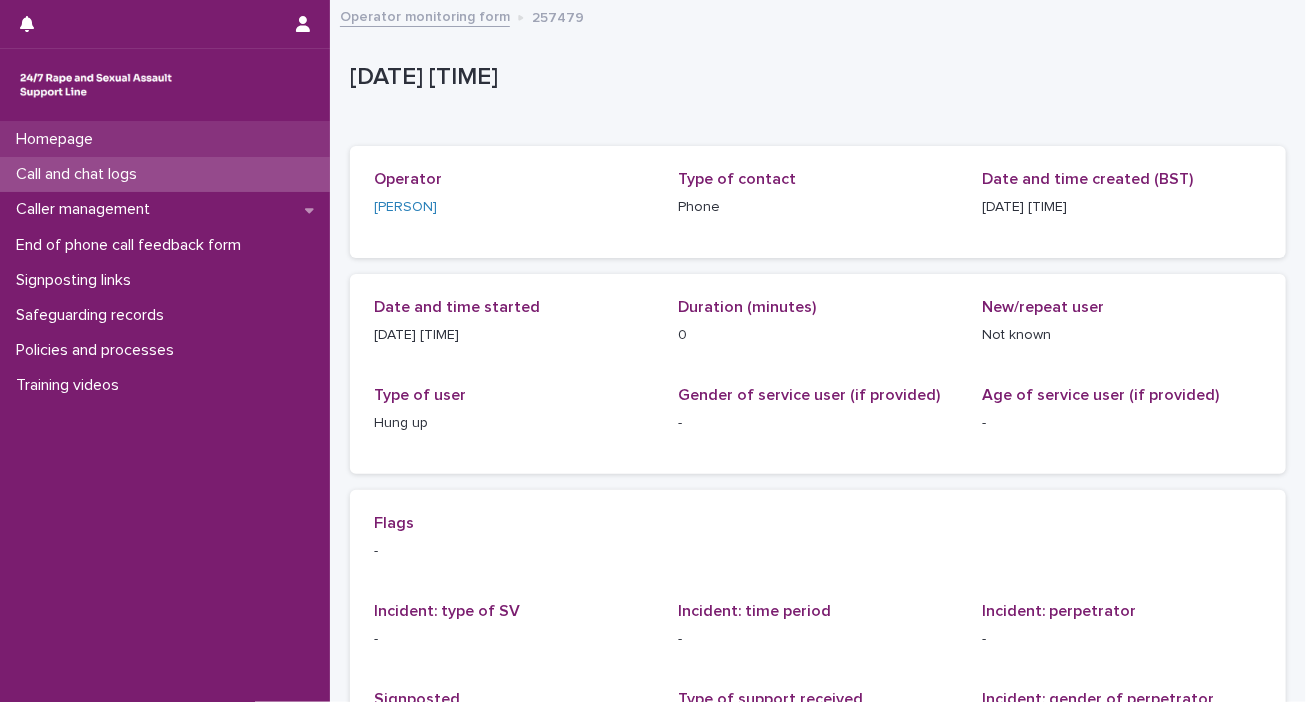 click on "Homepage" at bounding box center (165, 139) 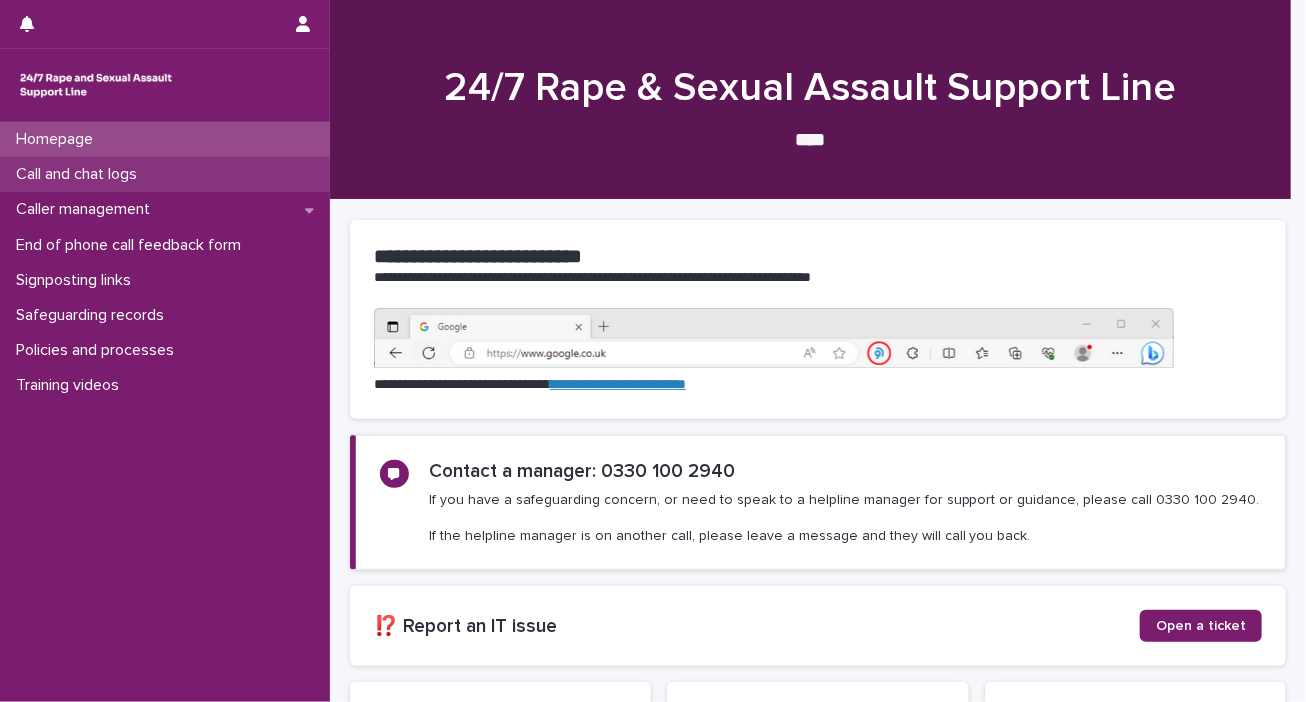 click on "Call and chat logs" at bounding box center [80, 174] 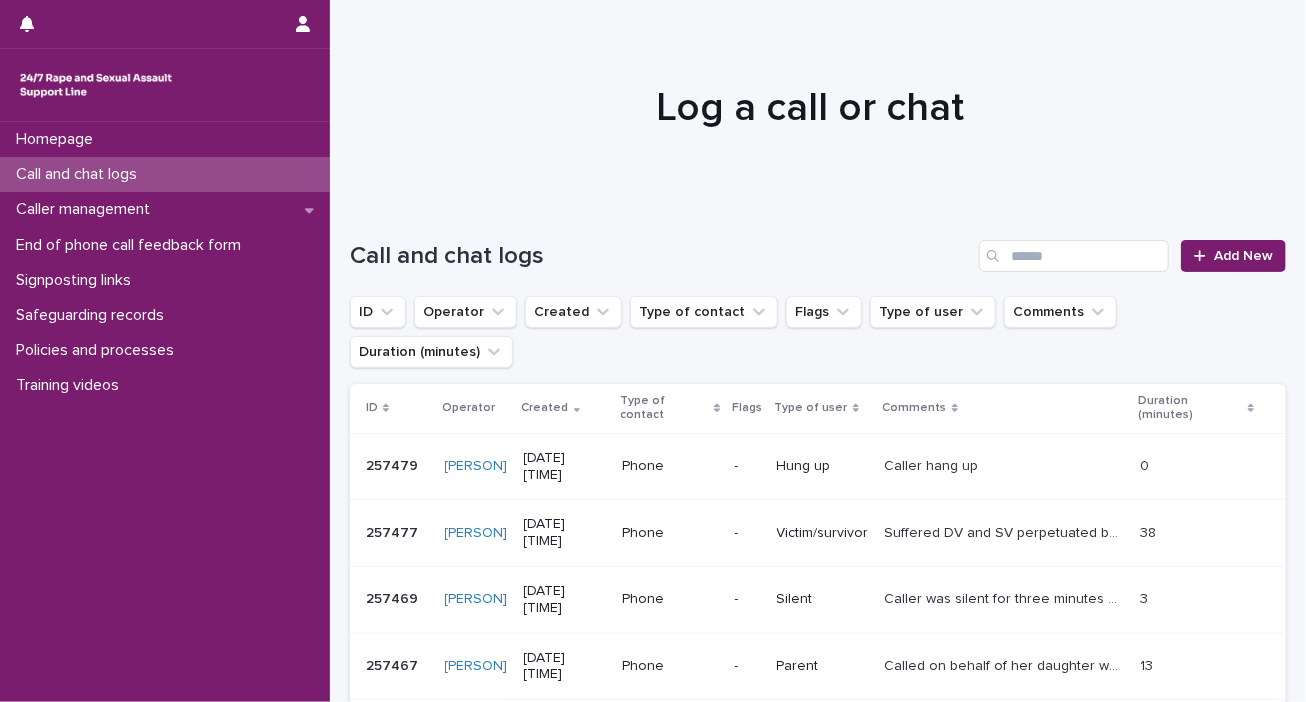 click at bounding box center [810, 99] 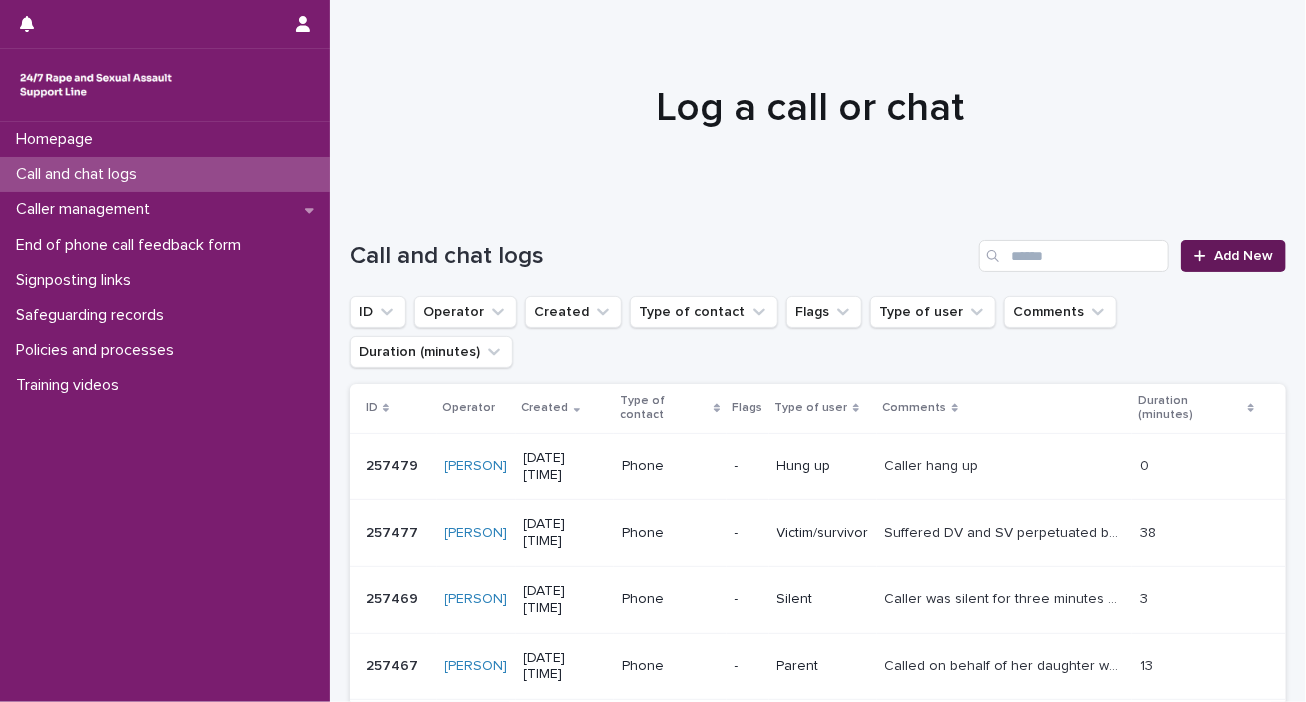 click on "Add New" at bounding box center [1243, 256] 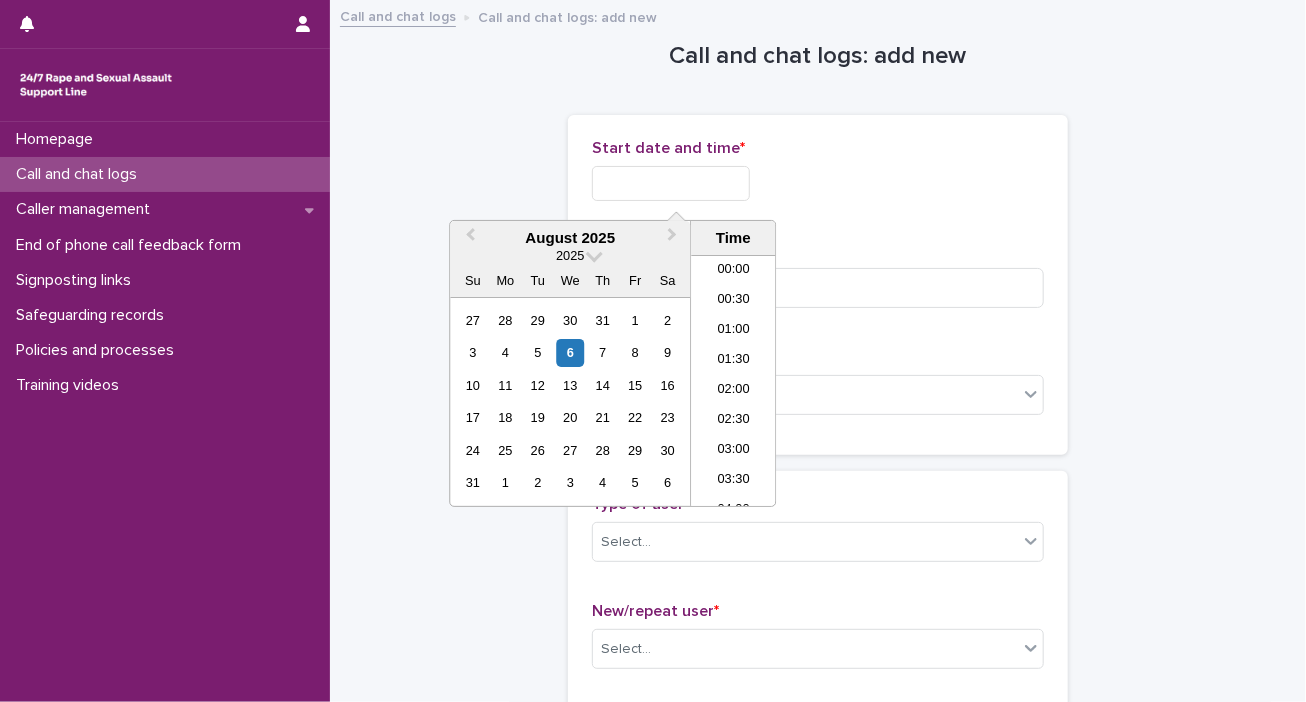 click at bounding box center (671, 183) 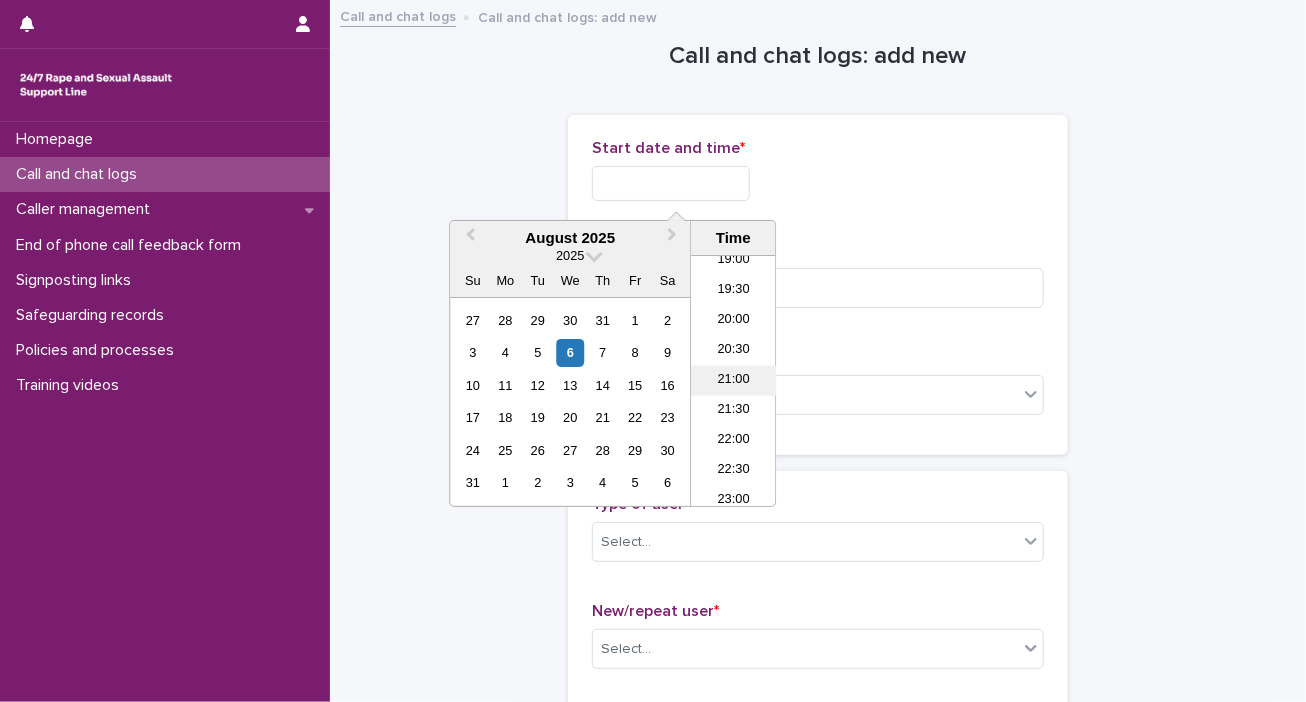 click on "21:00" at bounding box center (733, 381) 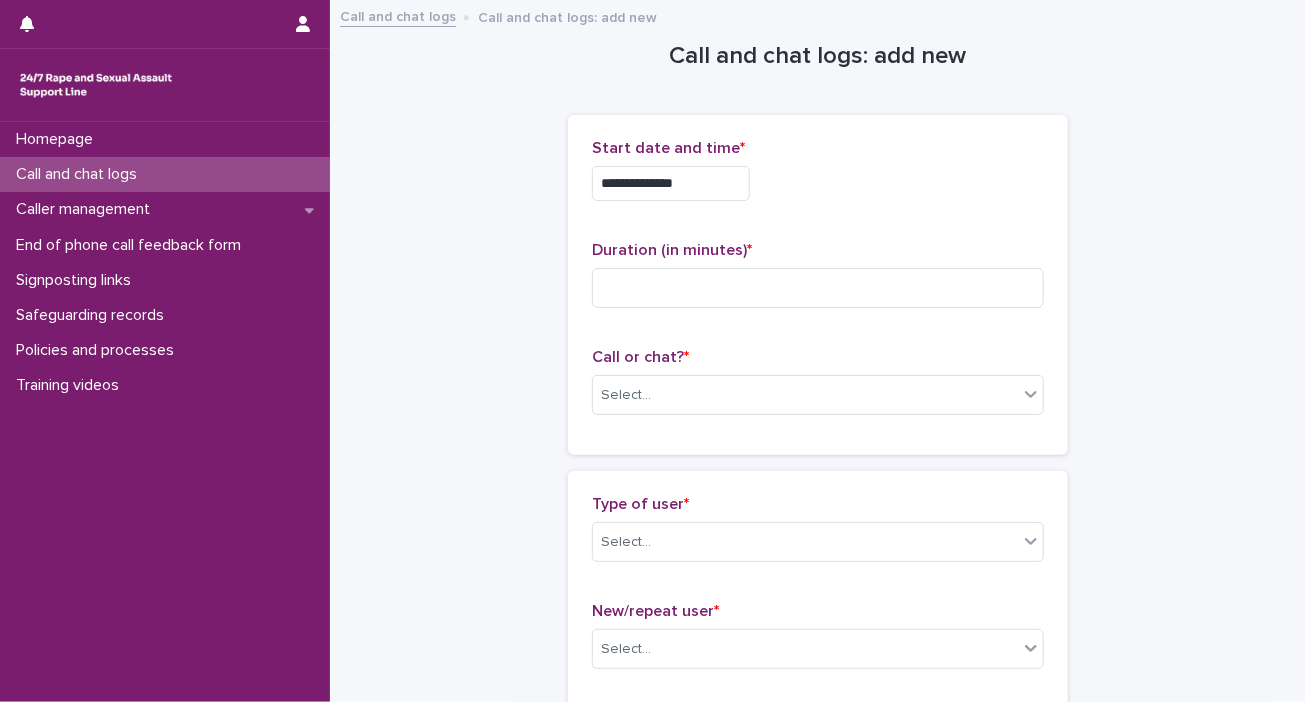 click on "**********" at bounding box center (671, 183) 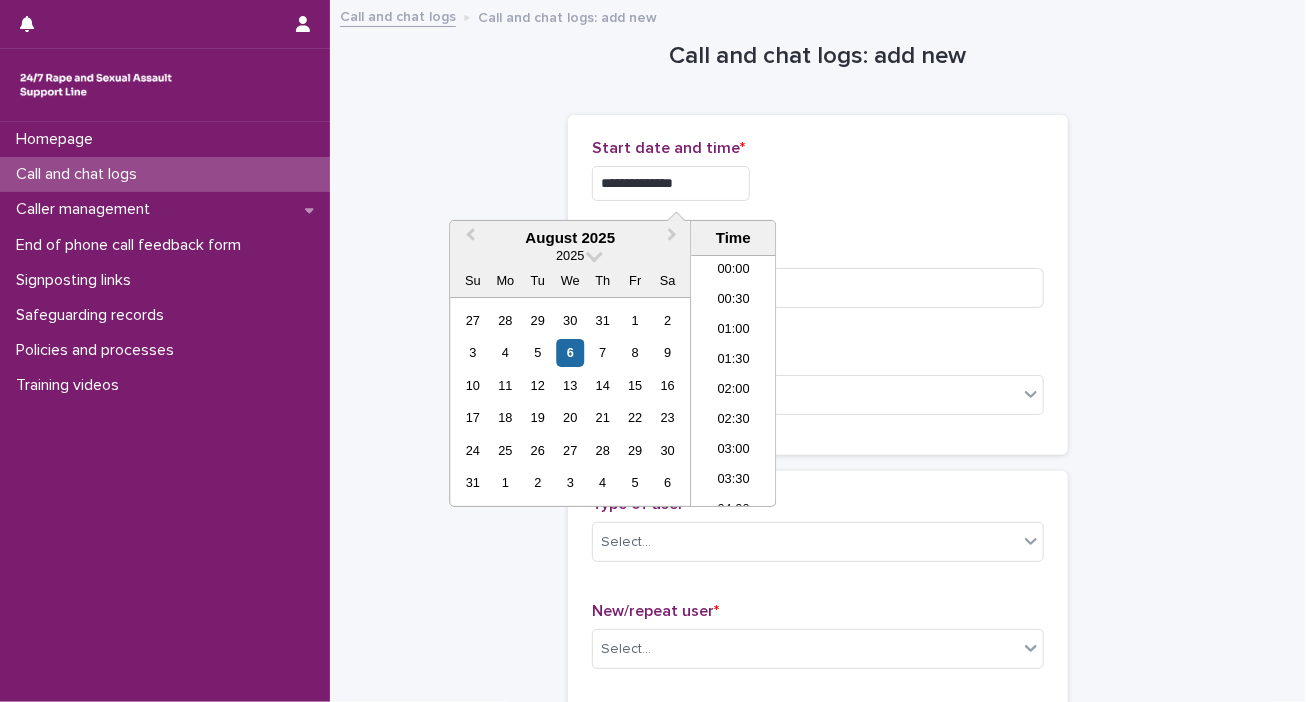 scroll, scrollTop: 1150, scrollLeft: 0, axis: vertical 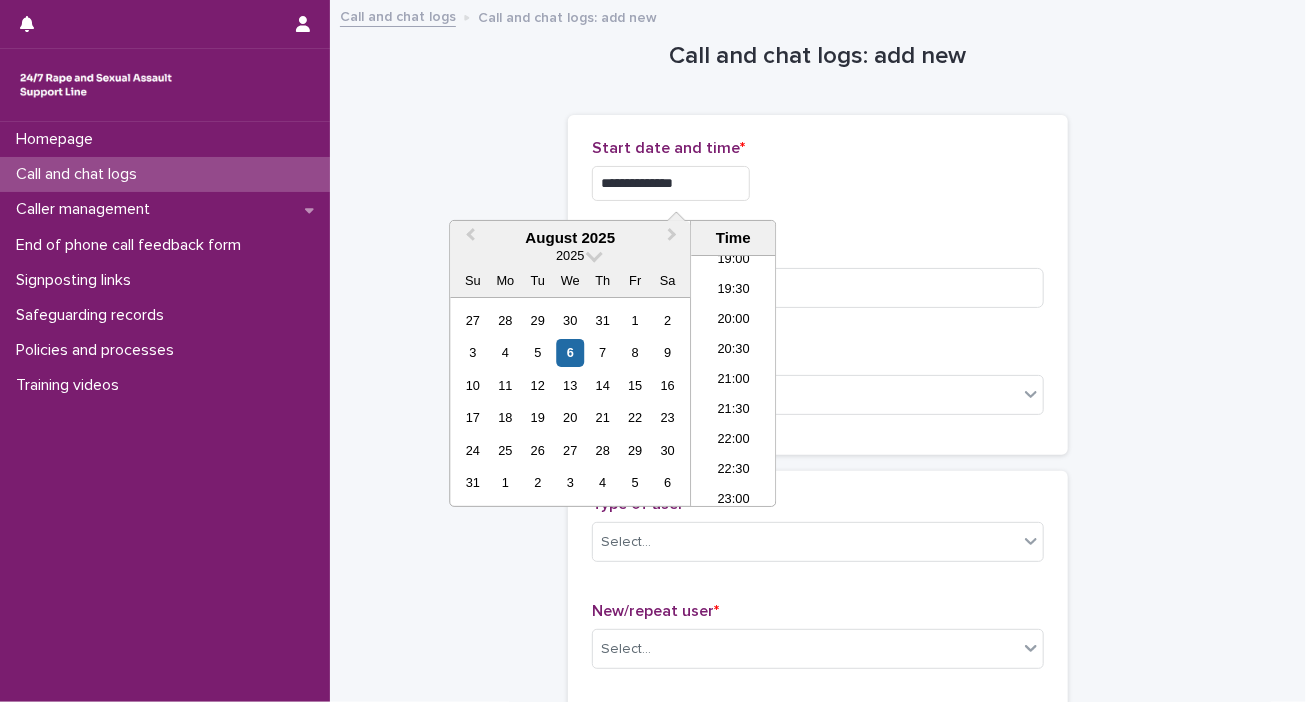 type on "**********" 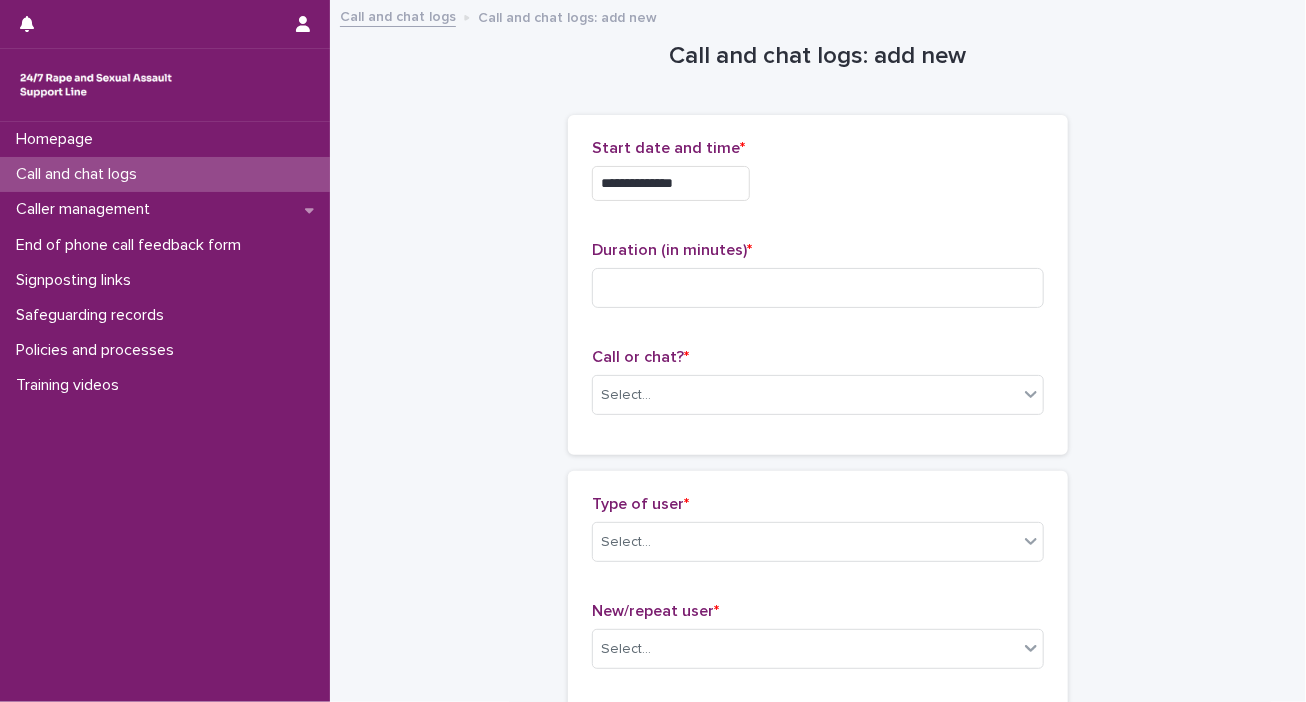 click on "**********" at bounding box center (818, 178) 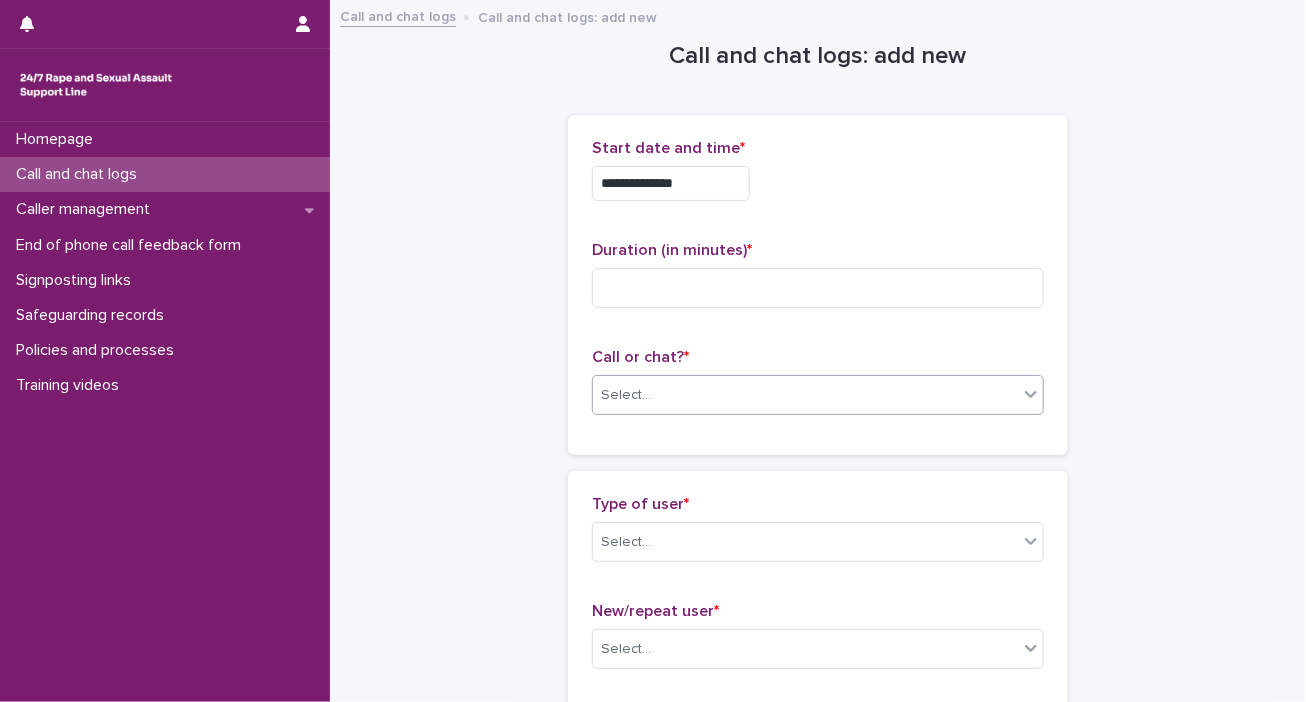 click 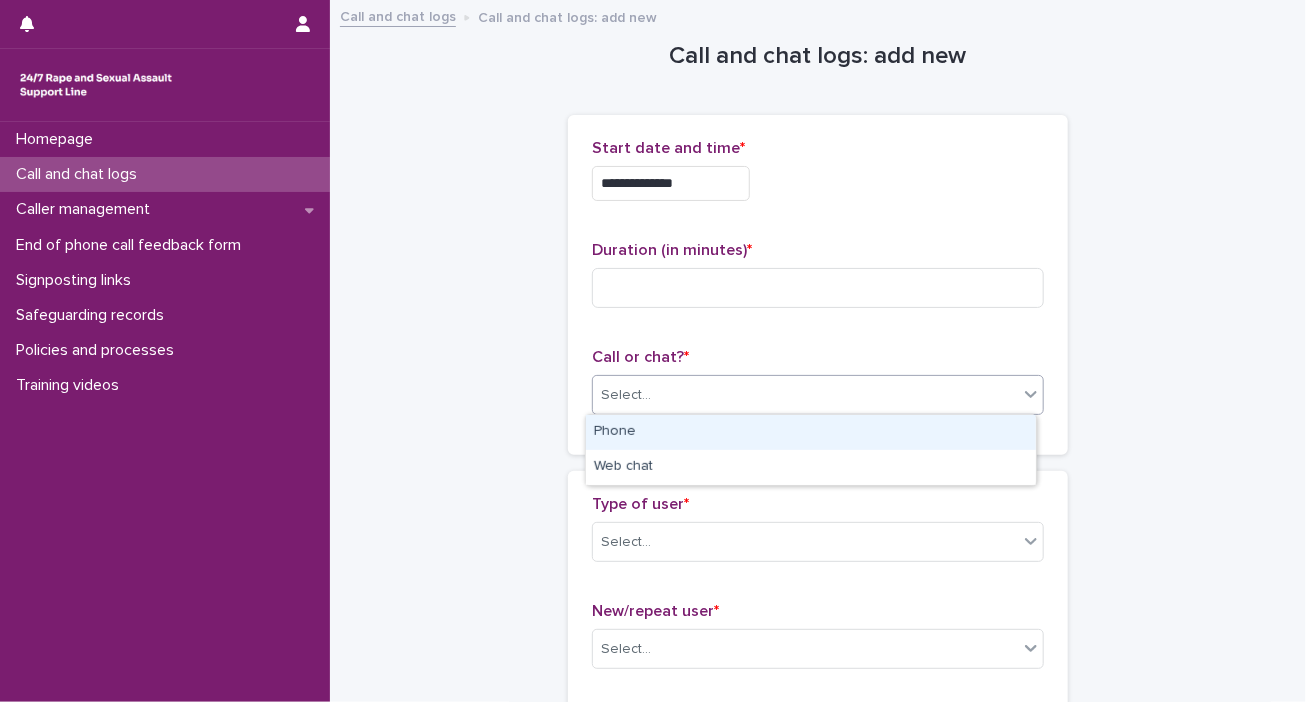 click on "Phone" at bounding box center [811, 432] 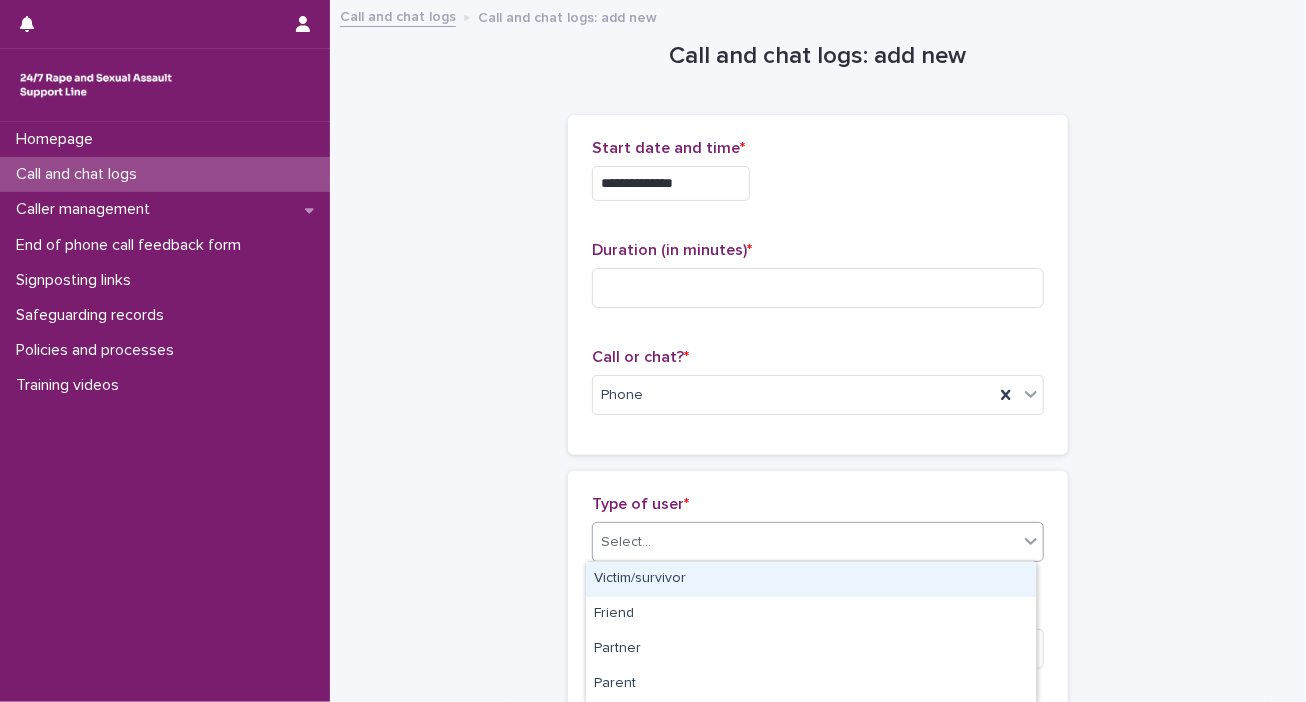 click 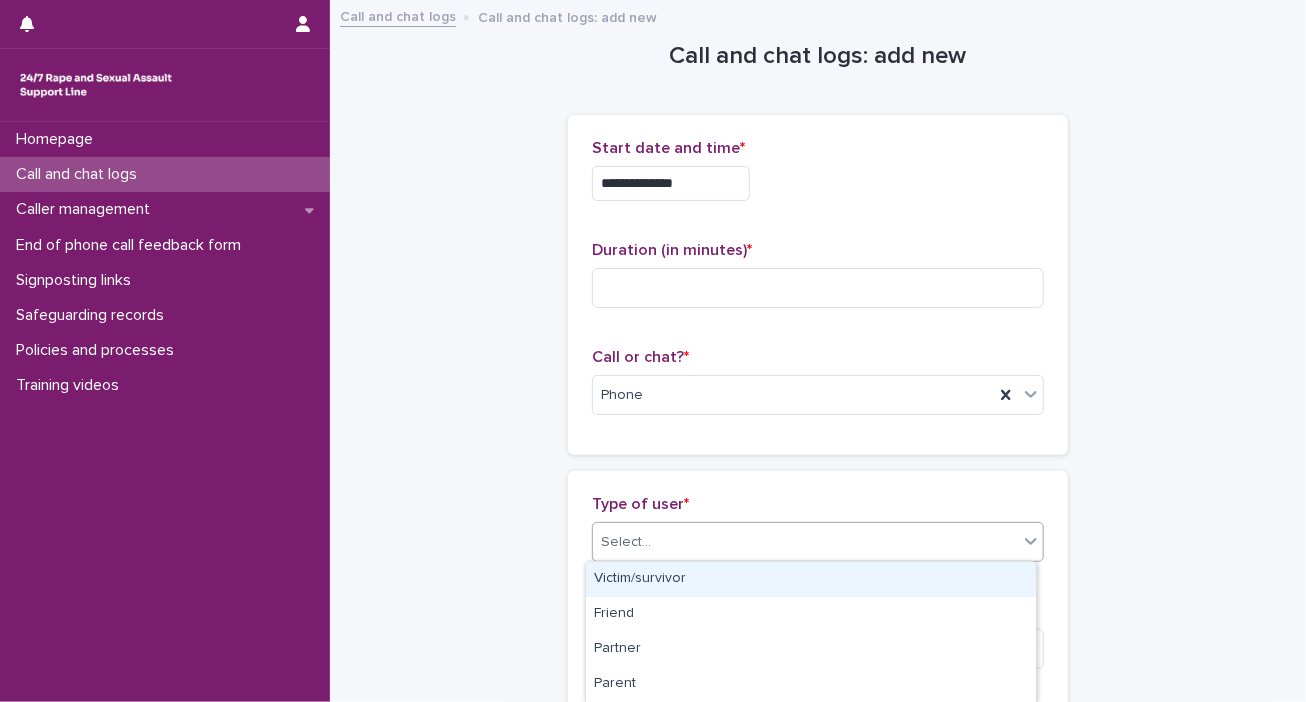 scroll, scrollTop: 614, scrollLeft: 0, axis: vertical 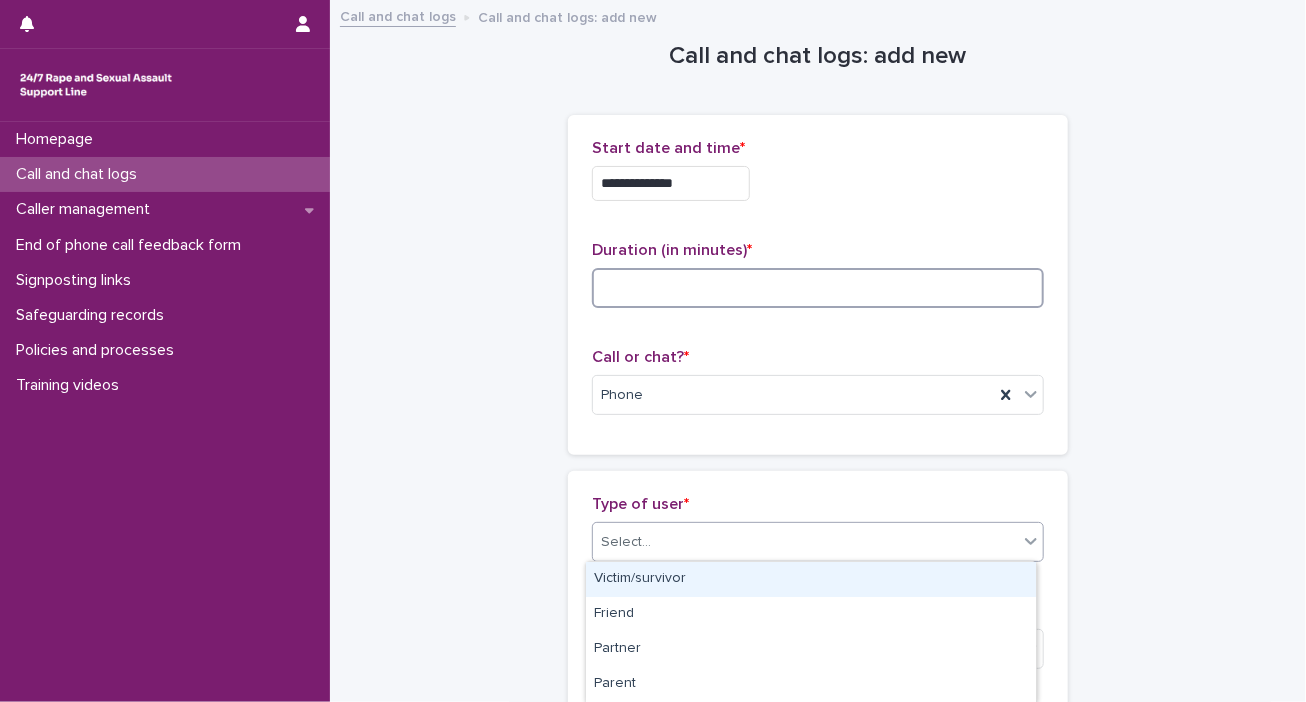 click at bounding box center (818, 288) 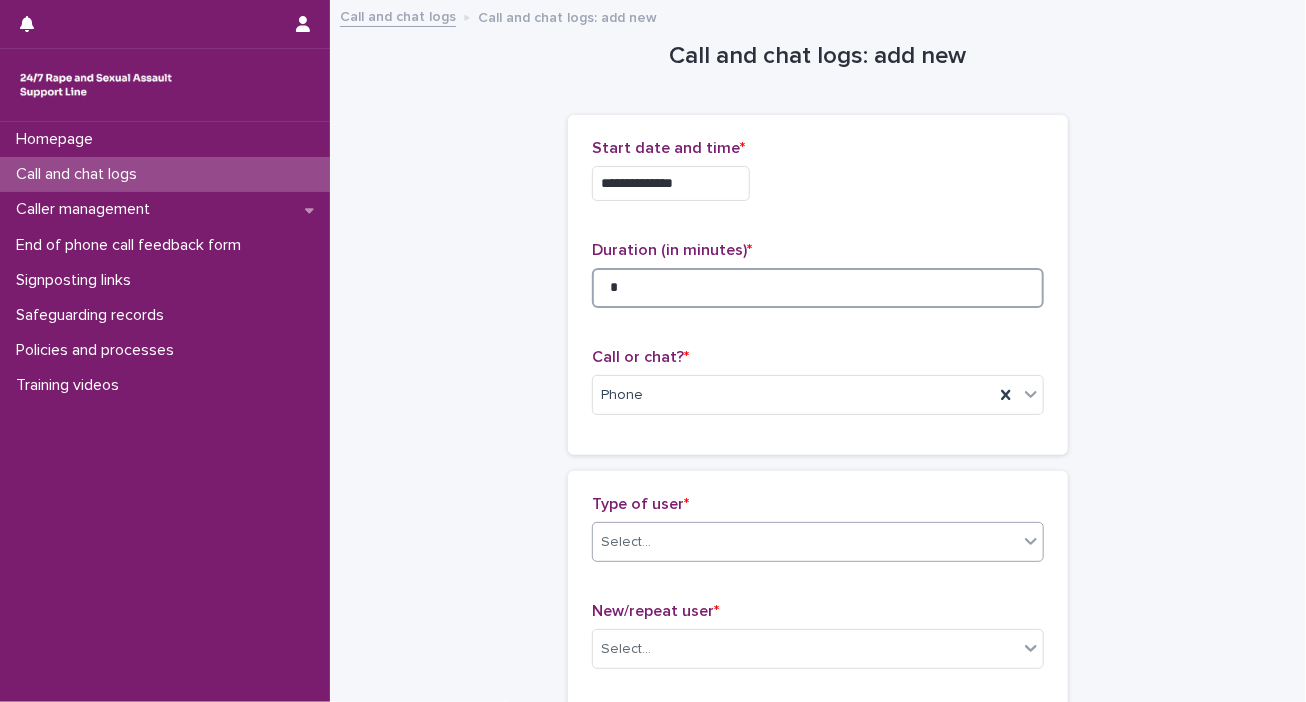 type on "*" 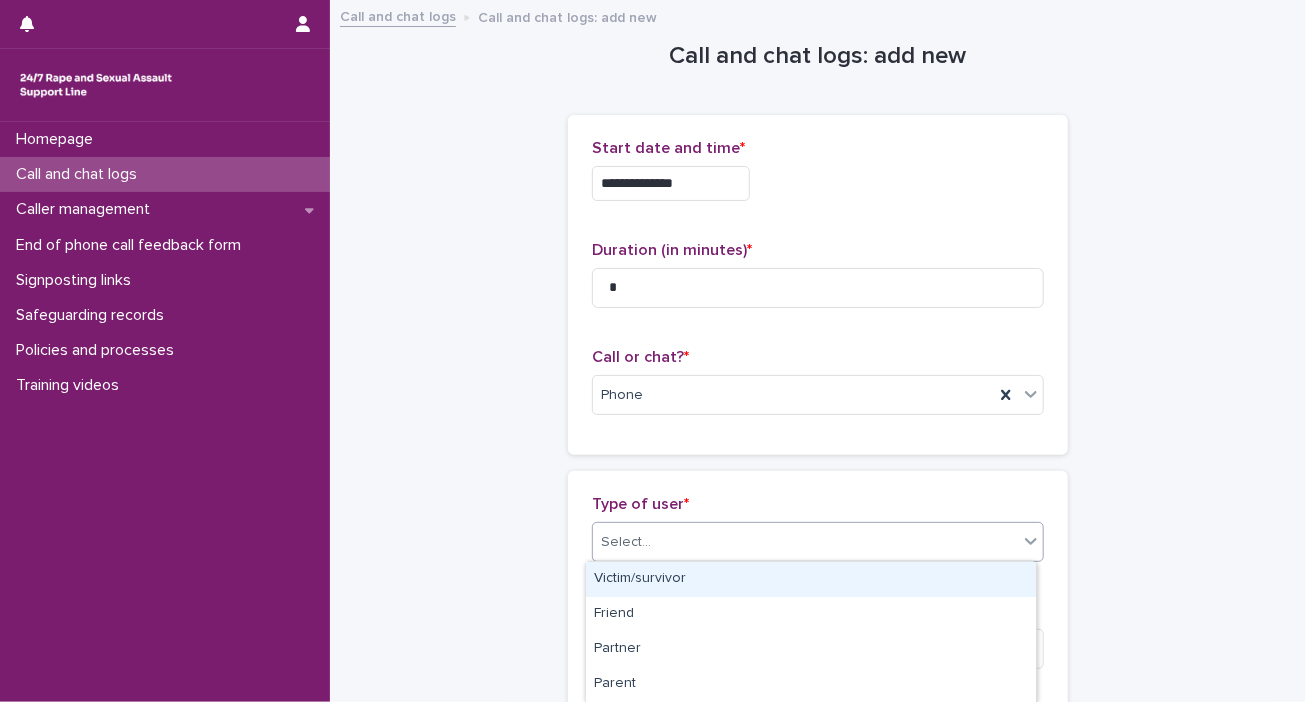 click 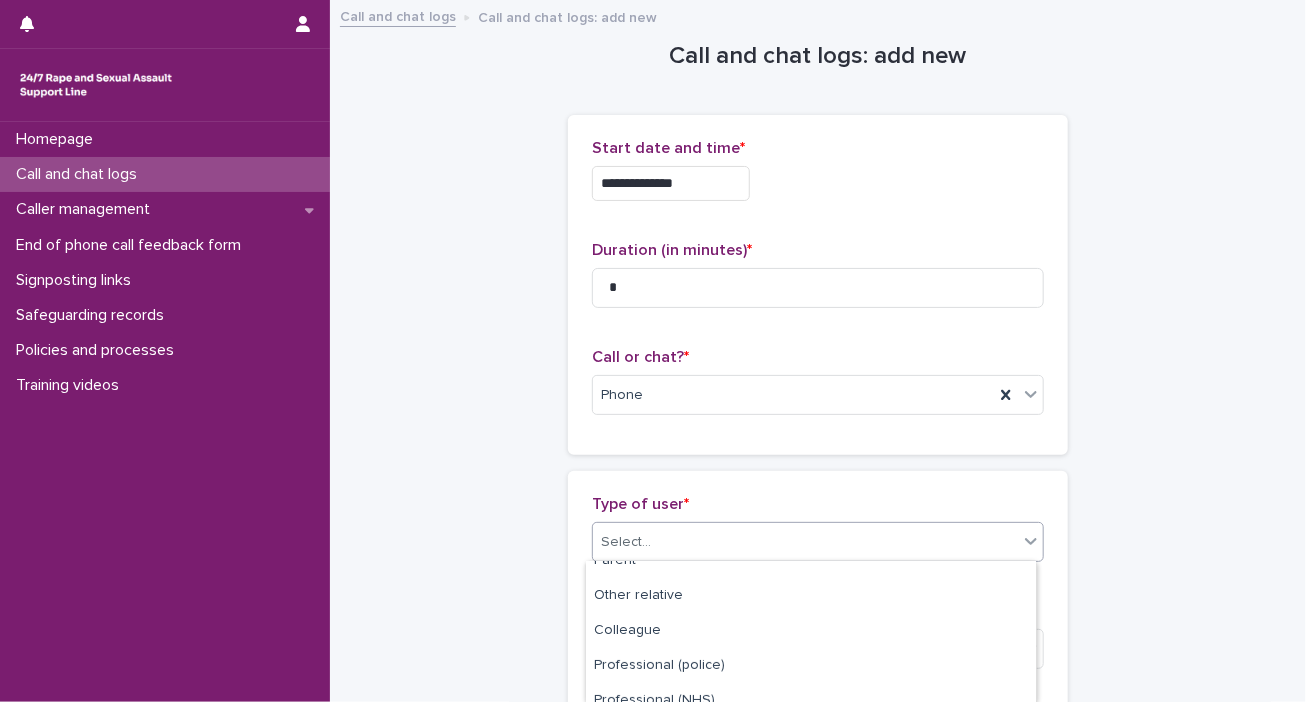 scroll, scrollTop: 247, scrollLeft: 0, axis: vertical 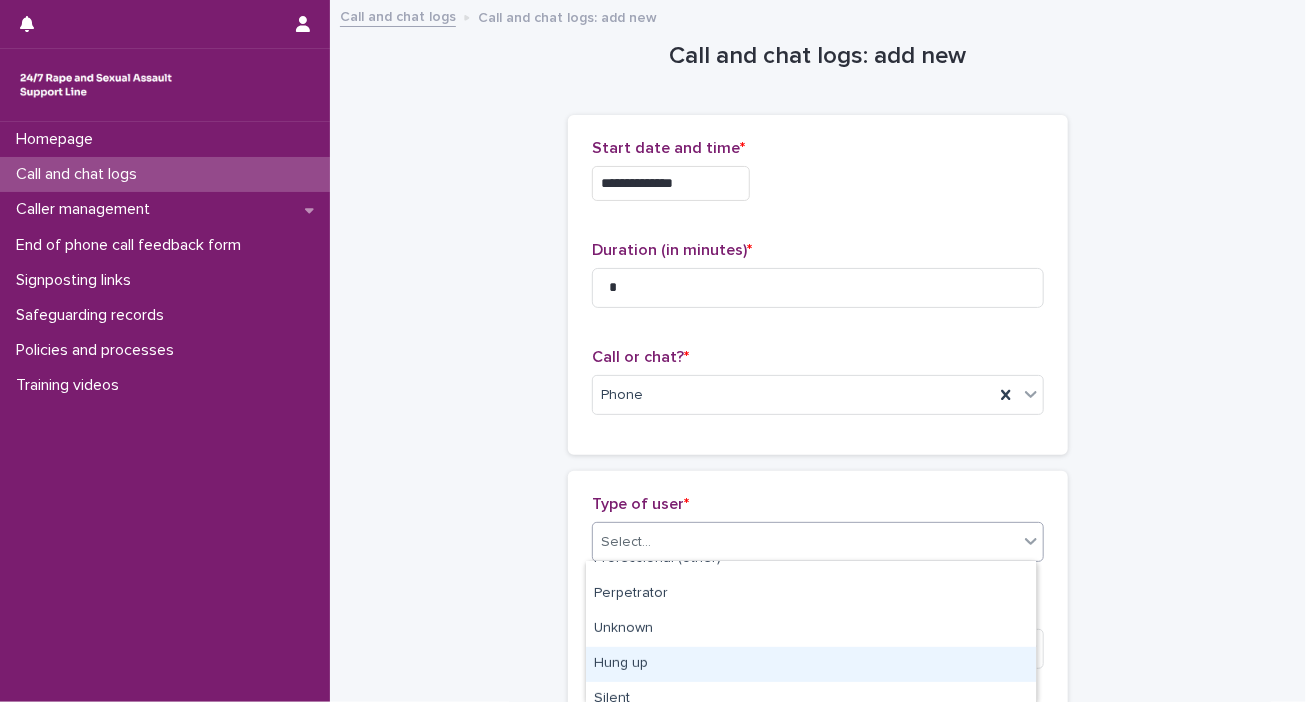 click on "Hung up" at bounding box center [811, 664] 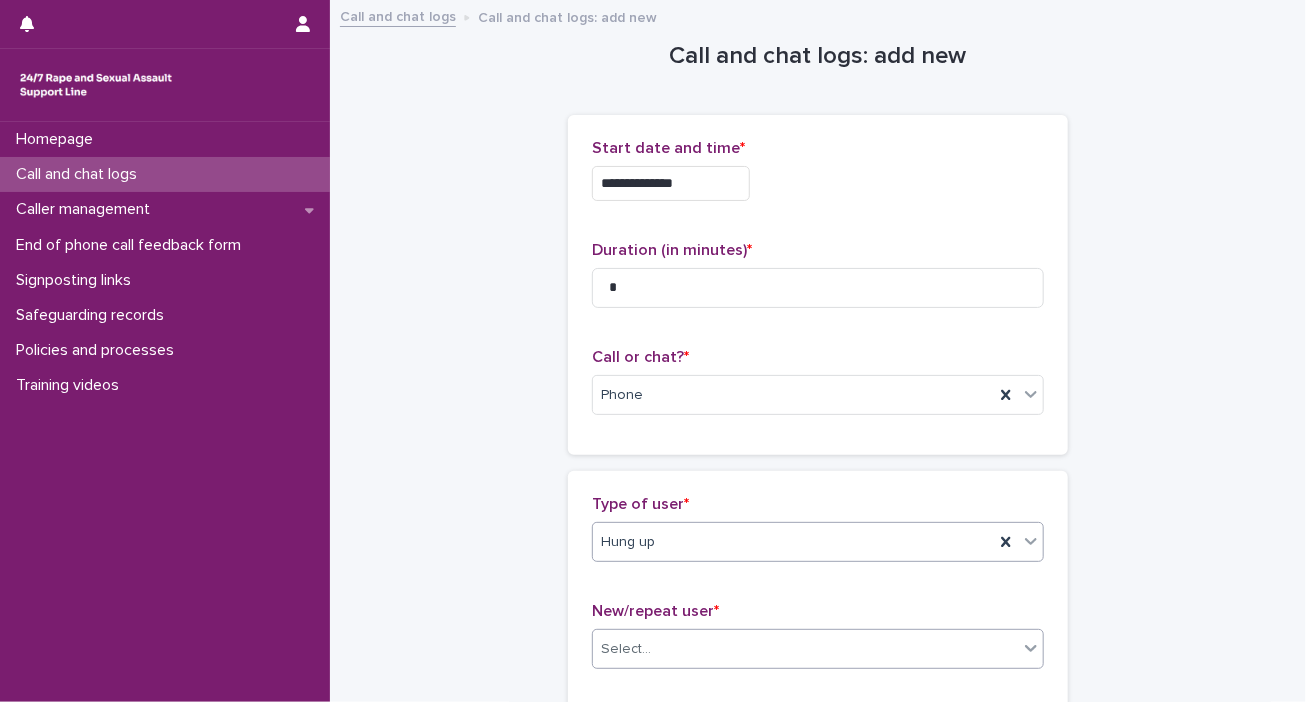 click 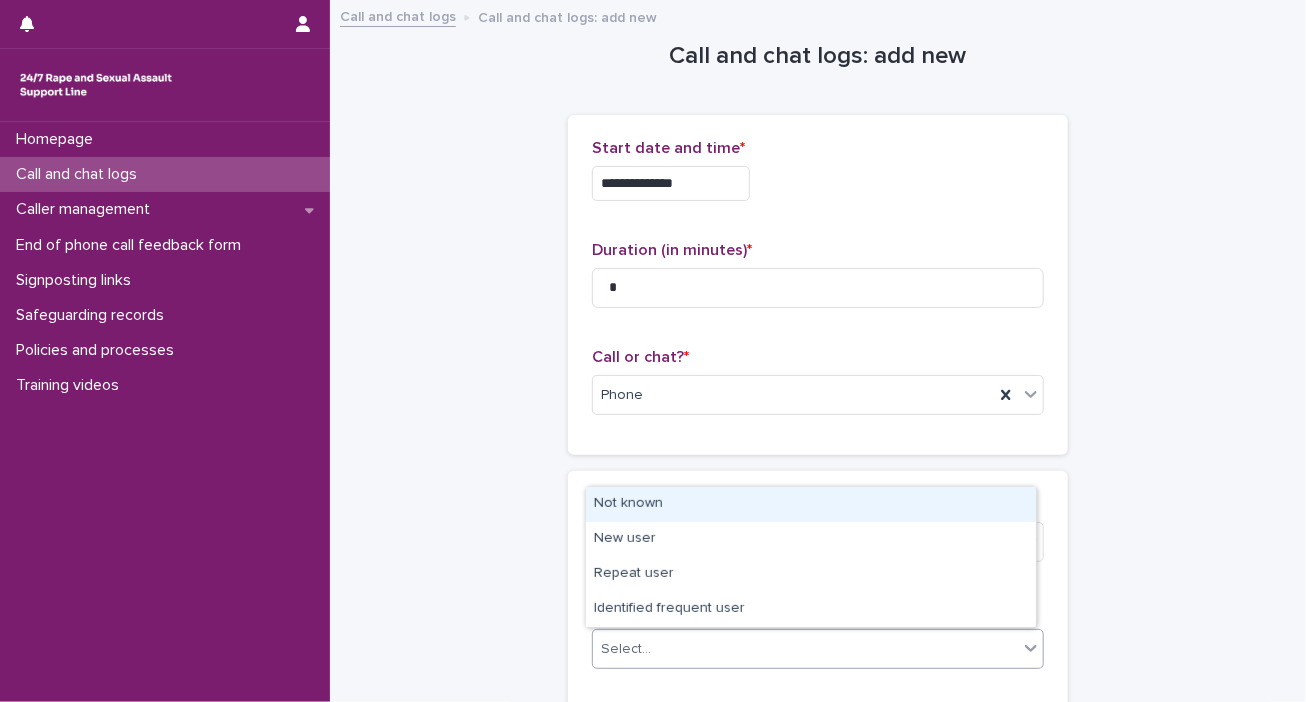 click on "Not known" at bounding box center [811, 504] 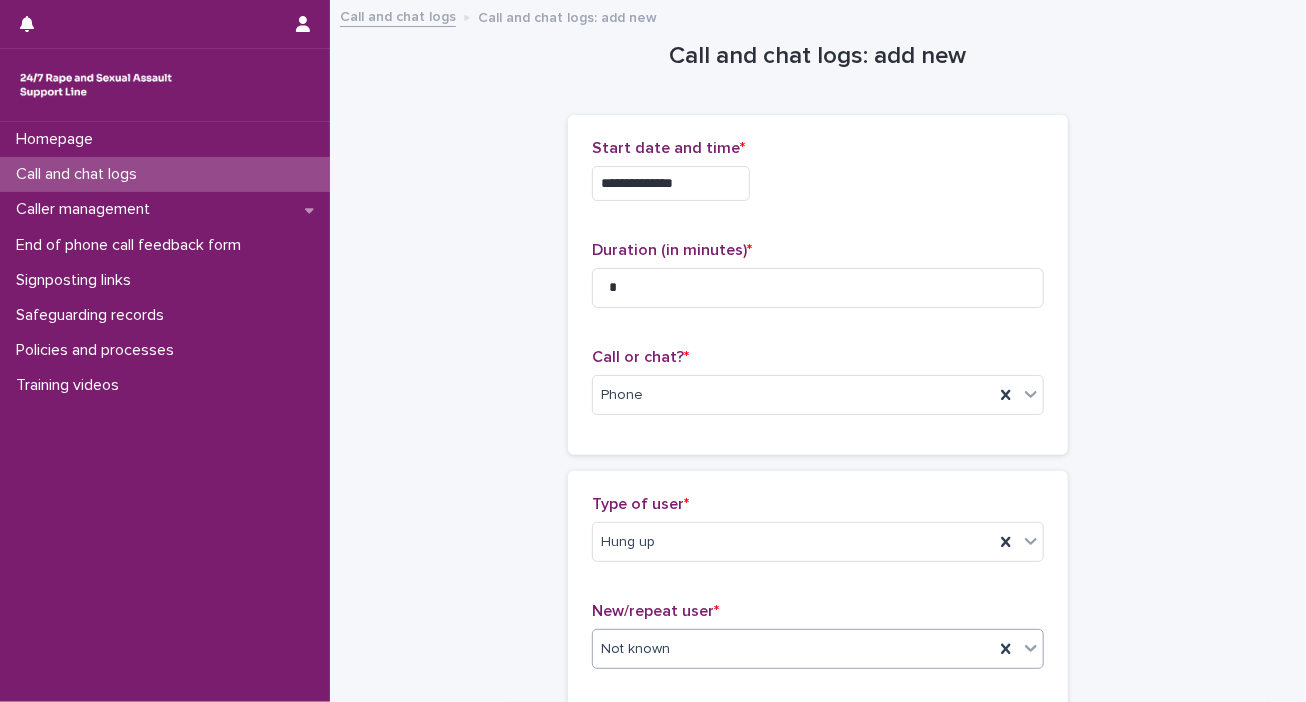 scroll, scrollTop: 360, scrollLeft: 0, axis: vertical 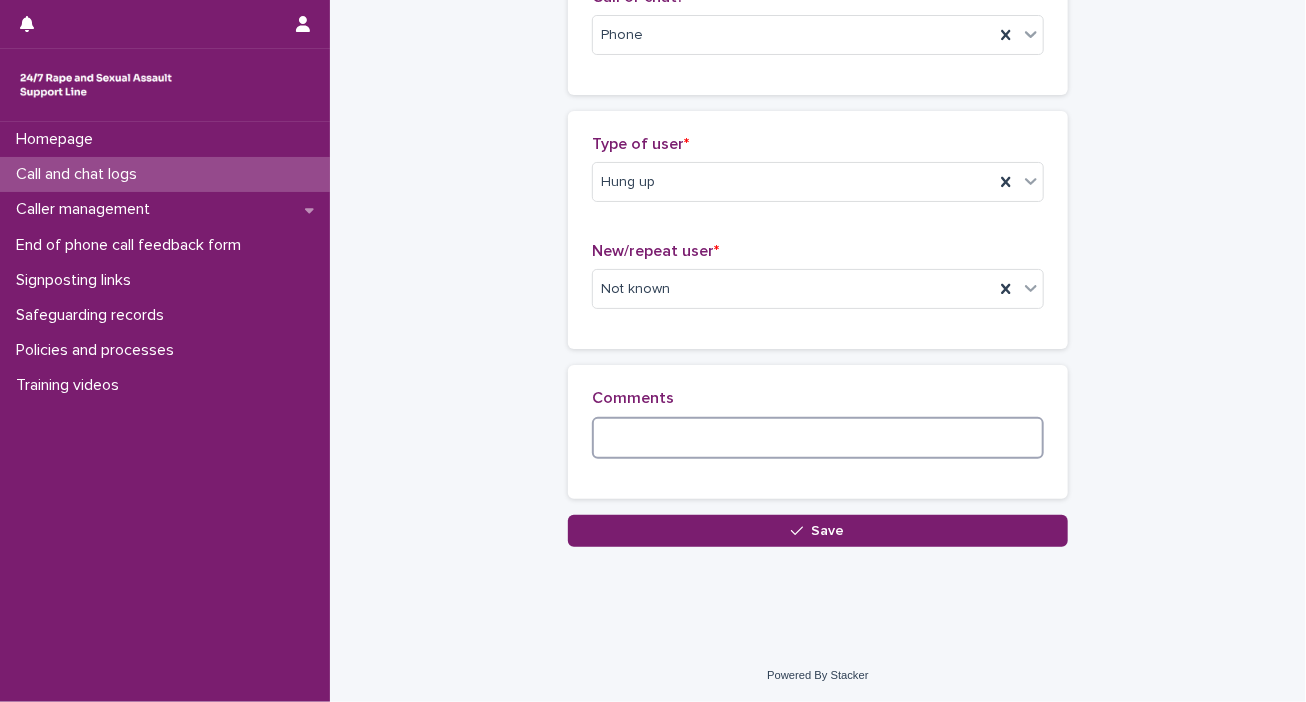 click at bounding box center (818, 438) 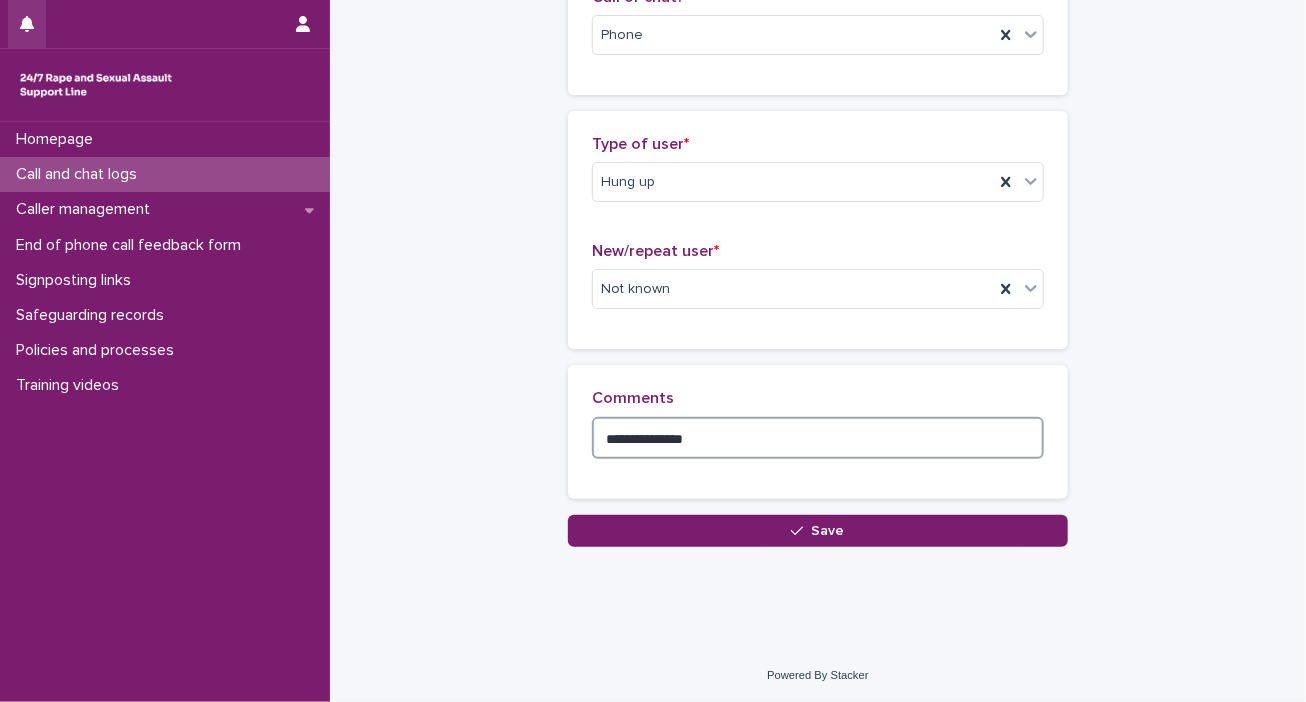 type on "**********" 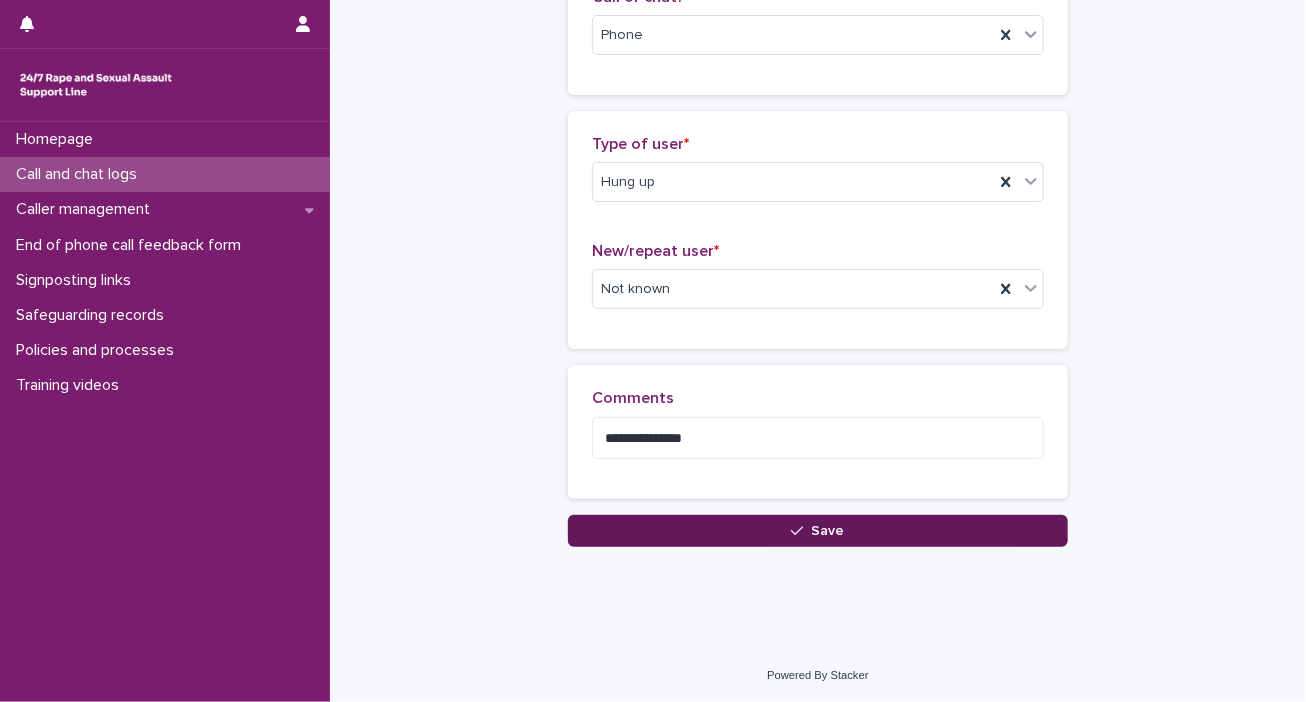 click 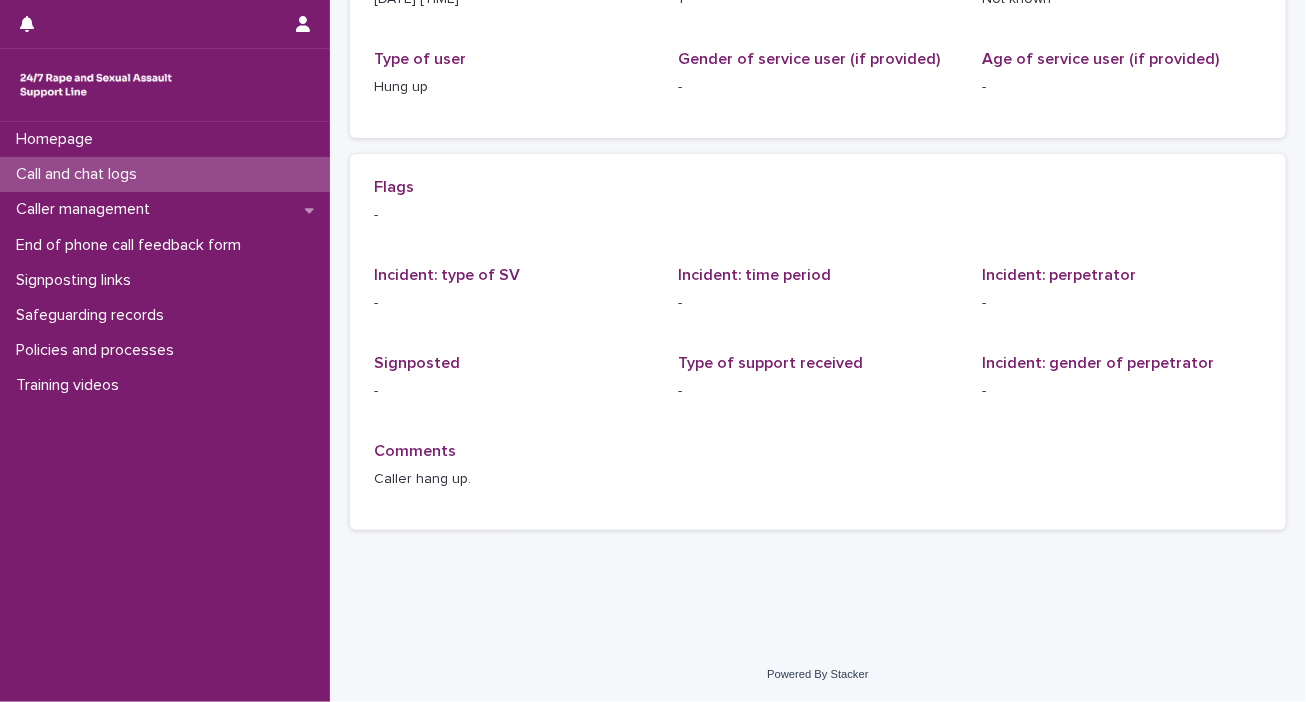 scroll, scrollTop: 0, scrollLeft: 0, axis: both 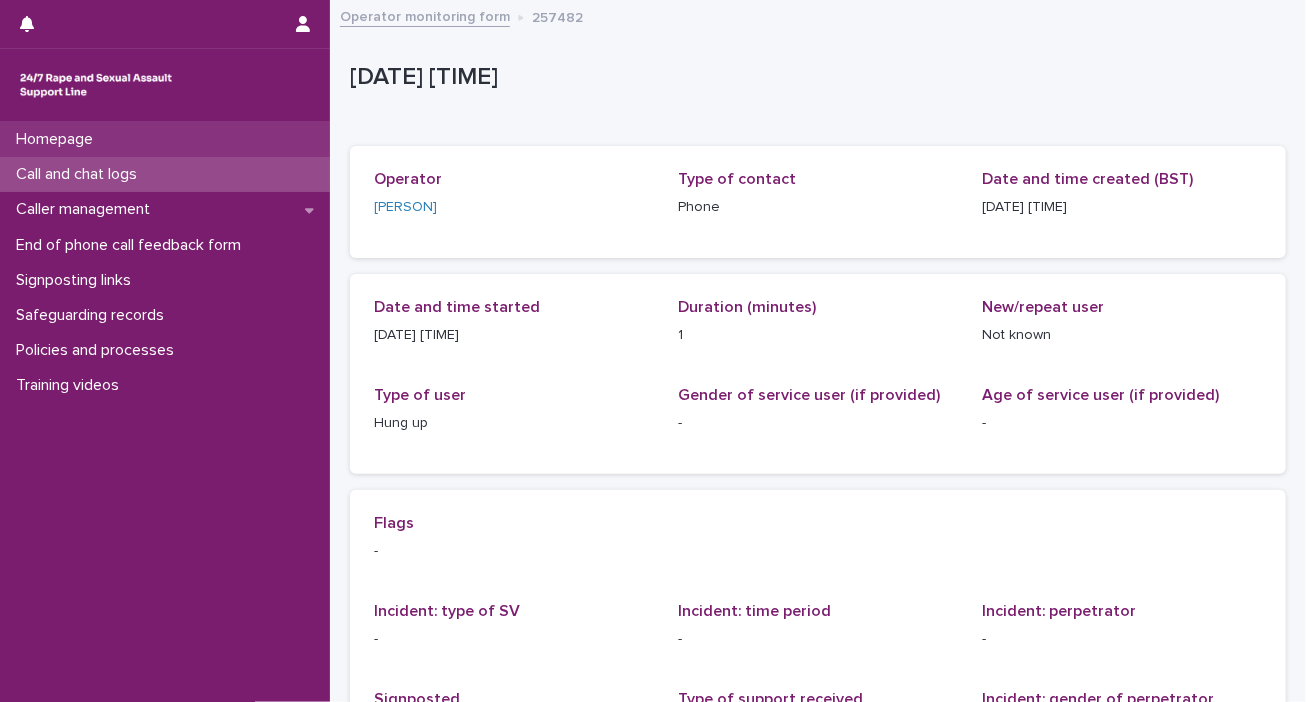 click on "Homepage" at bounding box center [165, 139] 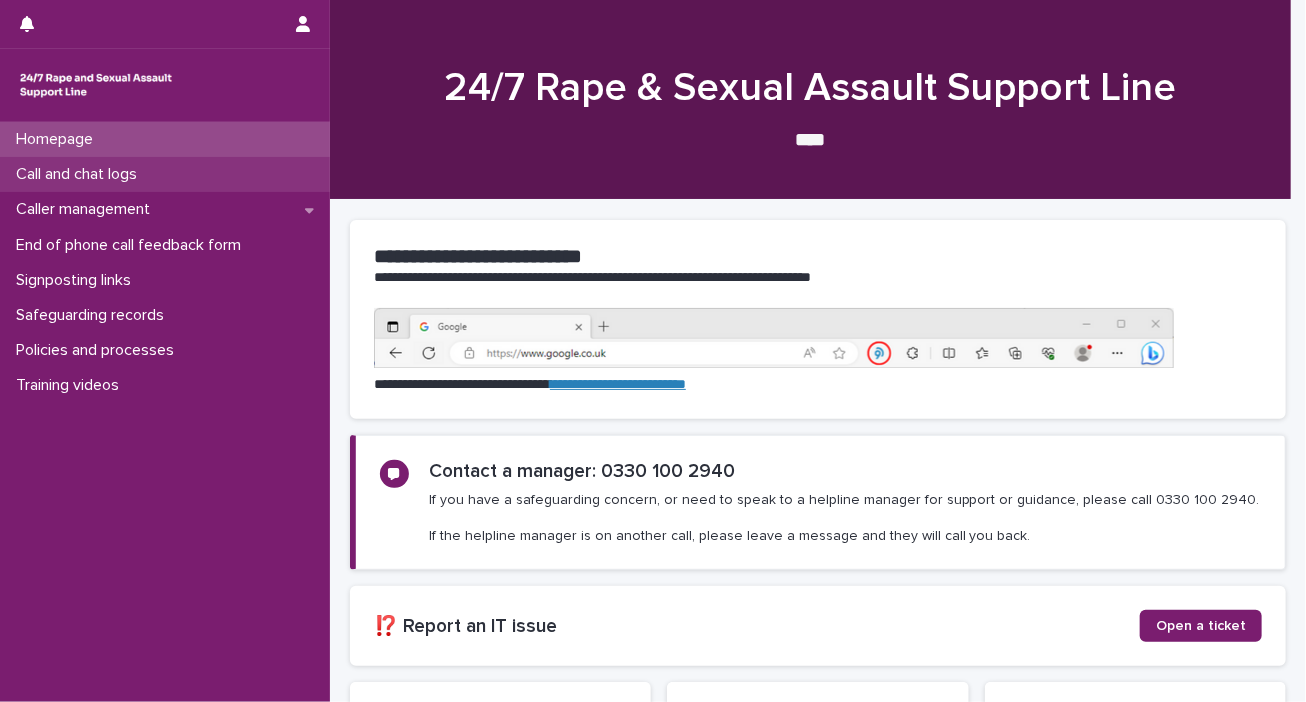 click on "Call and chat logs" at bounding box center (165, 174) 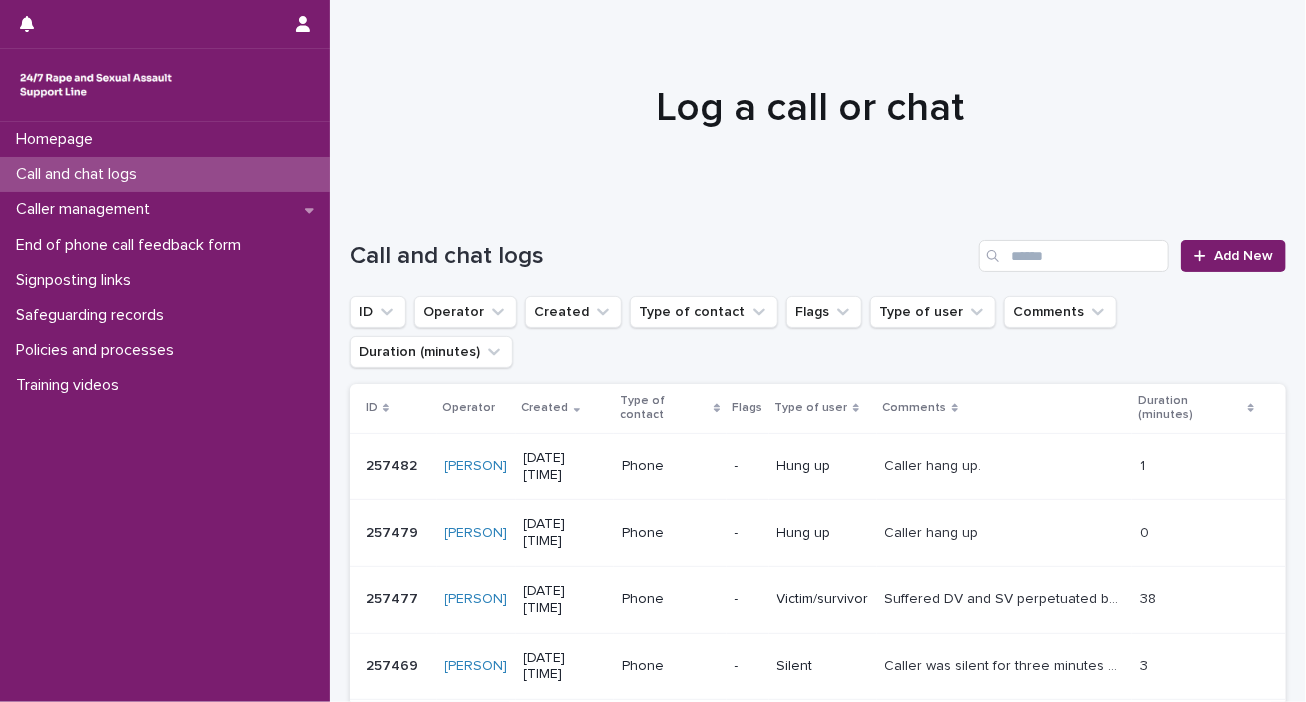 click on "[DATE] [TIME]" at bounding box center (565, 600) 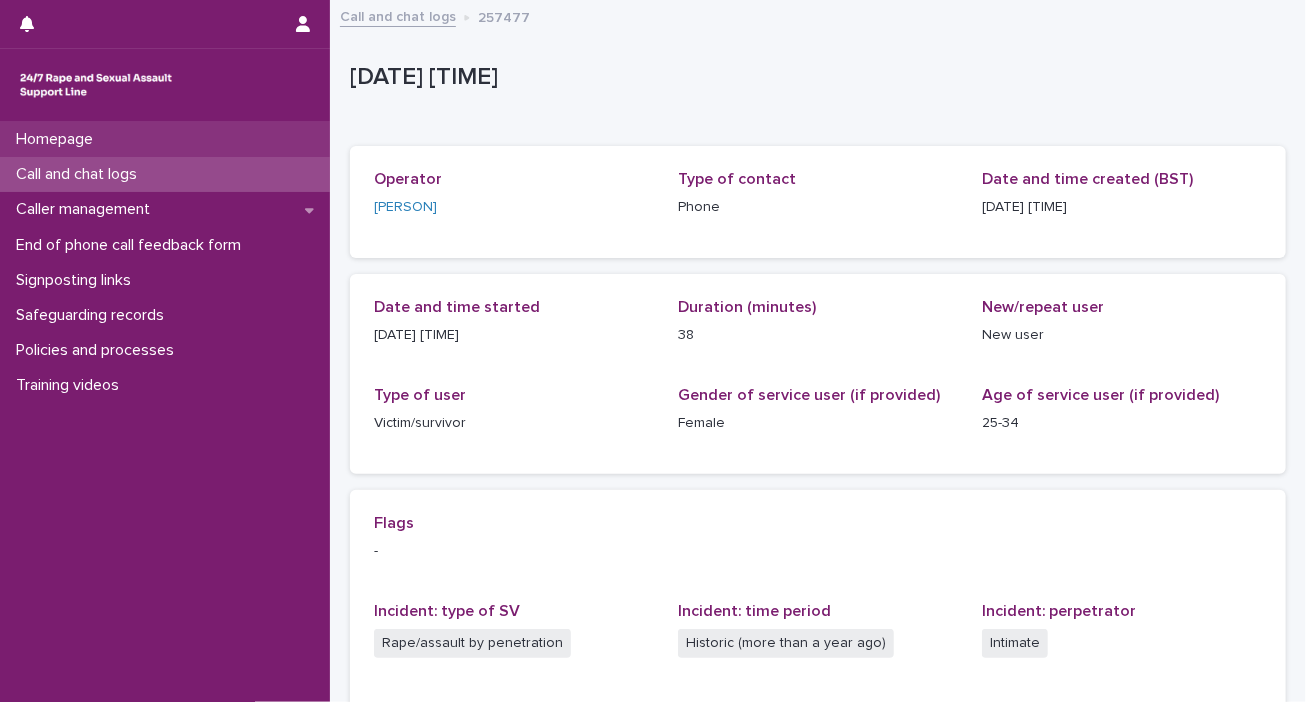 click on "Homepage" at bounding box center [165, 139] 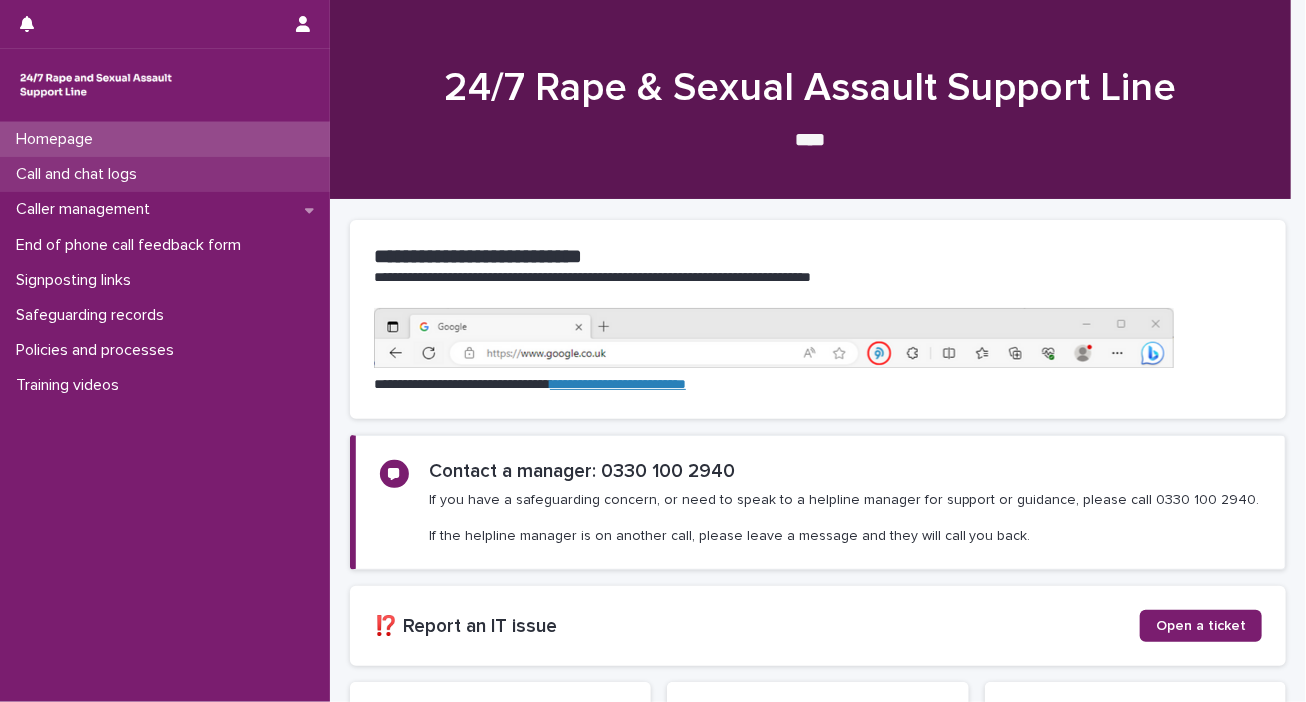 click on "Call and chat logs" at bounding box center [80, 174] 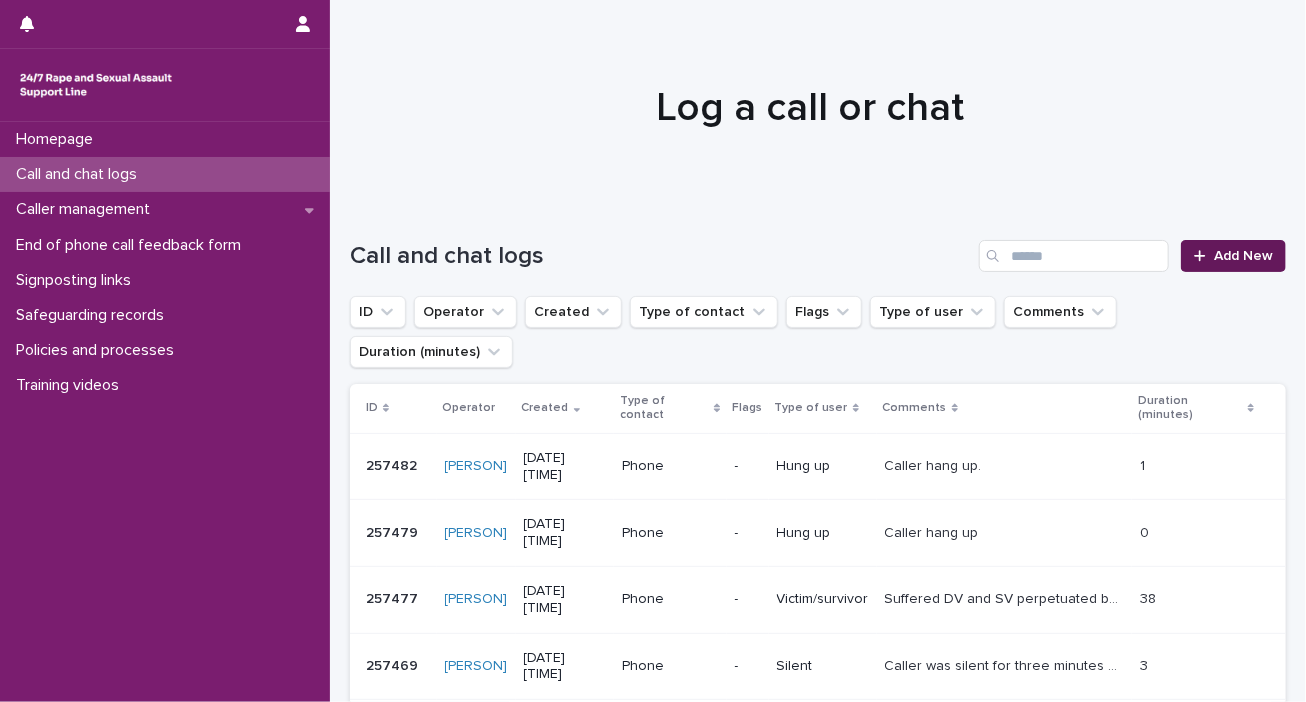 click on "Add New" at bounding box center [1233, 256] 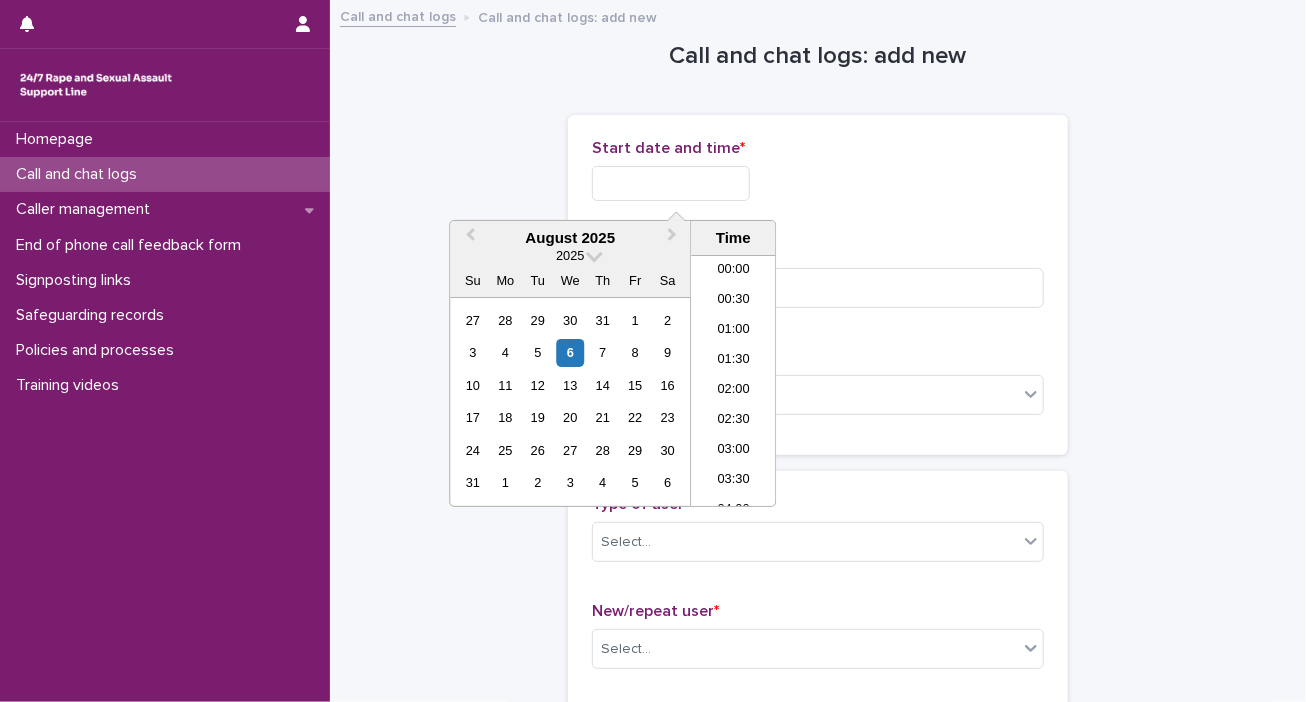 scroll, scrollTop: 1150, scrollLeft: 0, axis: vertical 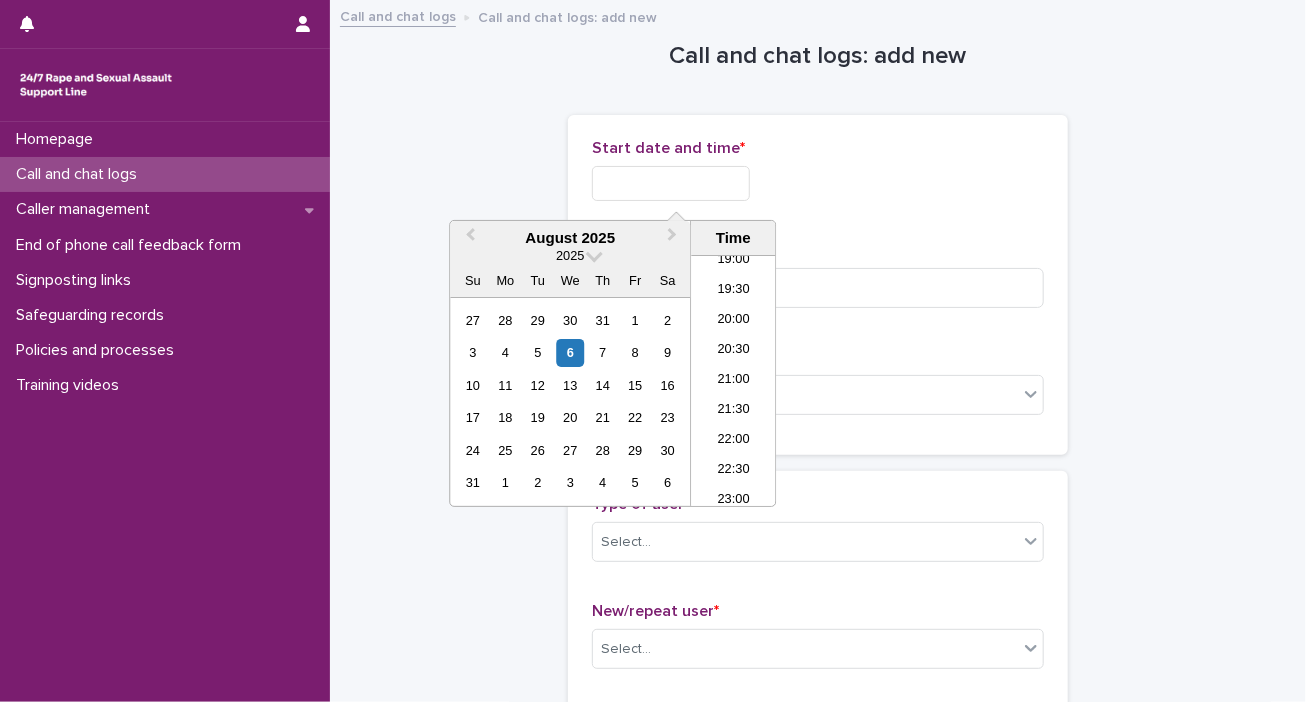 click at bounding box center (671, 183) 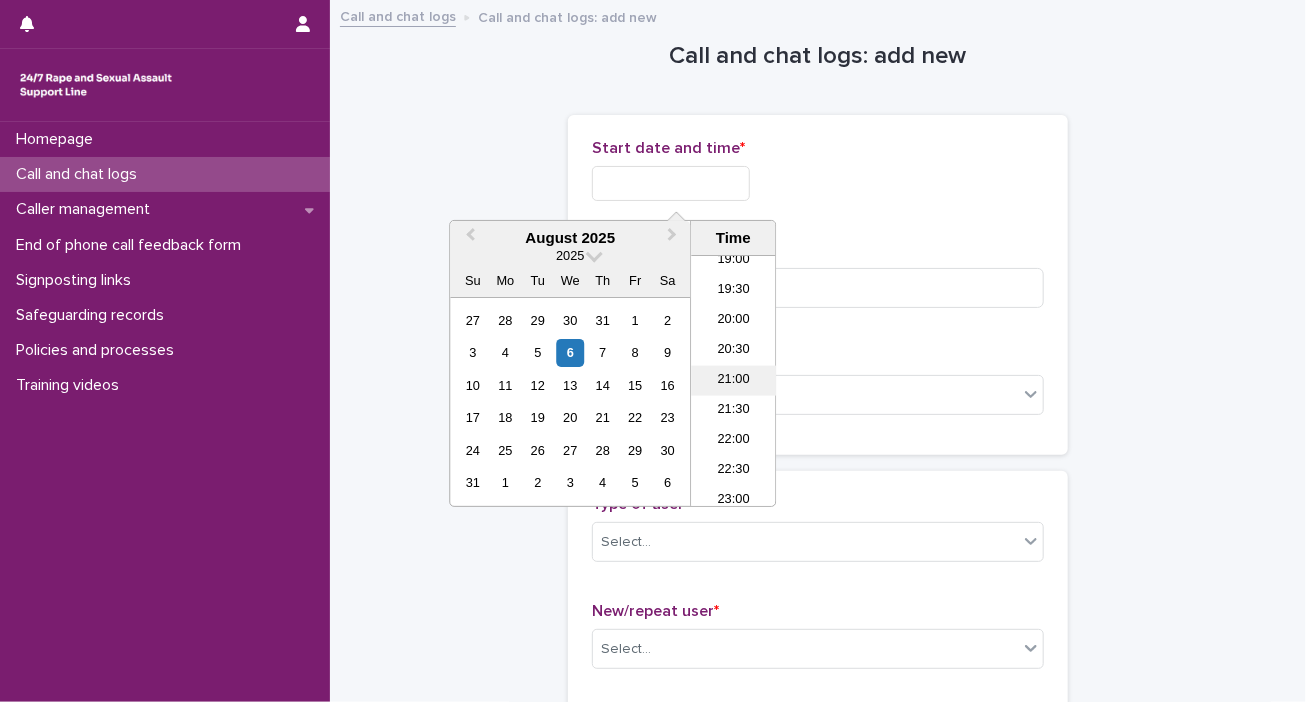 click on "21:00" at bounding box center (733, 381) 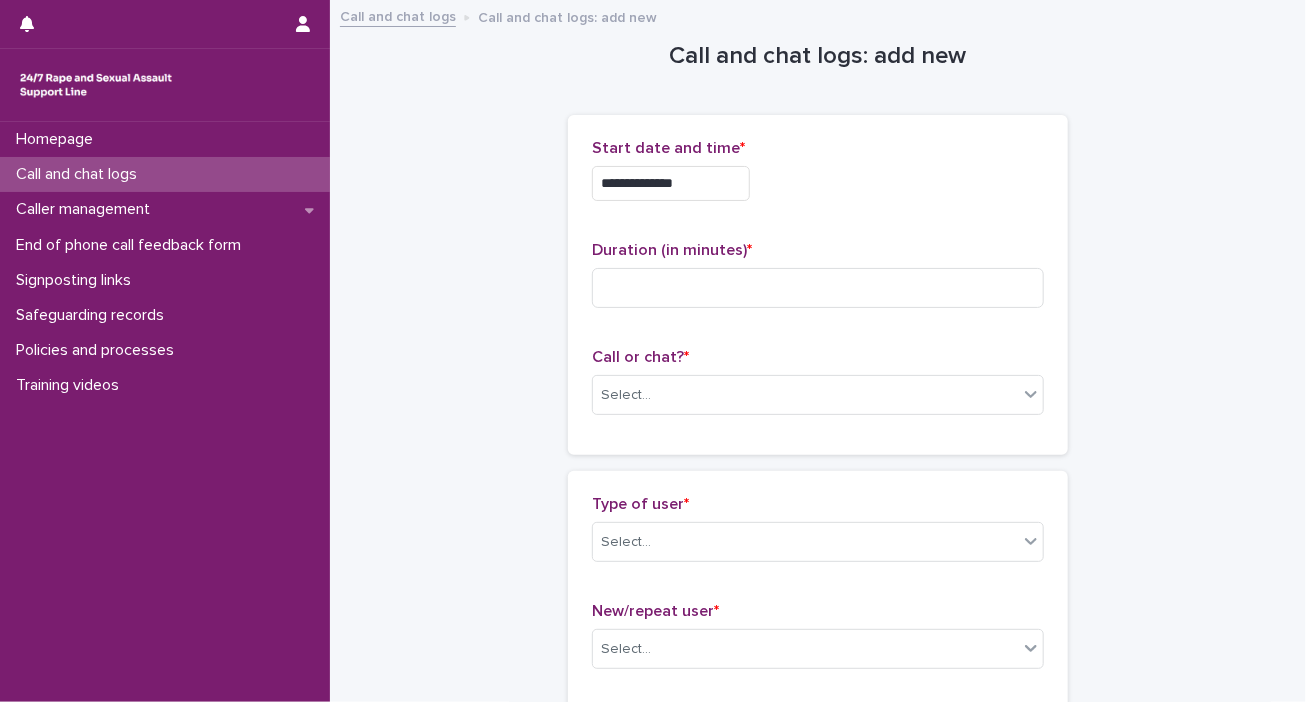 click on "**********" at bounding box center (671, 183) 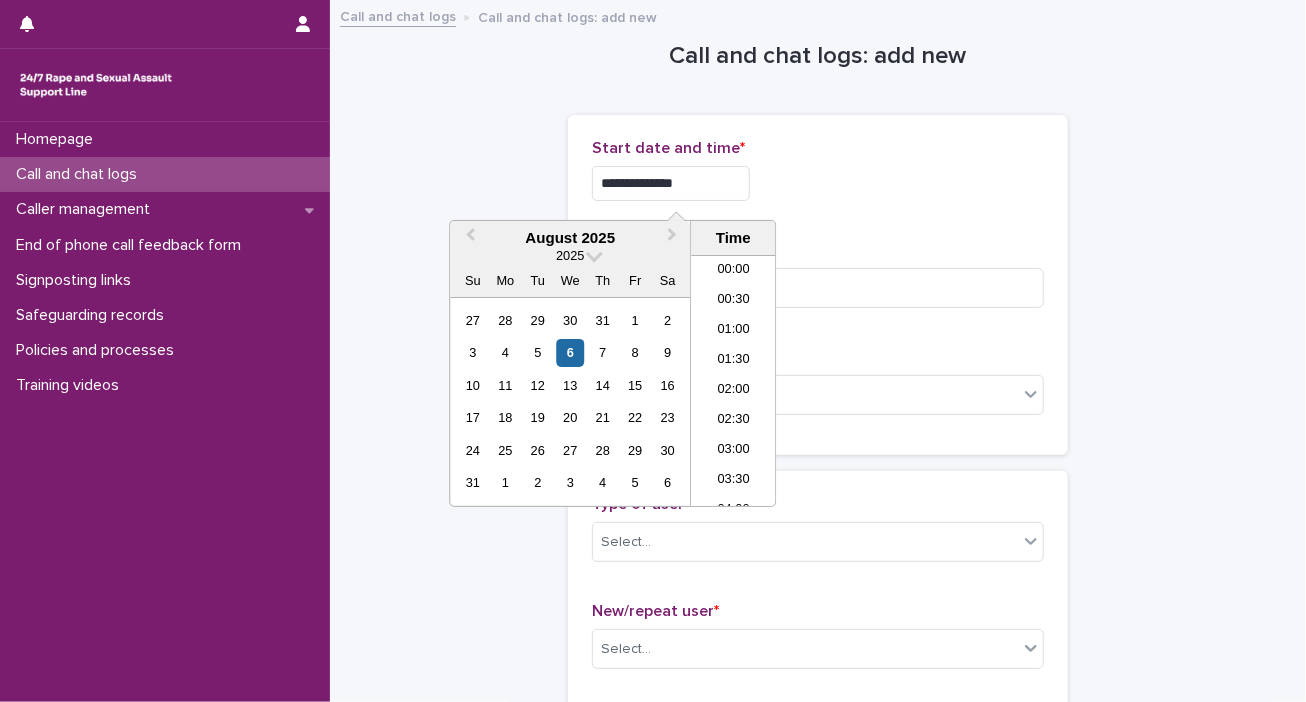 scroll, scrollTop: 1150, scrollLeft: 0, axis: vertical 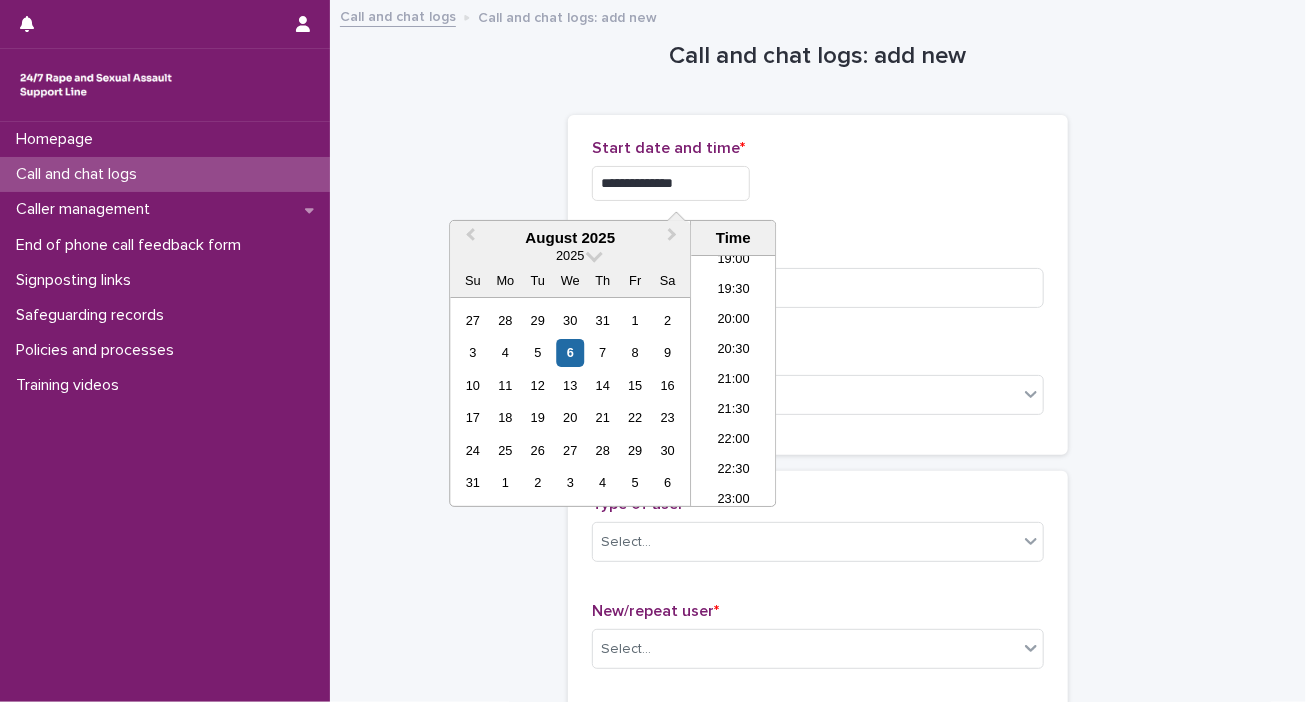 type on "**********" 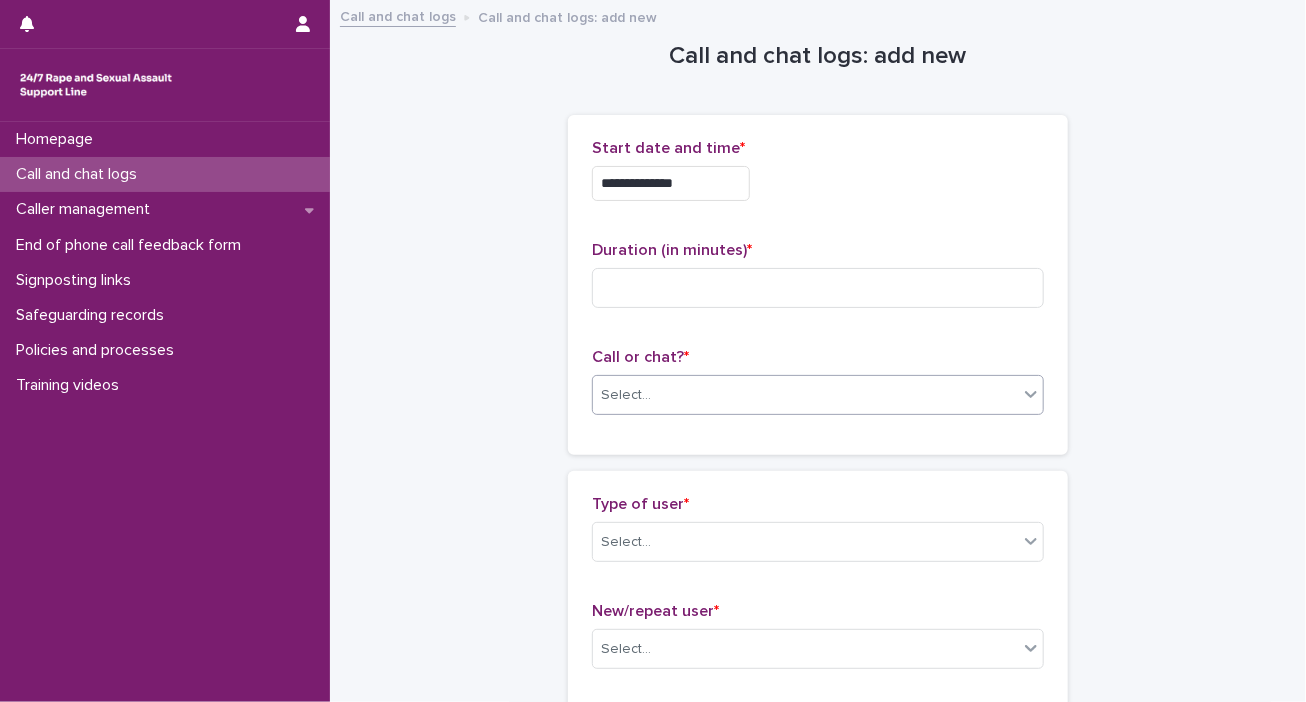 click 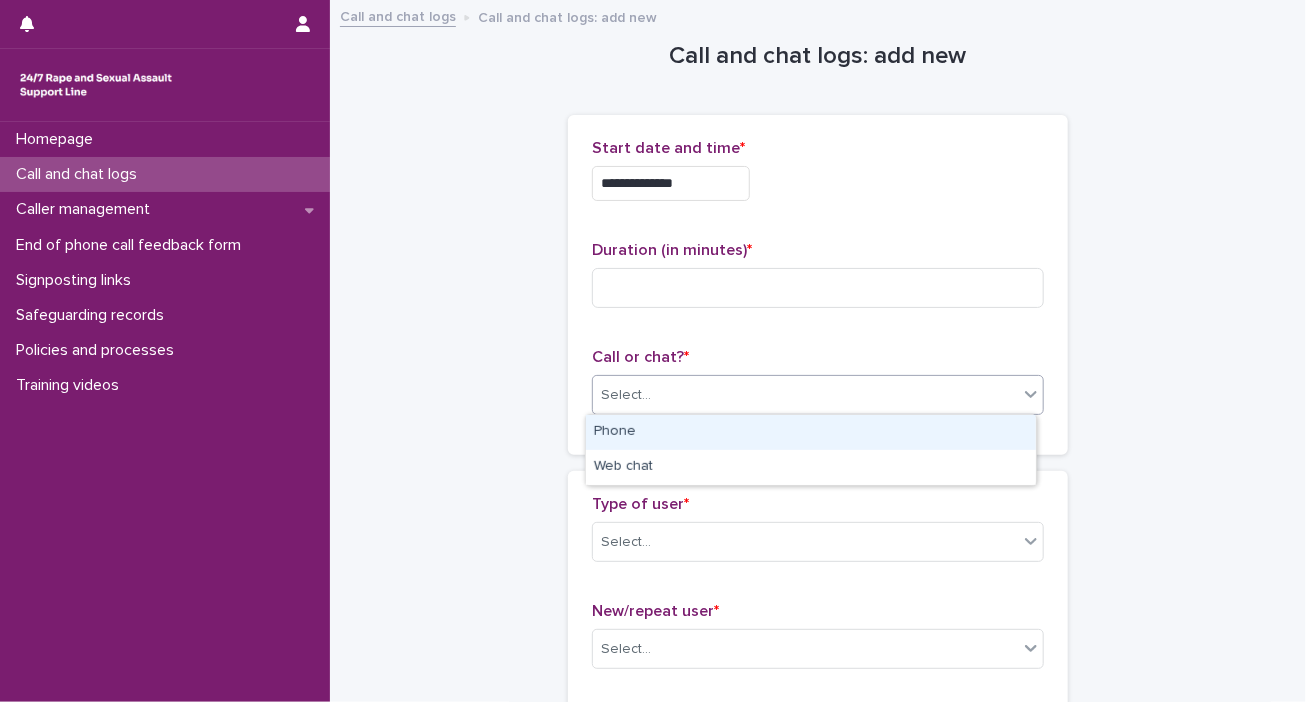 click on "Phone" at bounding box center [811, 432] 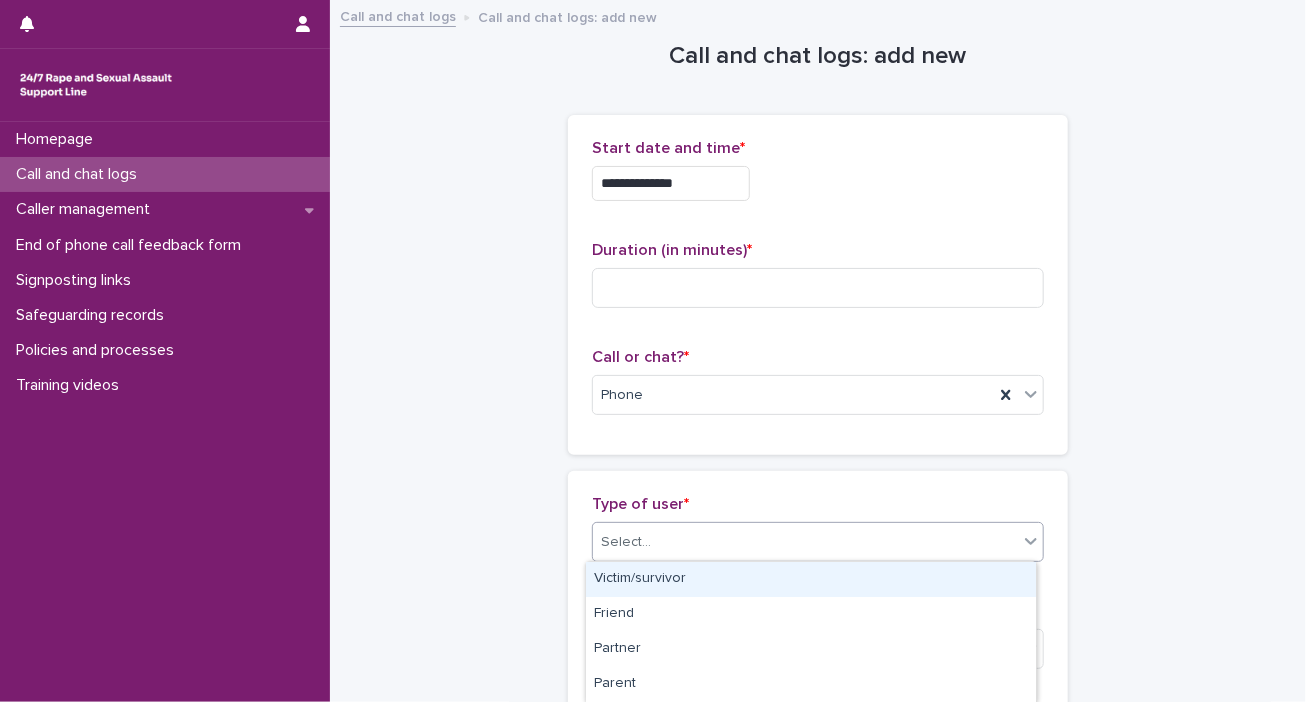 click 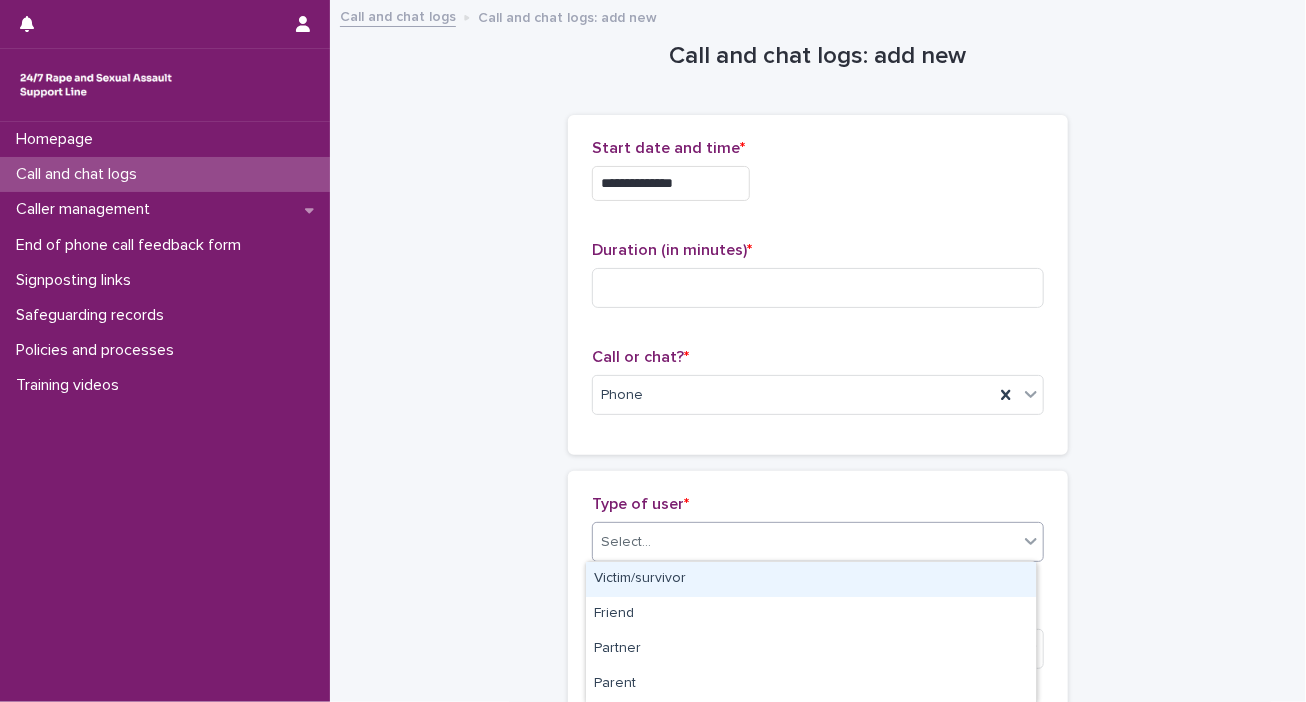 scroll, scrollTop: 614, scrollLeft: 0, axis: vertical 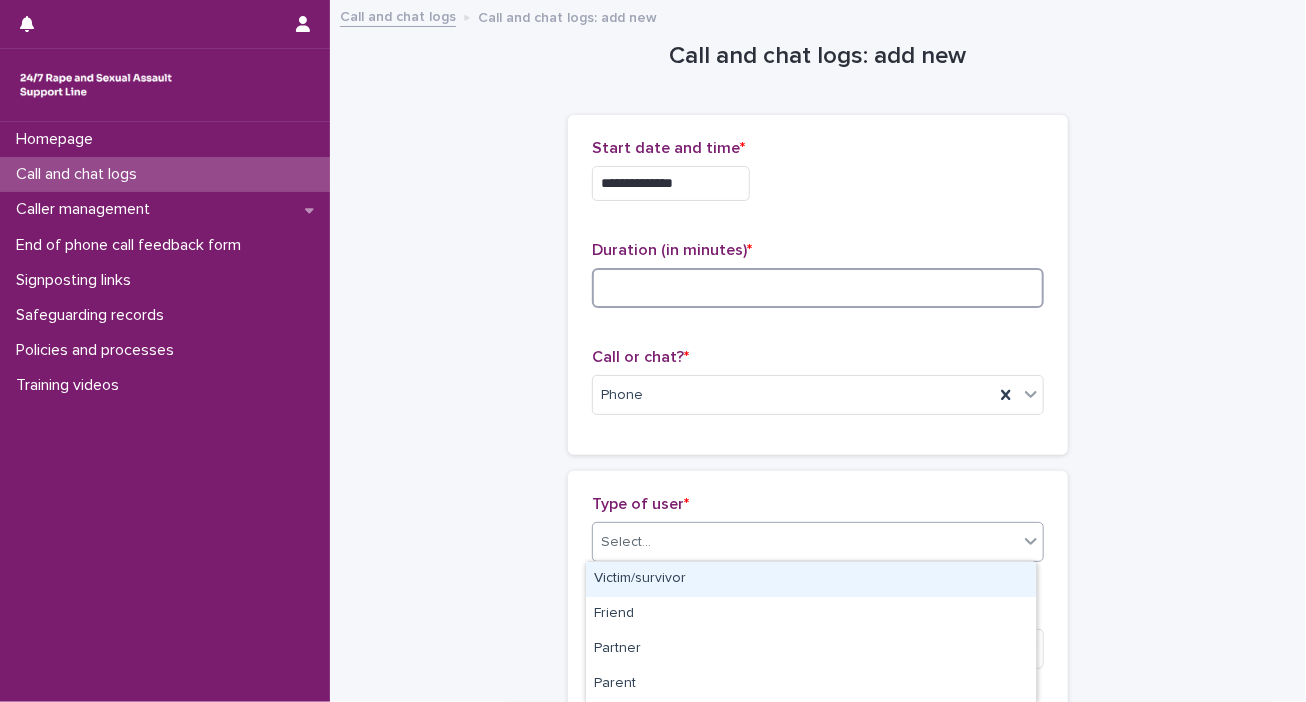 click at bounding box center (818, 288) 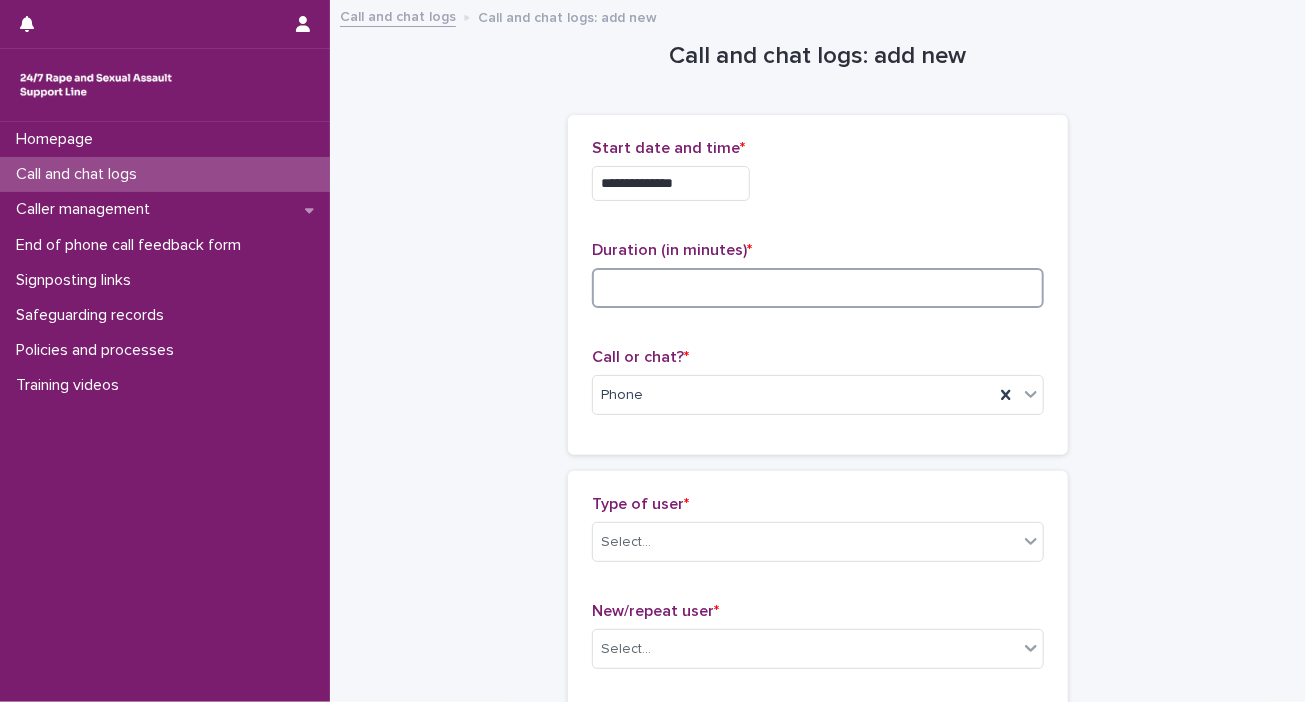 click at bounding box center [818, 288] 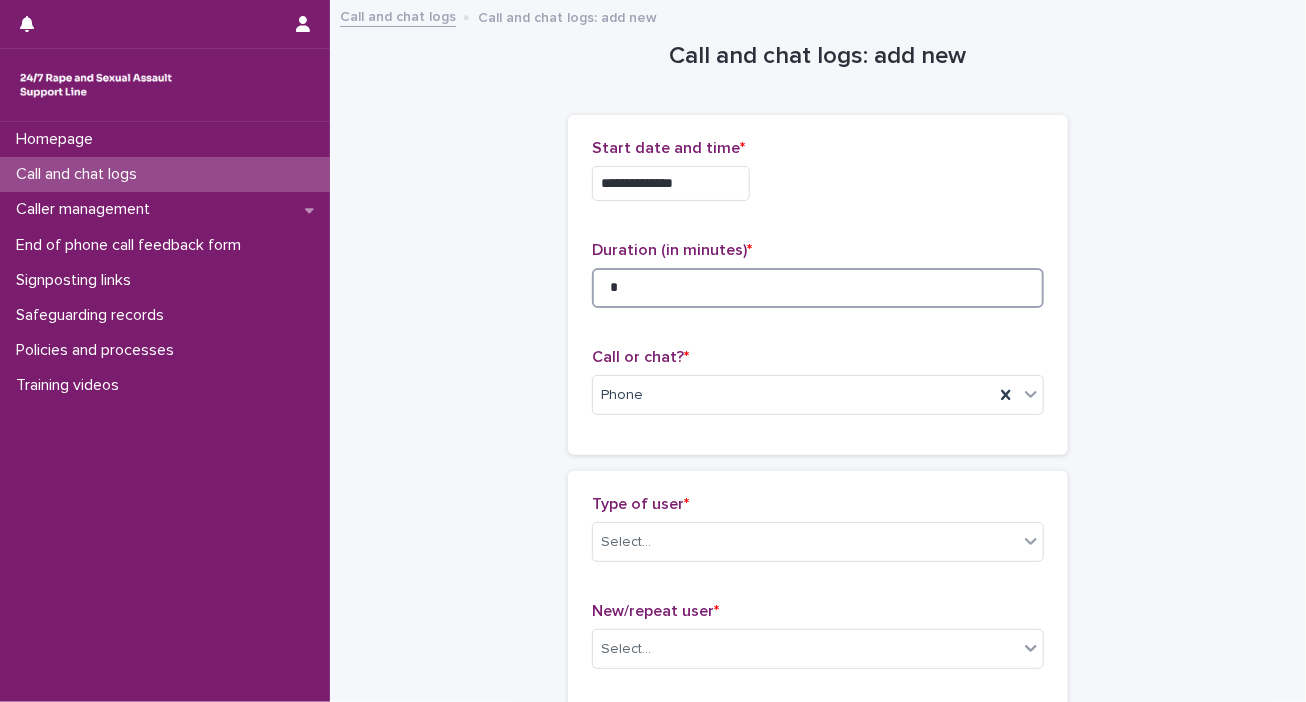 click on "*" at bounding box center (818, 288) 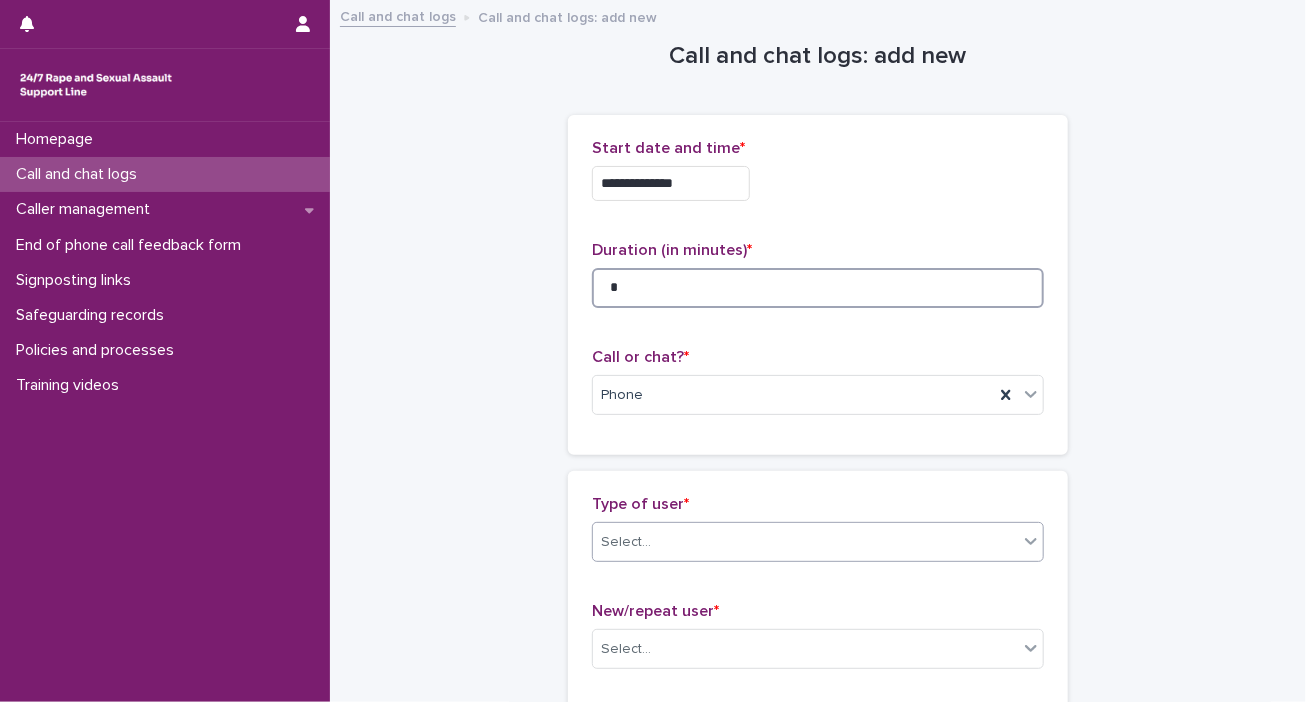 type on "*" 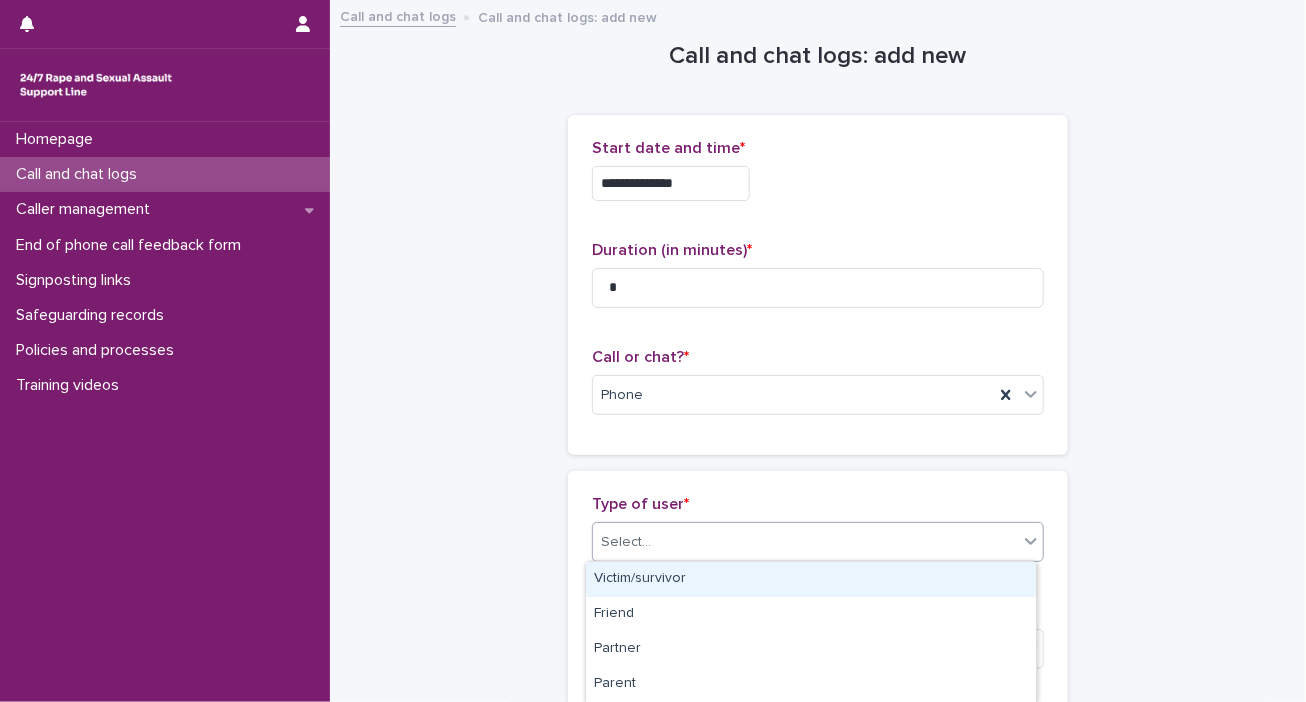 click 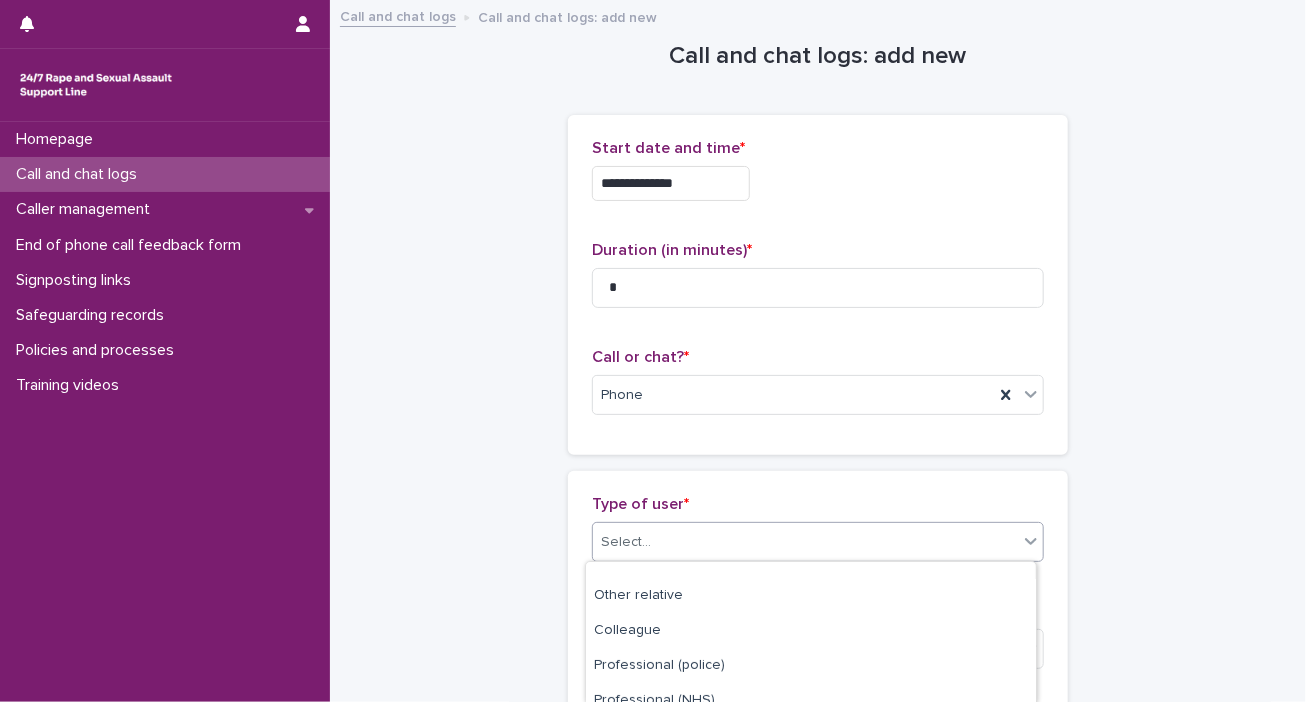 scroll, scrollTop: 328, scrollLeft: 0, axis: vertical 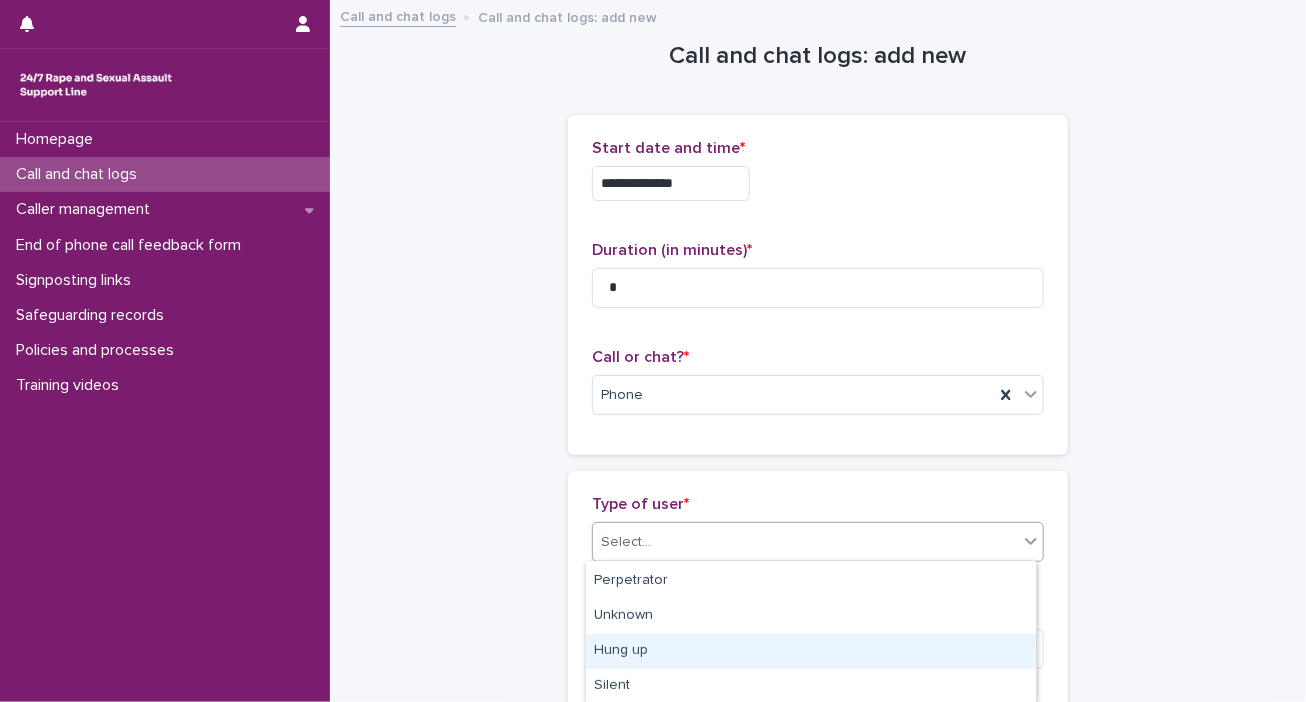 drag, startPoint x: 624, startPoint y: 629, endPoint x: 622, endPoint y: 647, distance: 18.110771 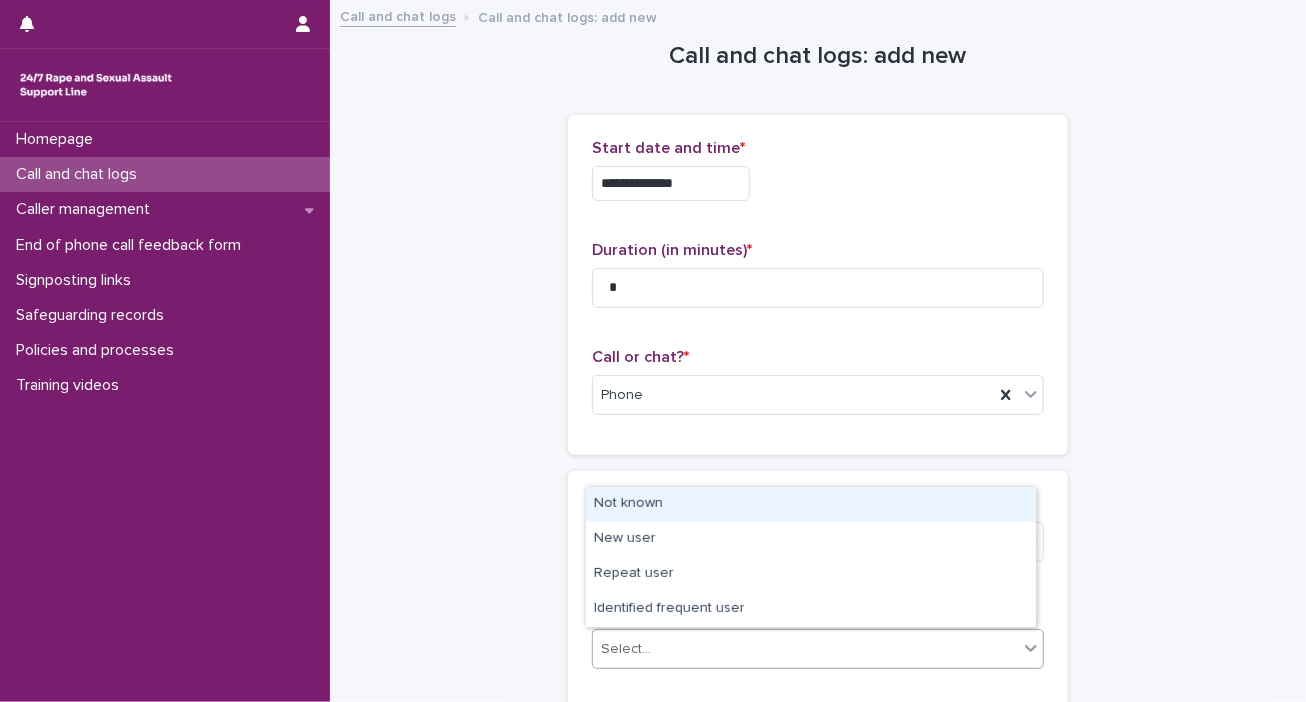 click 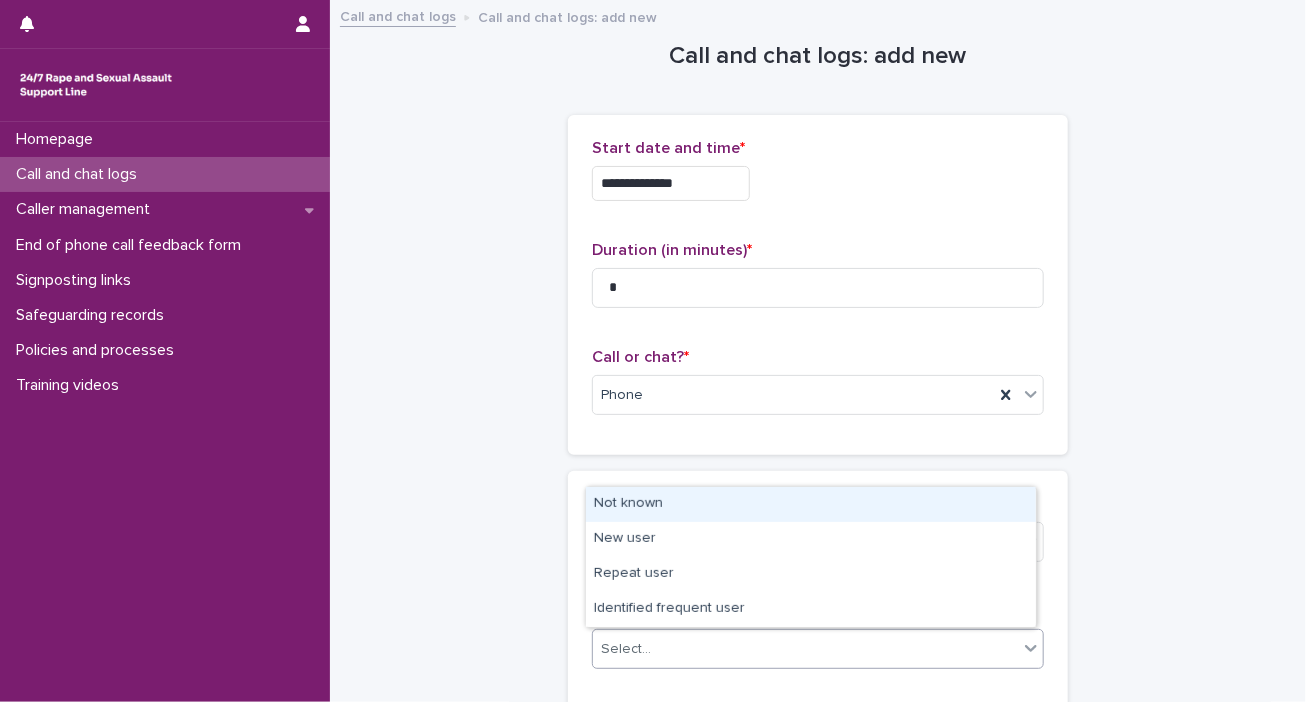 click on "Not known" at bounding box center (811, 504) 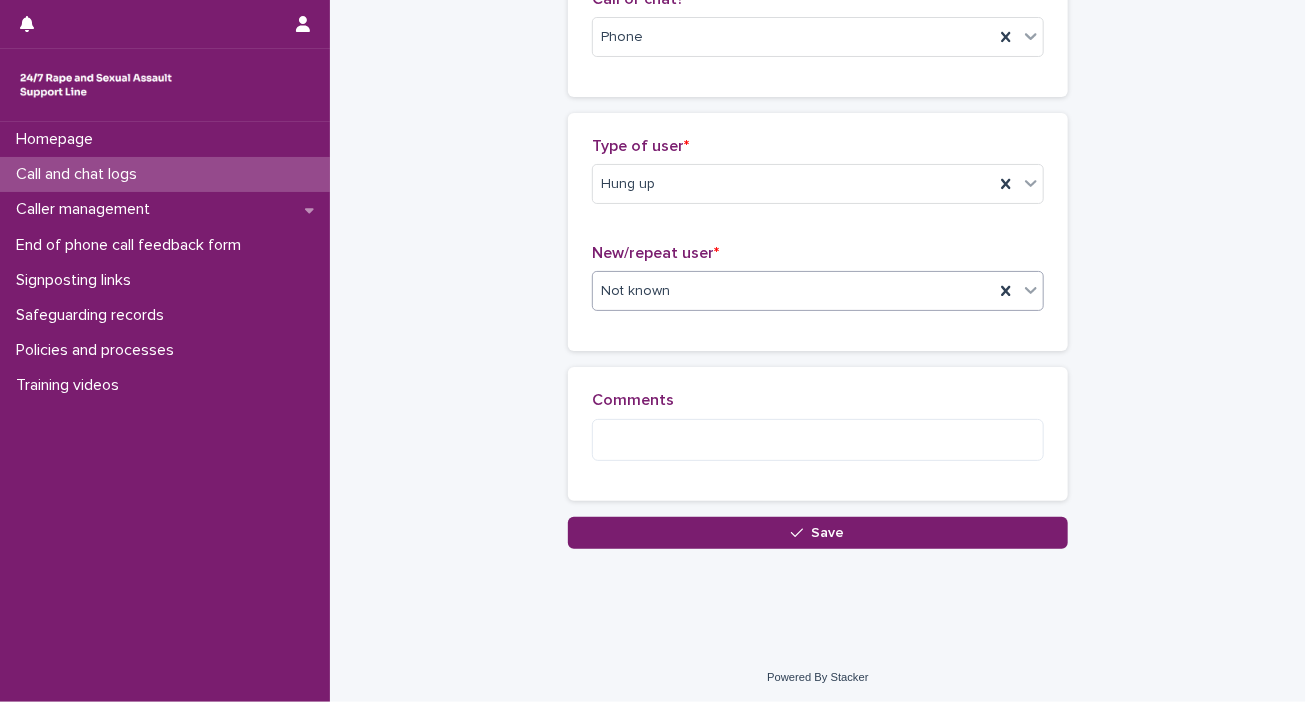 scroll, scrollTop: 360, scrollLeft: 0, axis: vertical 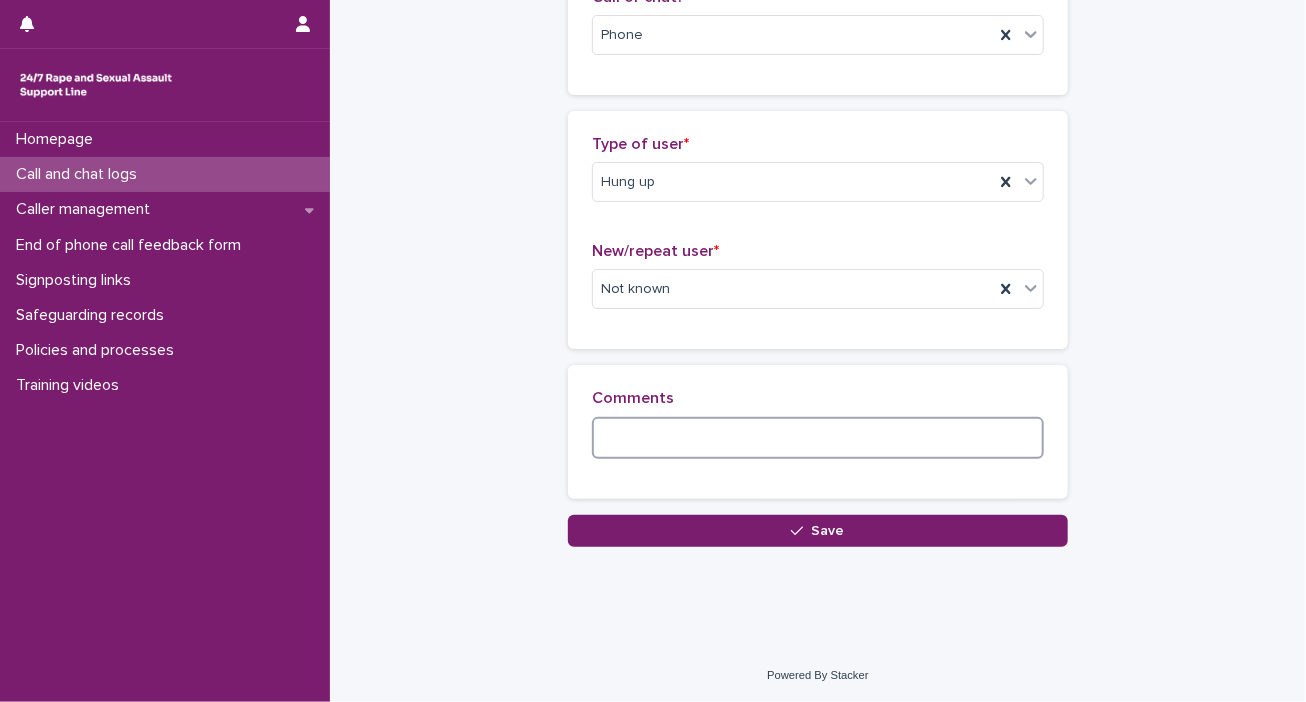 click at bounding box center [818, 438] 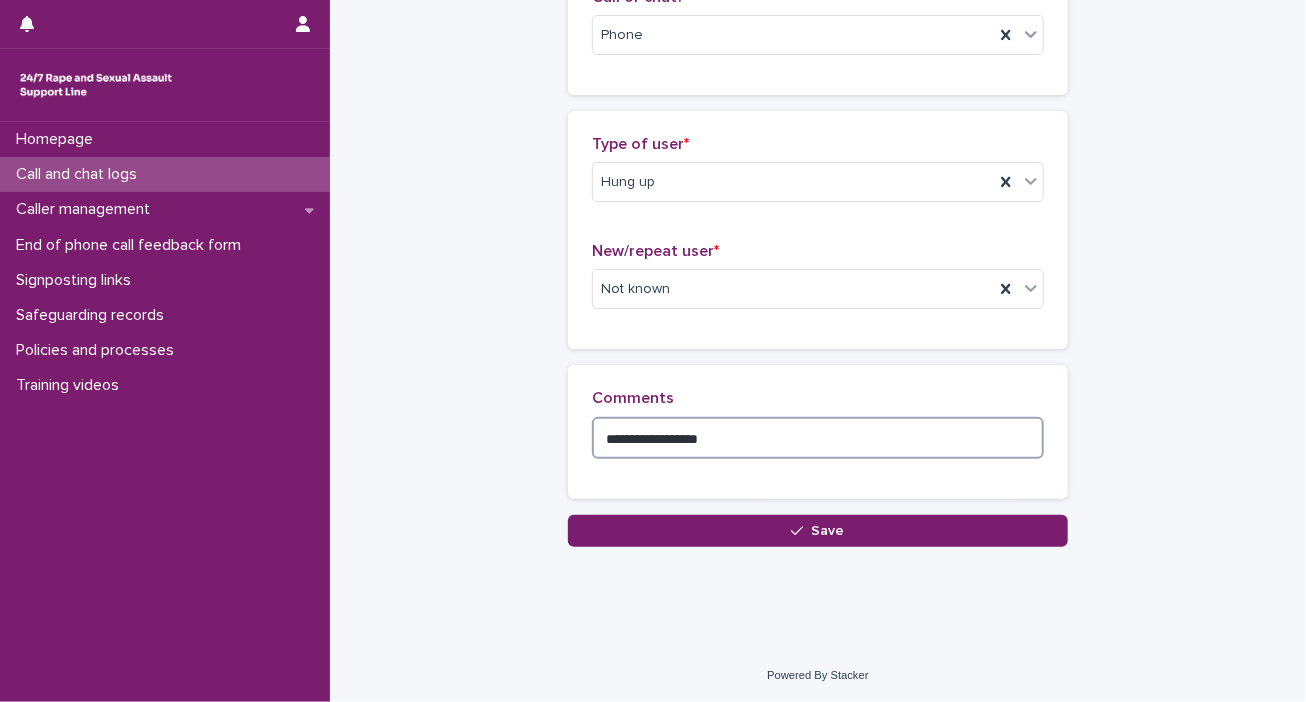 scroll, scrollTop: 0, scrollLeft: 0, axis: both 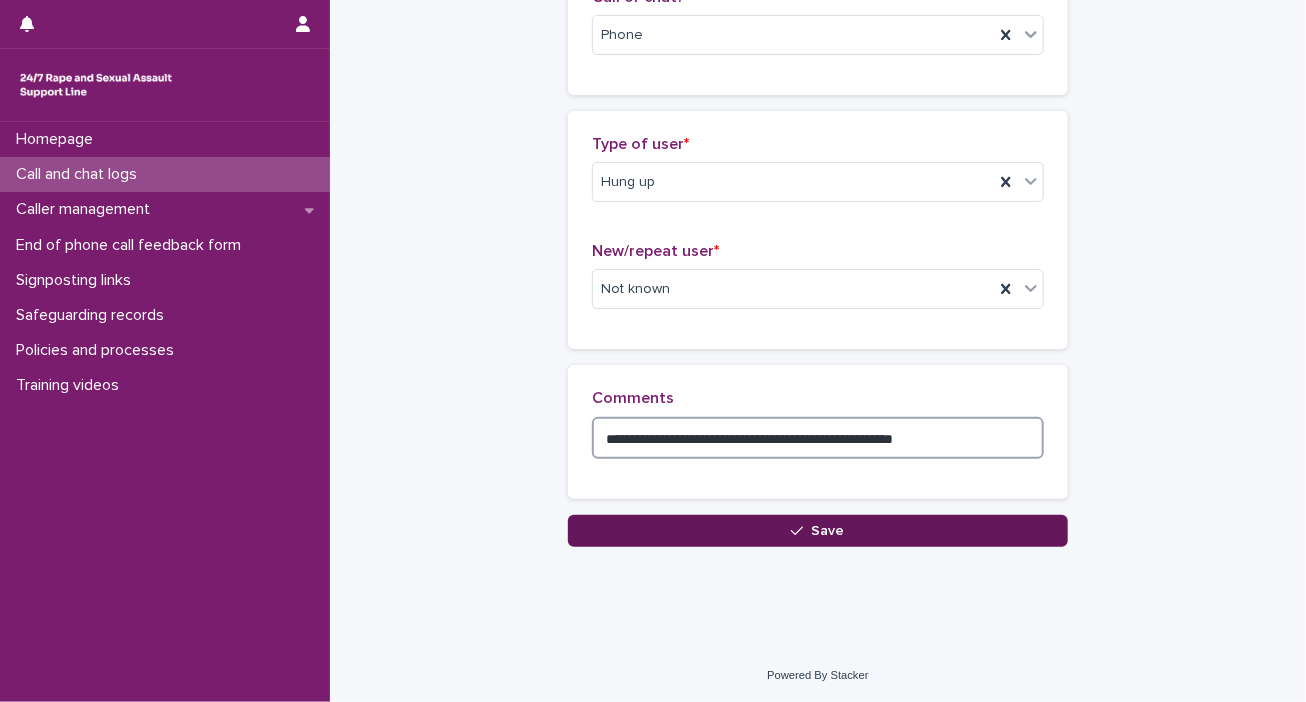 type on "**********" 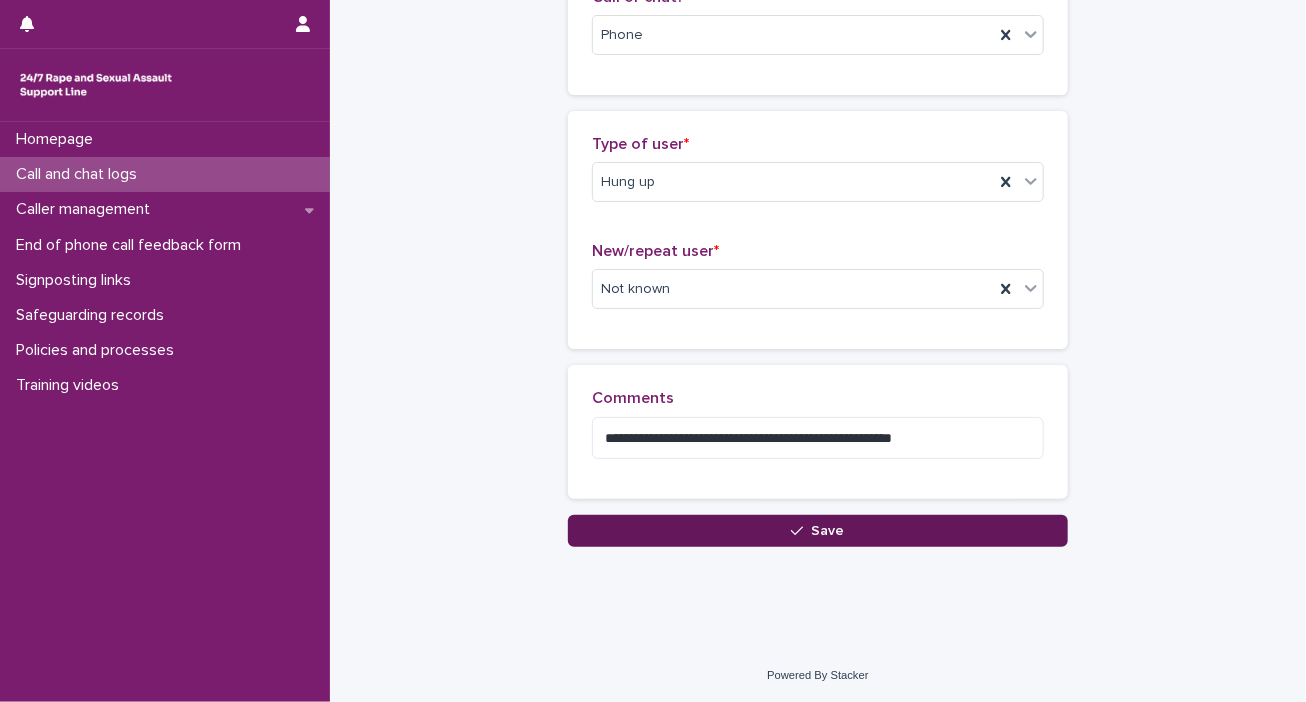 click on "Save" at bounding box center (828, 531) 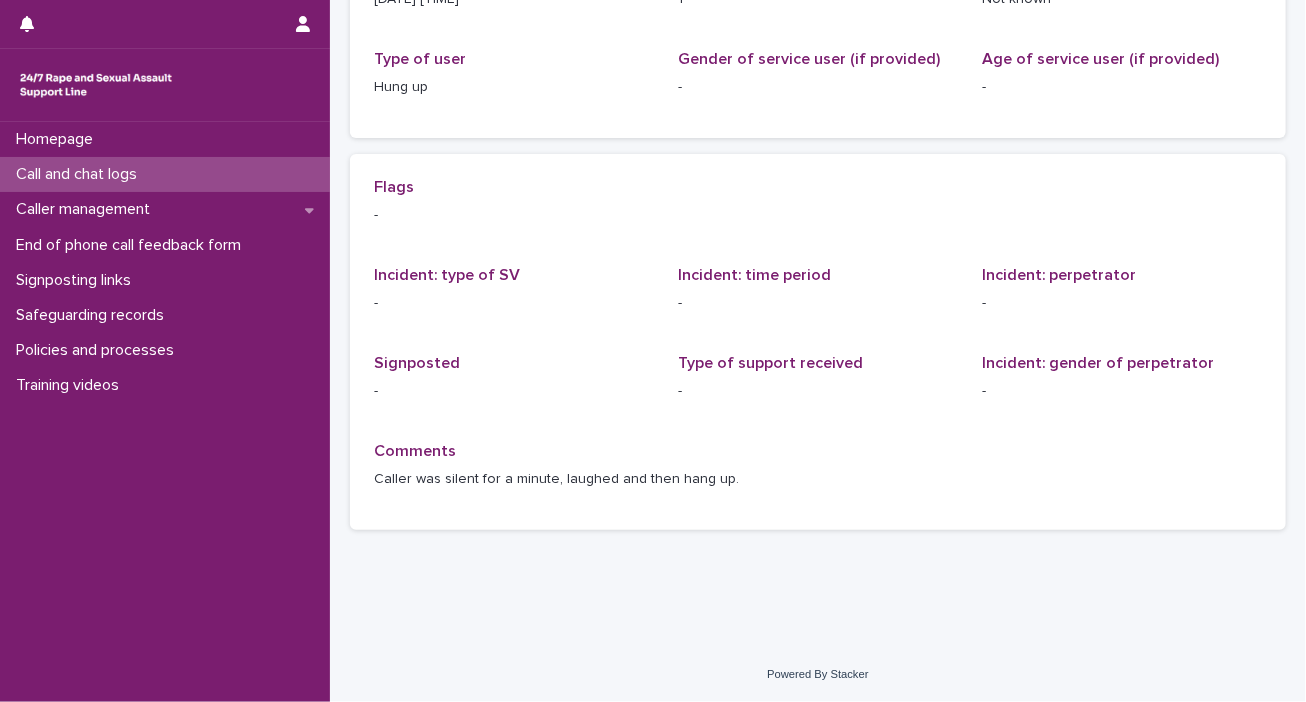 scroll, scrollTop: 0, scrollLeft: 0, axis: both 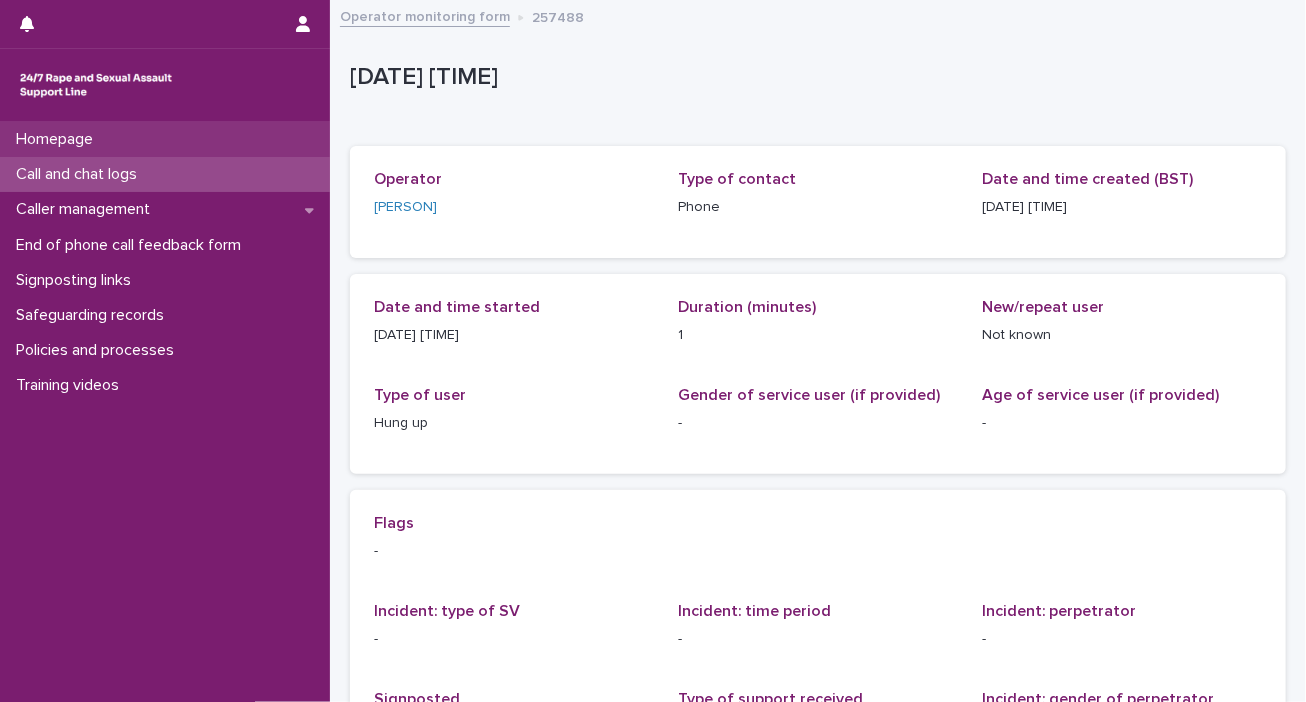 click on "Homepage" at bounding box center [58, 139] 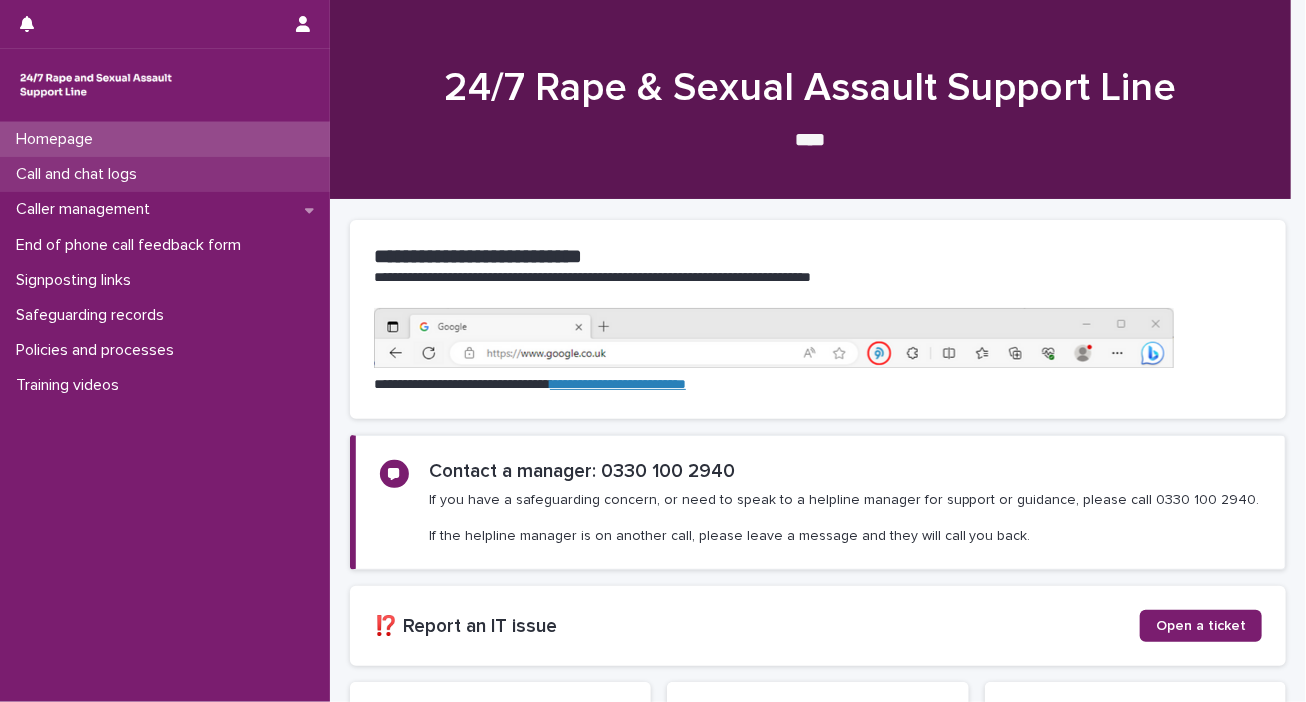 click on "Call and chat logs" at bounding box center (165, 174) 